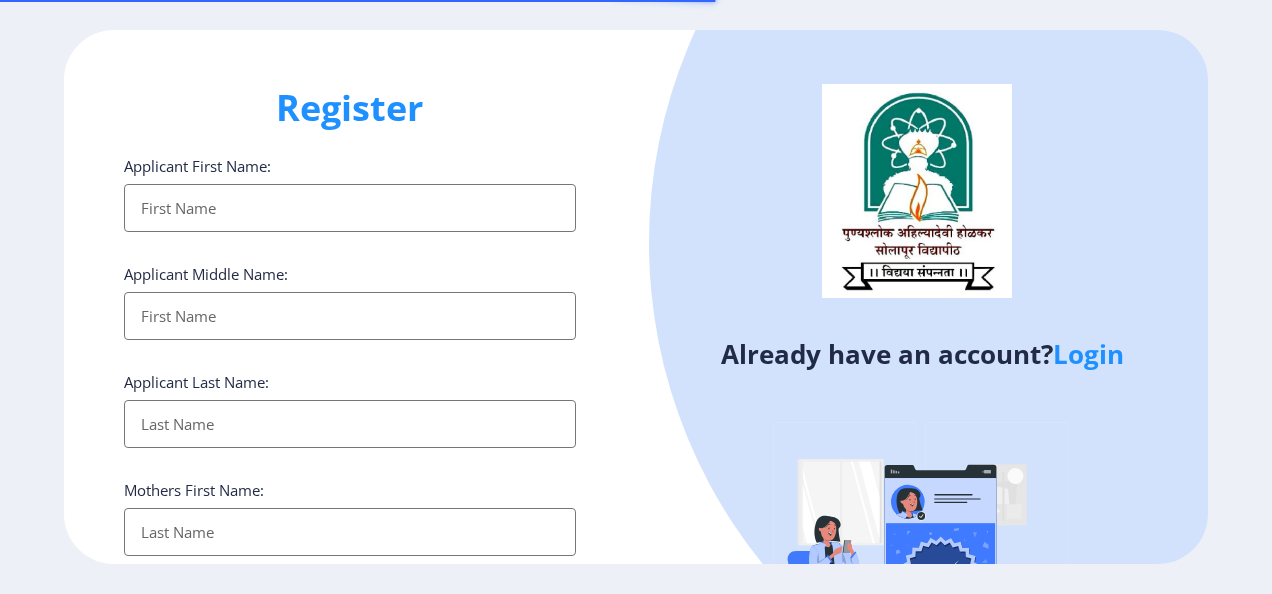 select 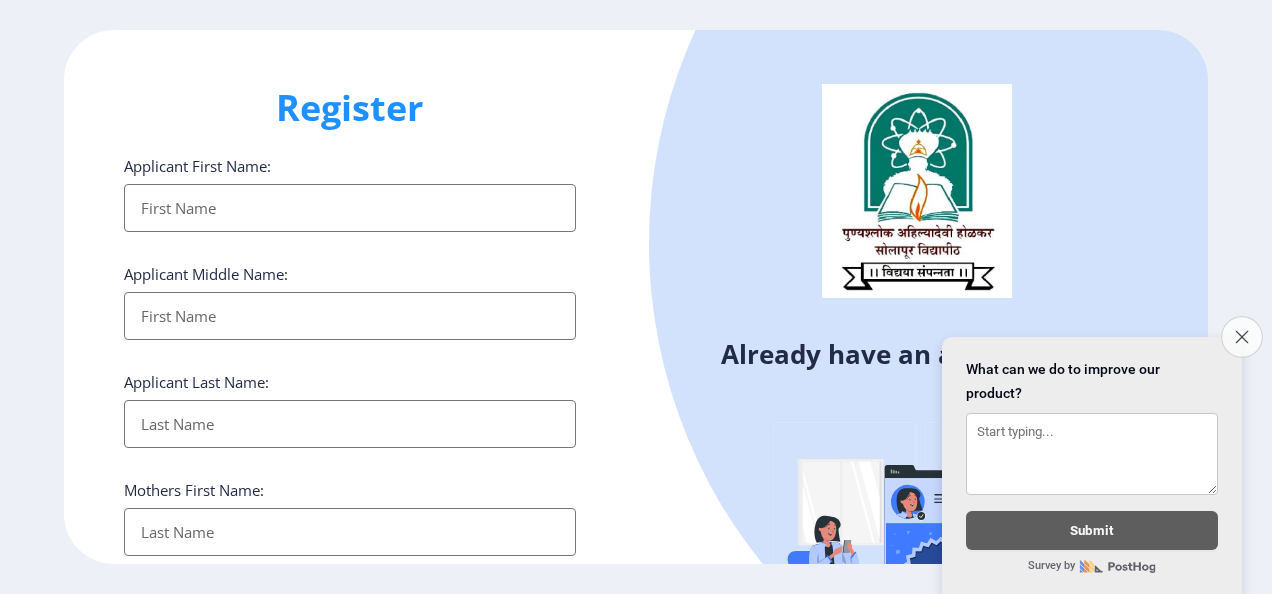 click 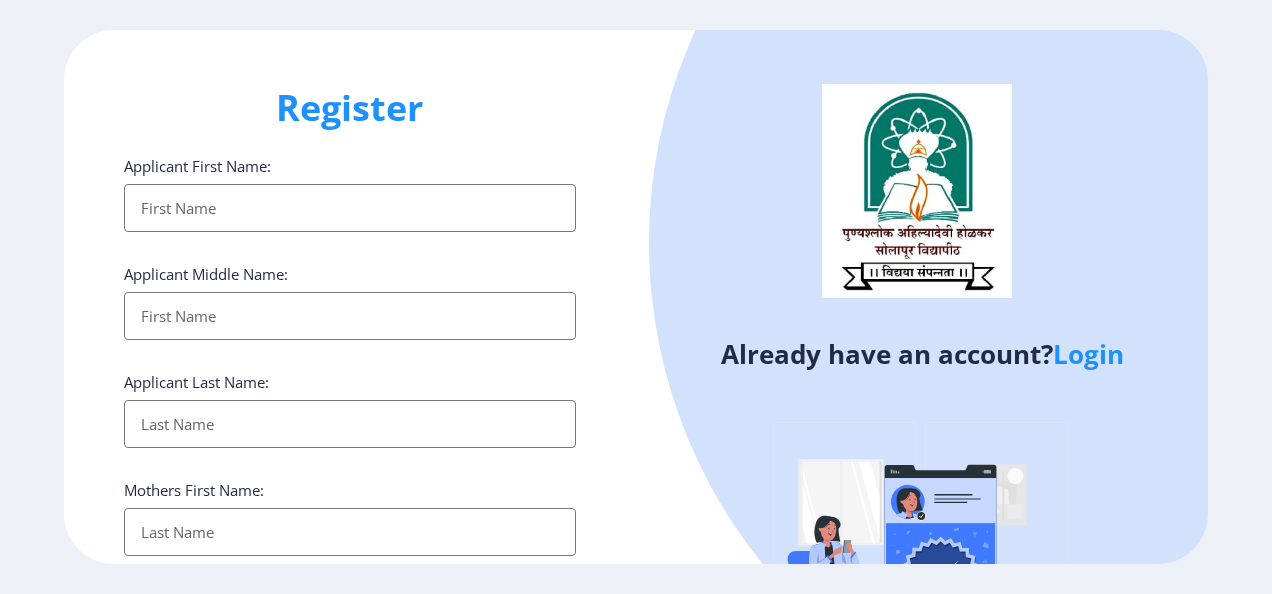 click on "Login" 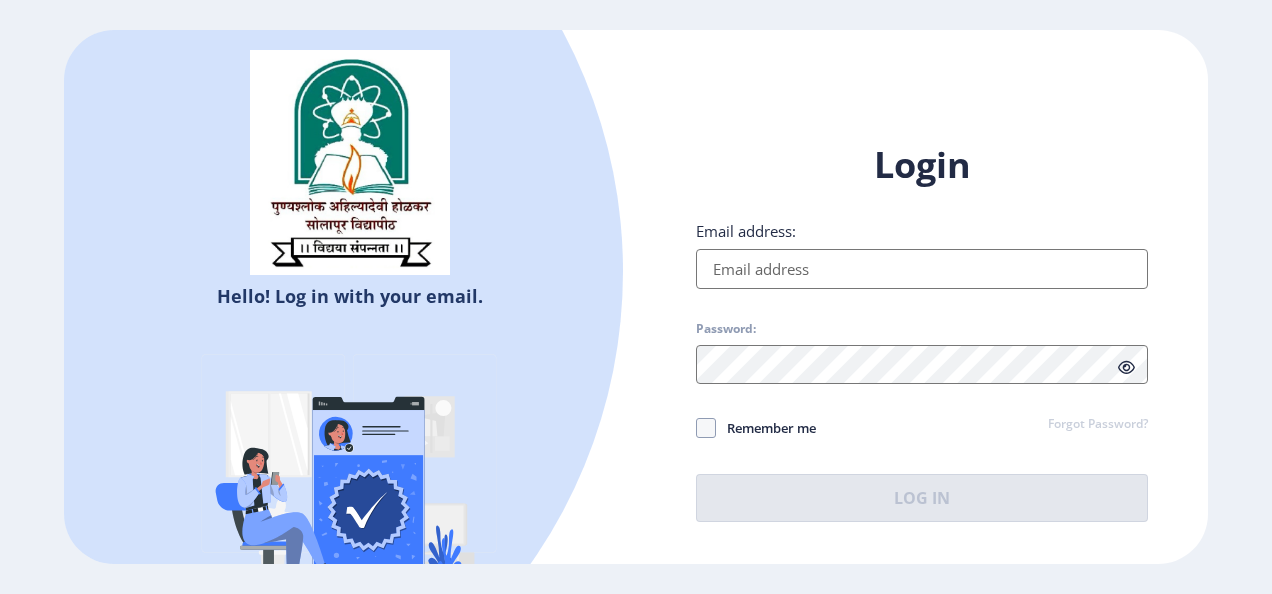 click on "Email address:" at bounding box center (922, 269) 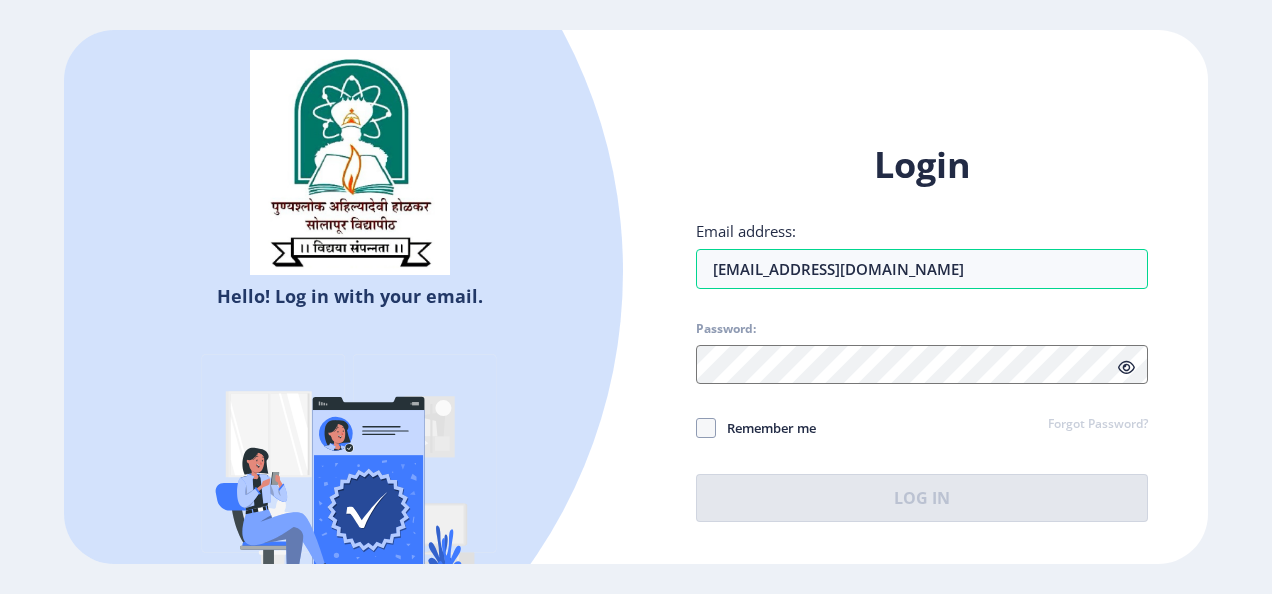 drag, startPoint x: 858, startPoint y: 341, endPoint x: 652, endPoint y: 410, distance: 217.2487 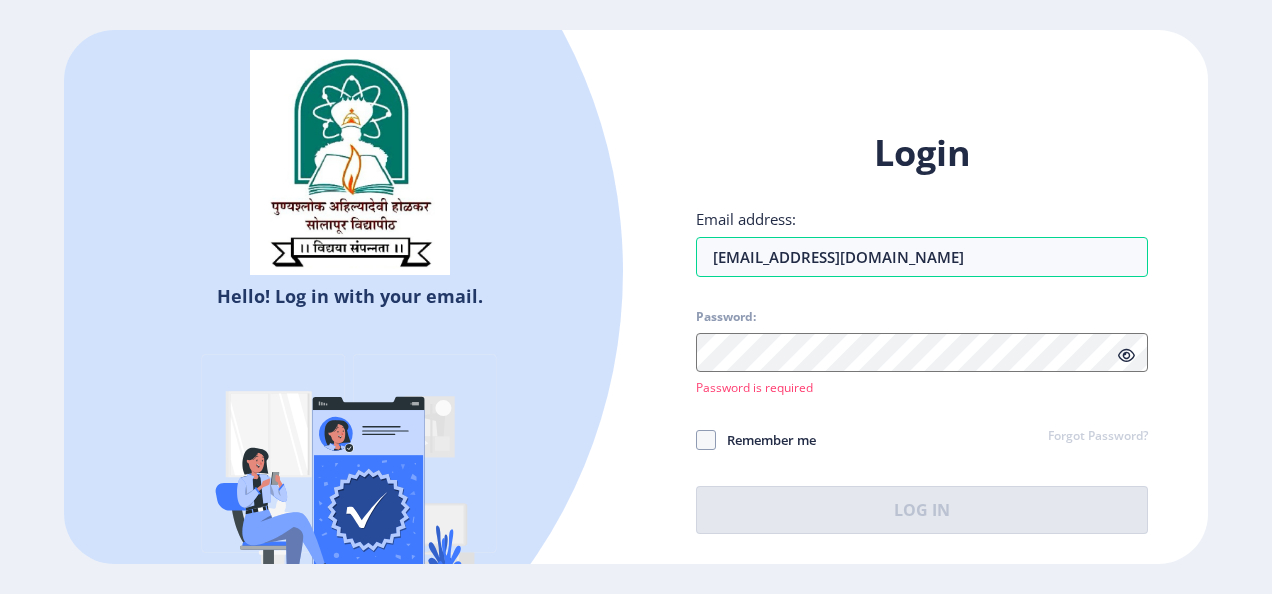 click on "Login Email address: navnathdoifode459@gmail.com Password:  Password is required Remember me Forgot Password?  Log In   Don't have an account?  Register" 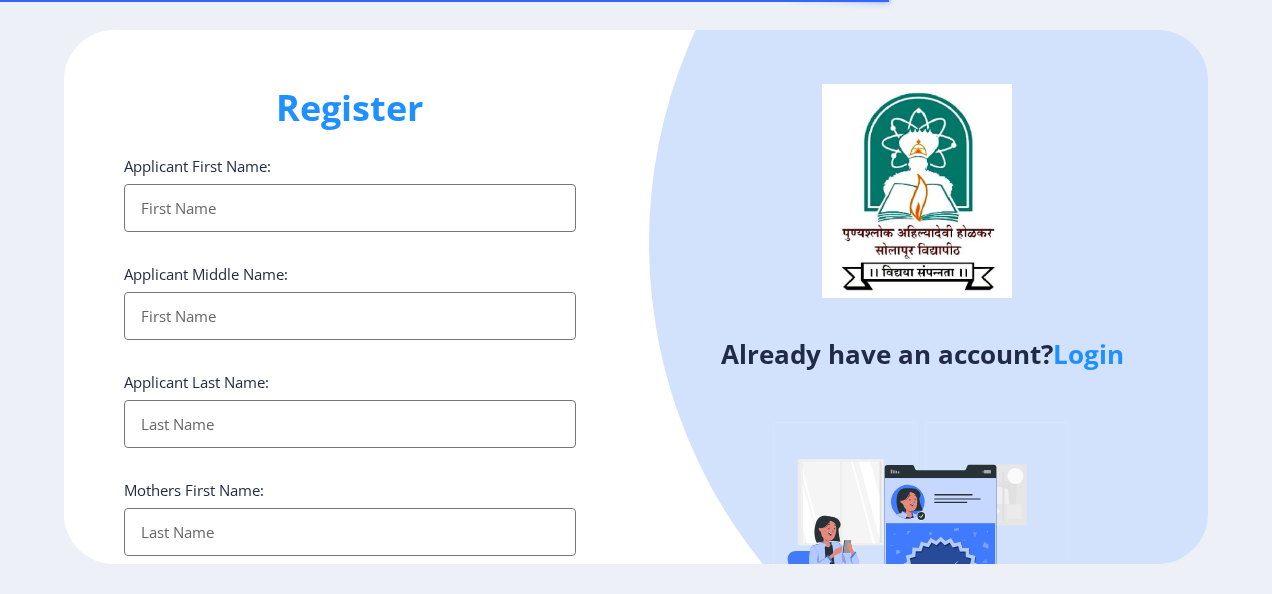 click on "Applicant First Name:" at bounding box center [350, 208] 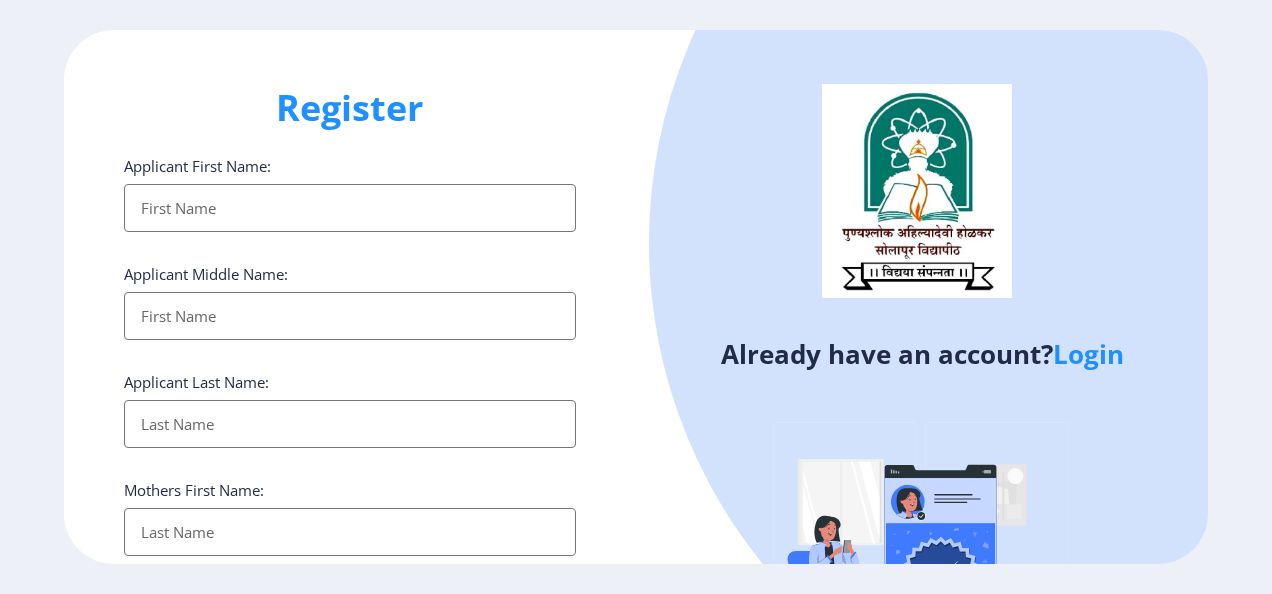 type on "Navnath" 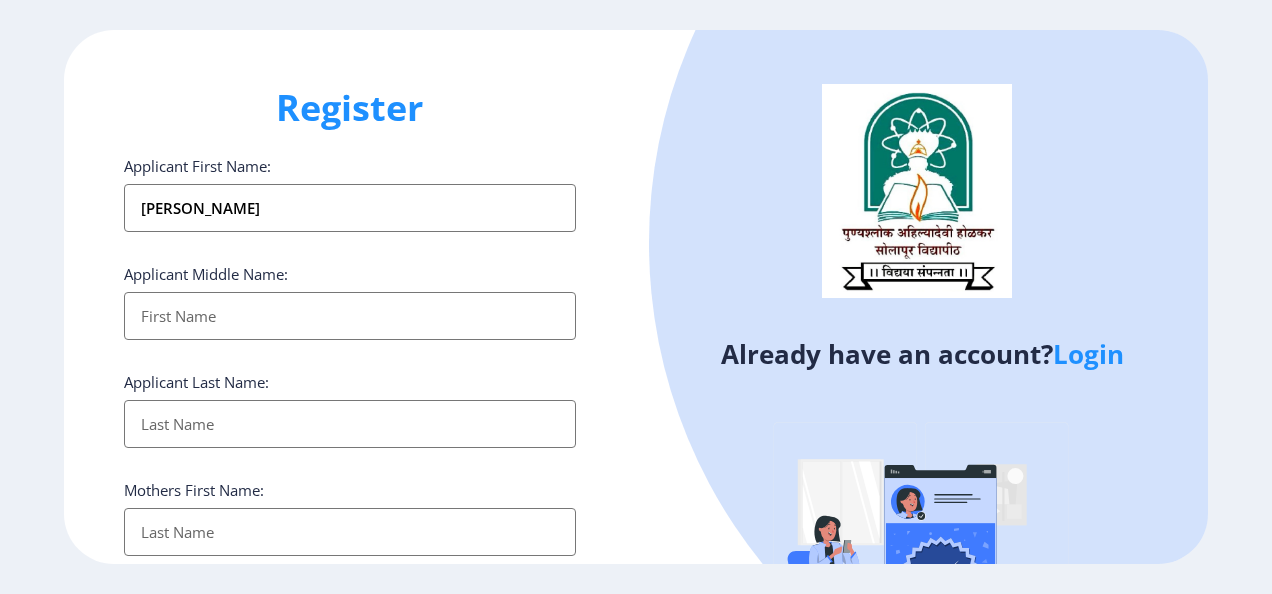type on "Navnath" 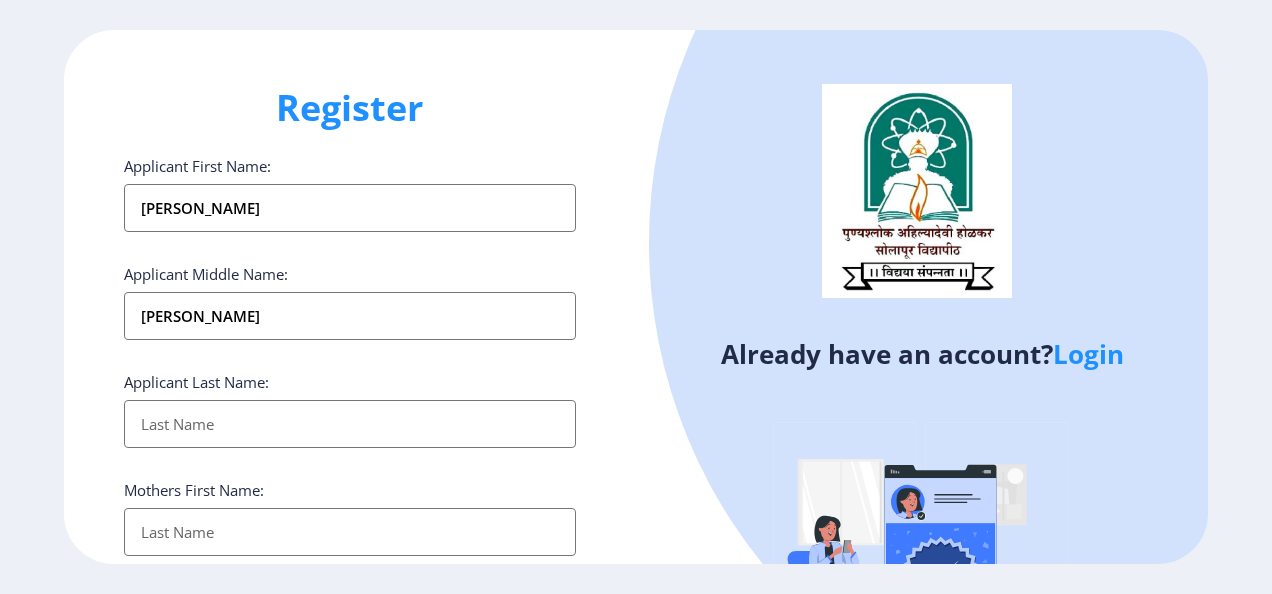 type on "Doifode" 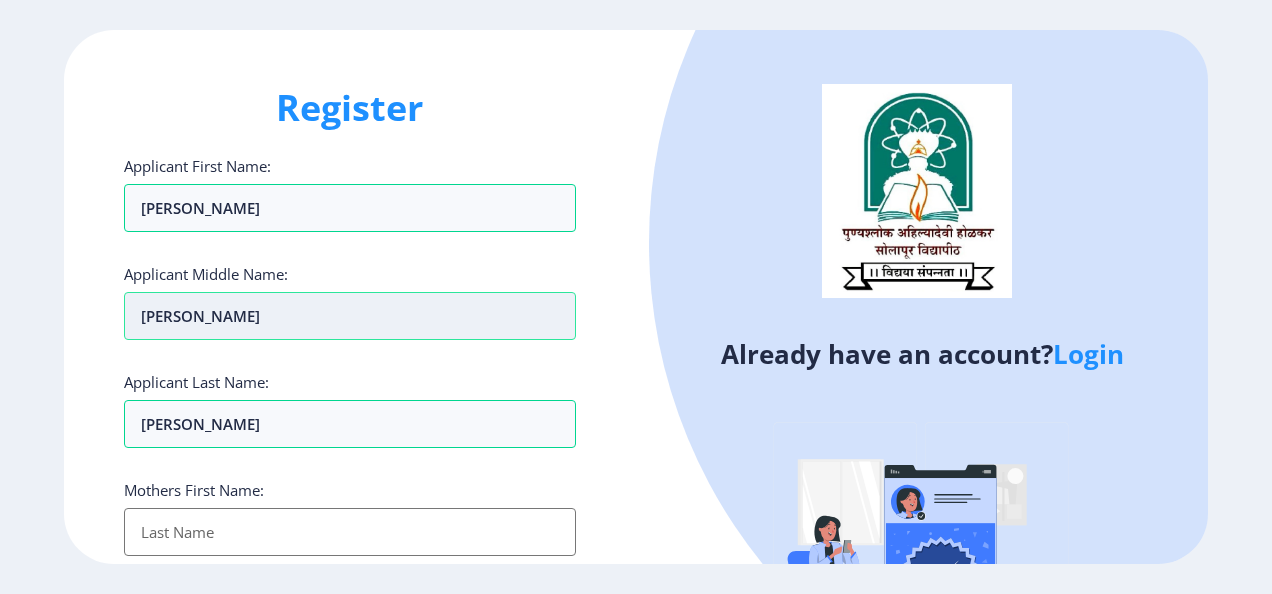 click on "Navnath" at bounding box center [350, 208] 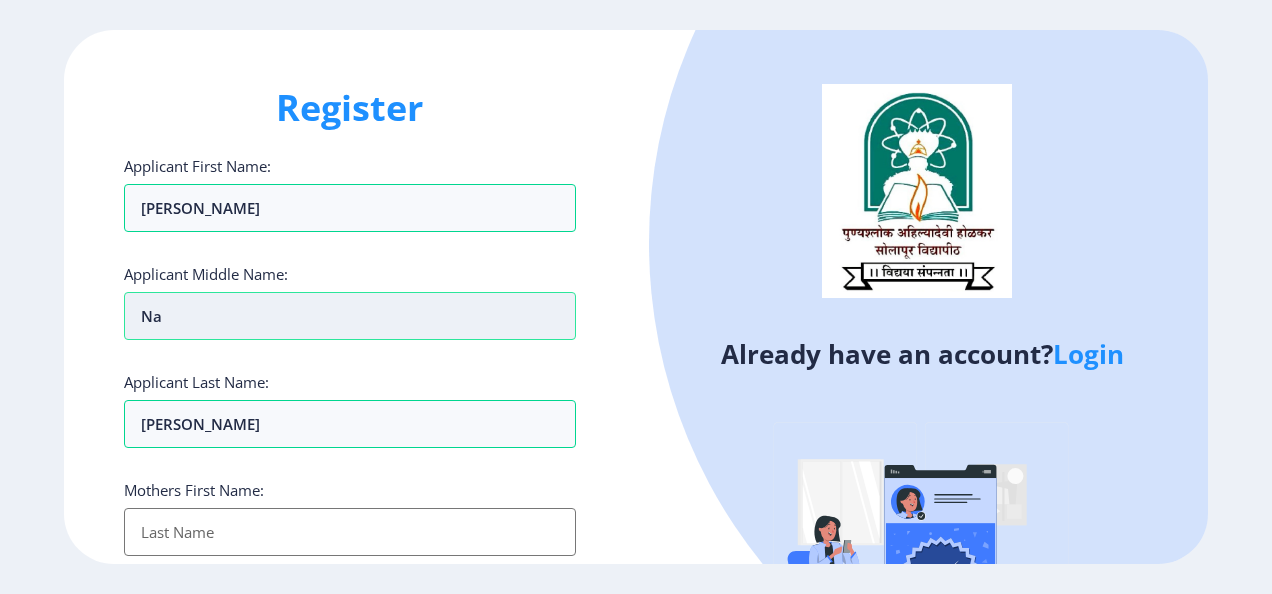 type on "N" 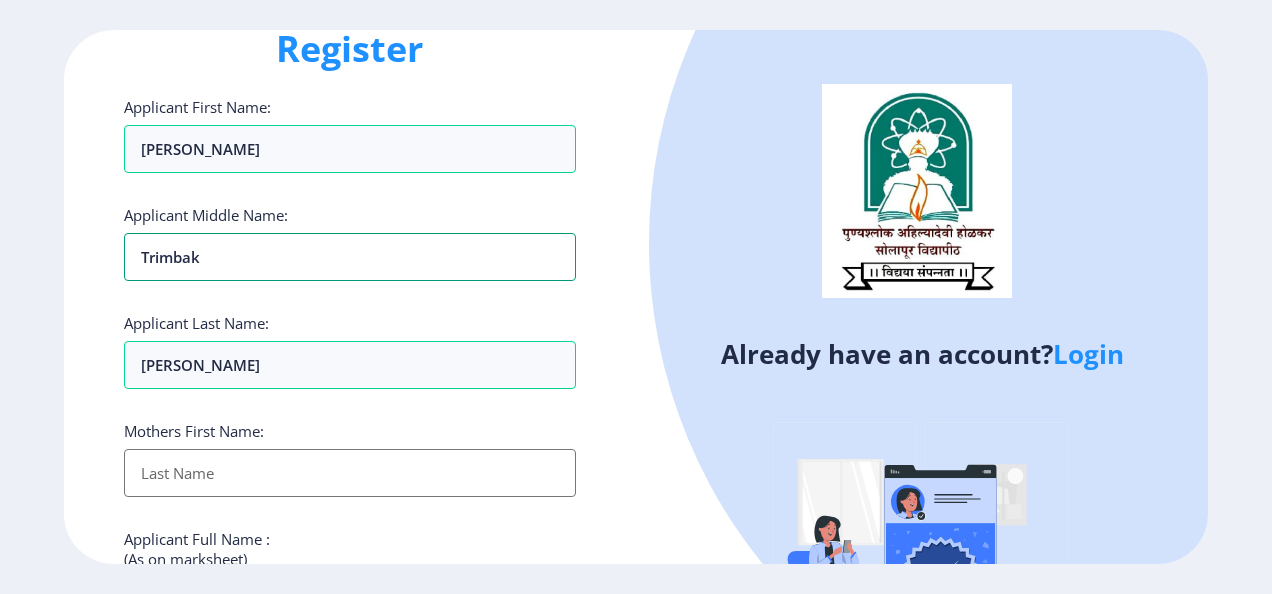 scroll, scrollTop: 100, scrollLeft: 0, axis: vertical 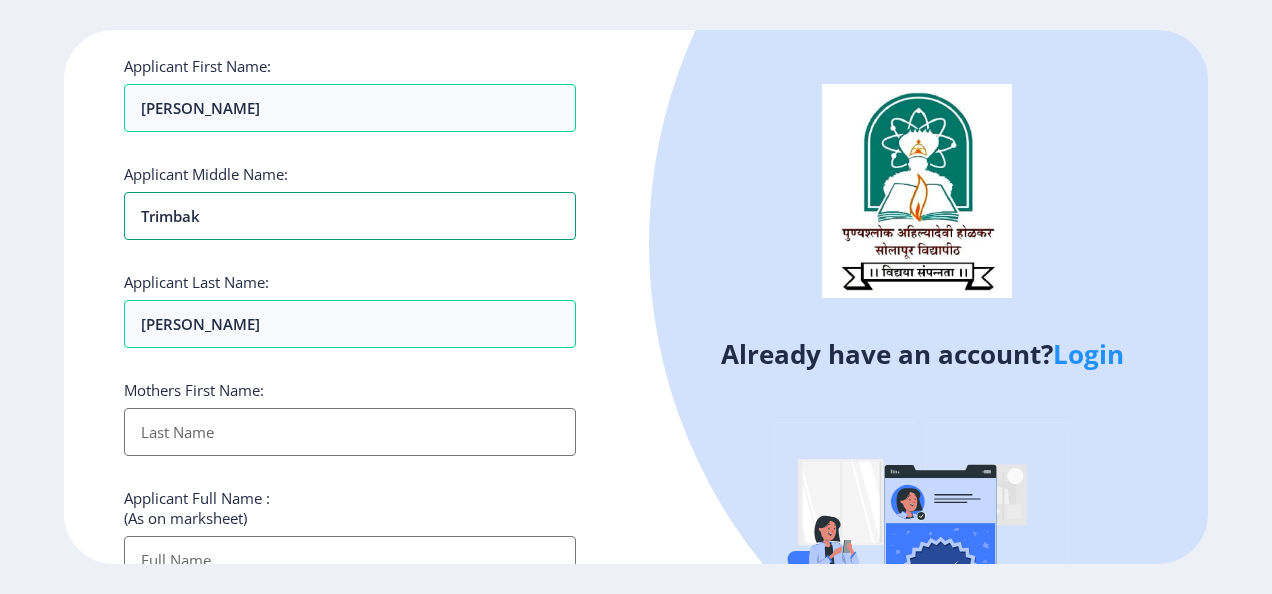 type on "Trimbak" 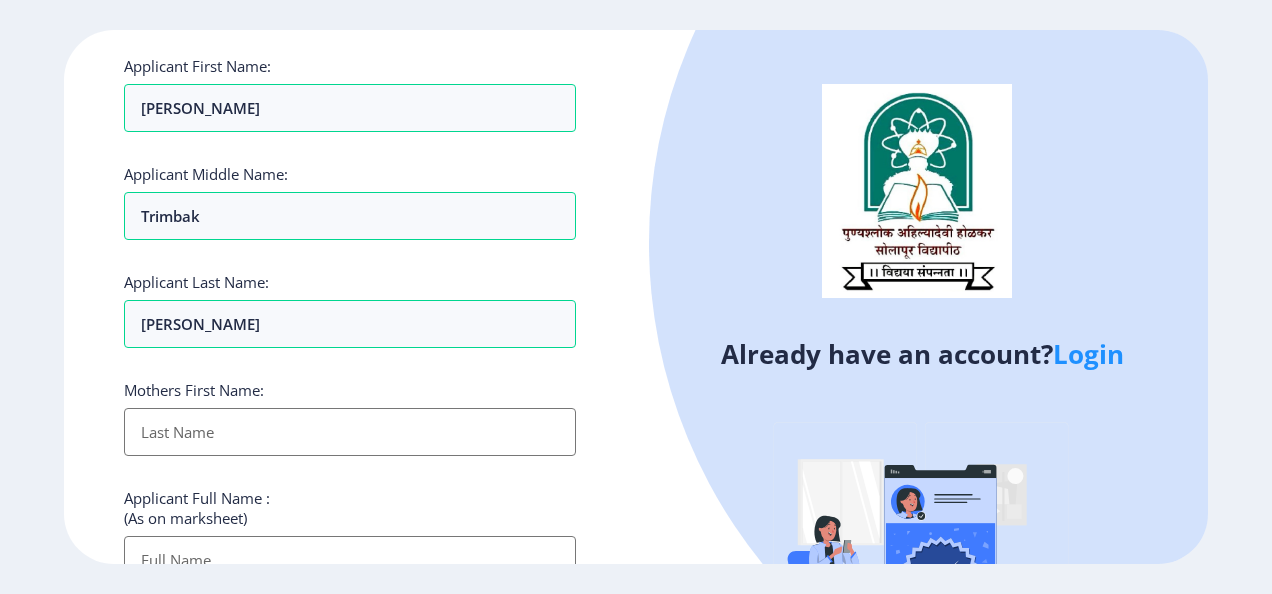 click on "Applicant First Name:" at bounding box center [350, 432] 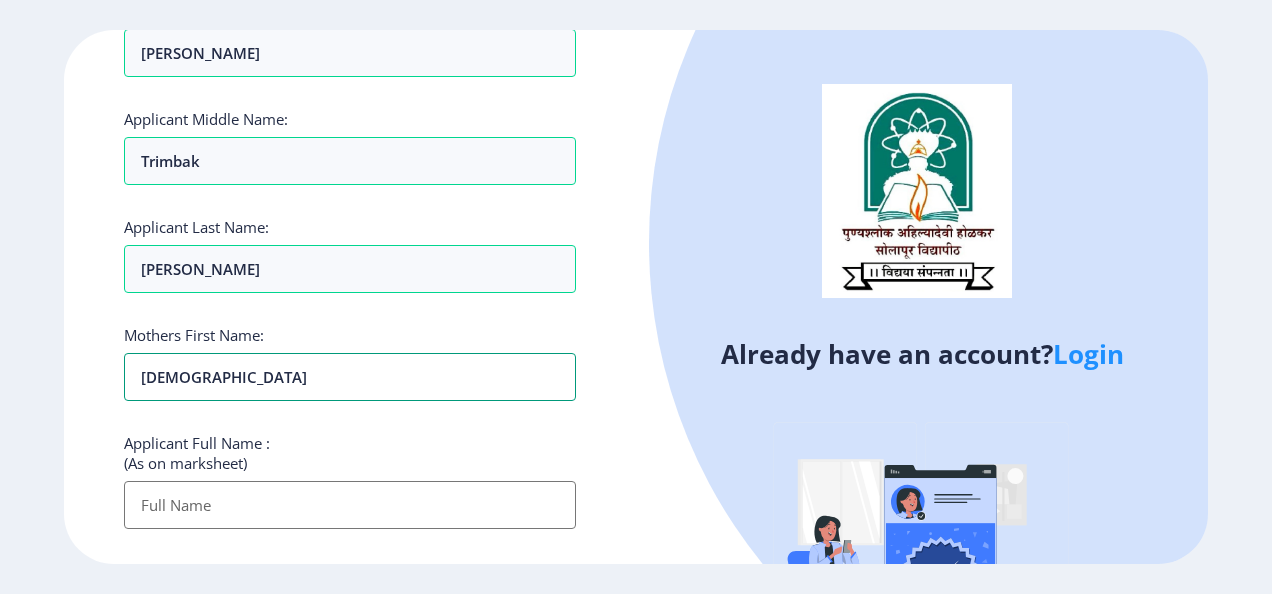 scroll, scrollTop: 200, scrollLeft: 0, axis: vertical 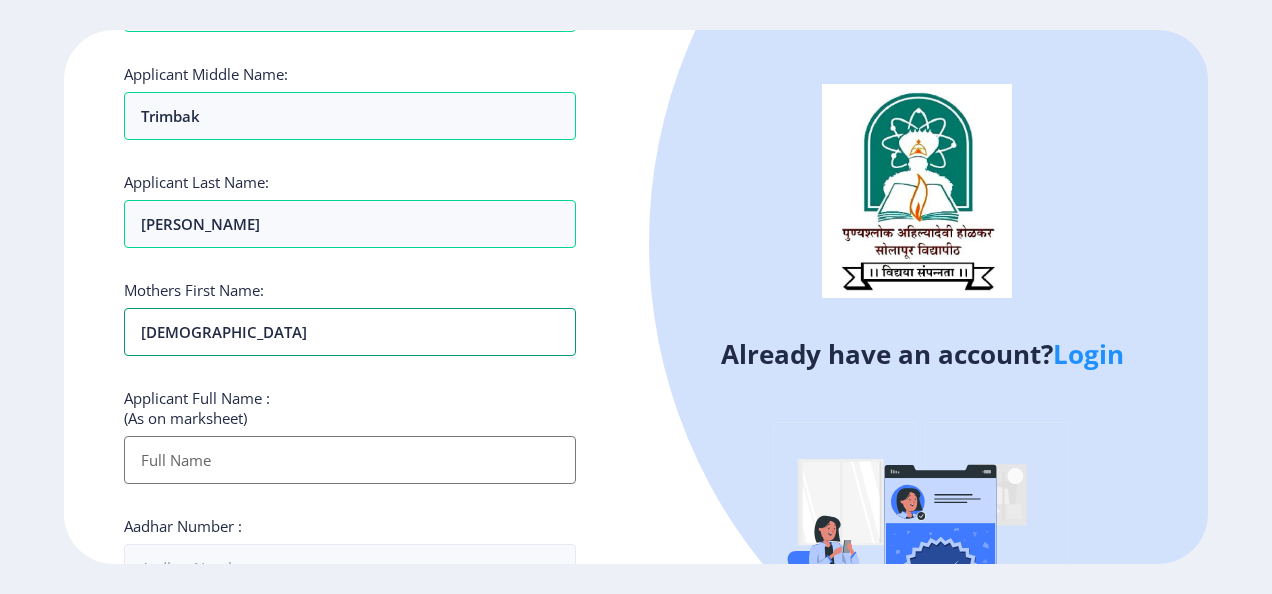 type on "Dhanshri" 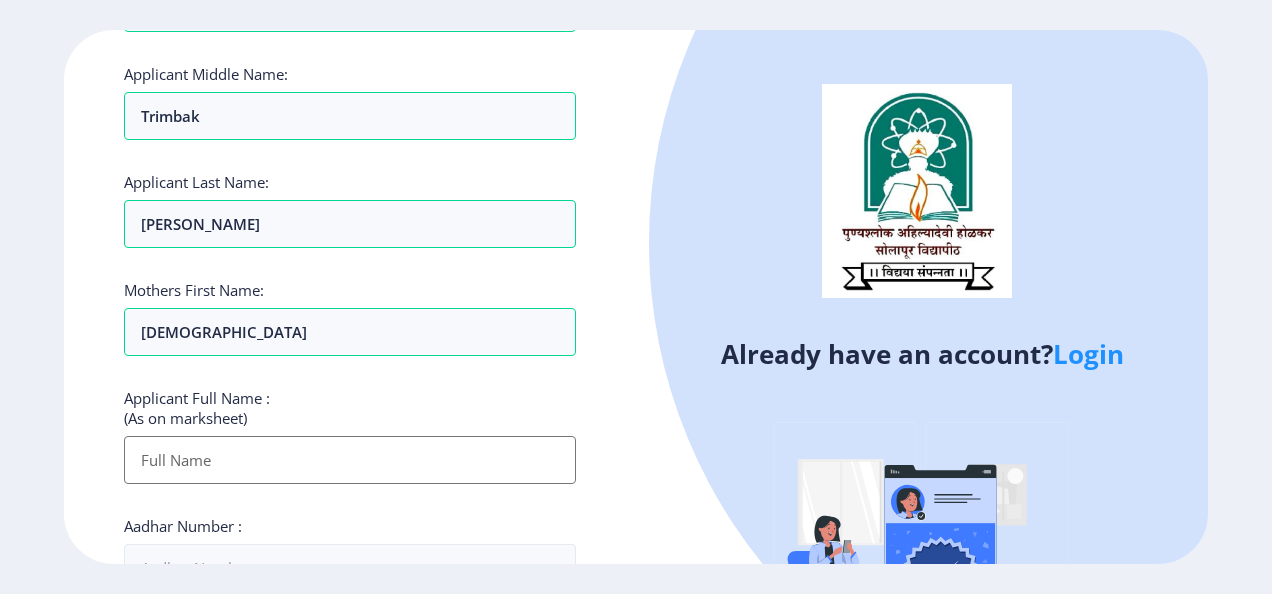click on "Applicant First Name:" at bounding box center (350, 460) 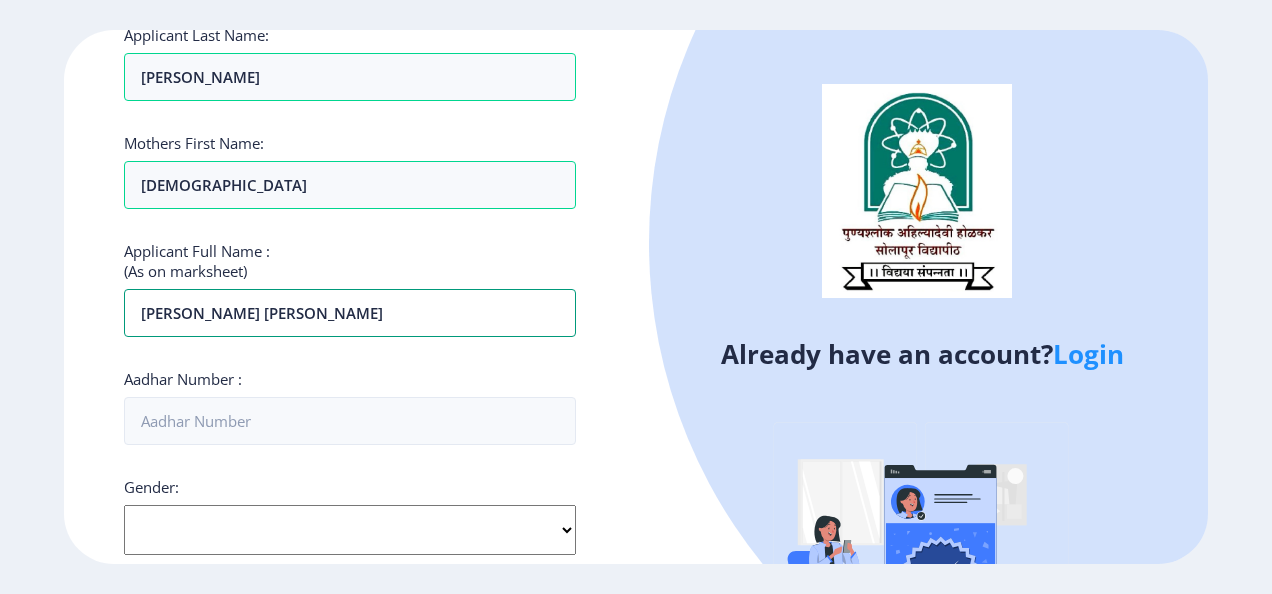 scroll, scrollTop: 400, scrollLeft: 0, axis: vertical 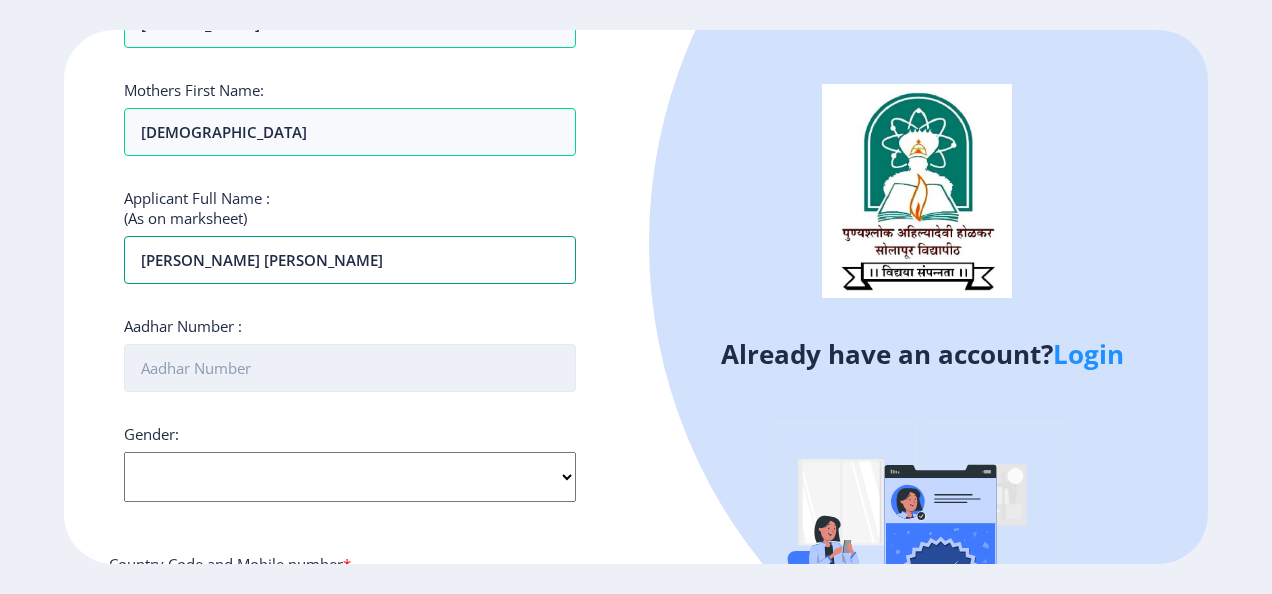 type on "Navnath Trimbak Doifode" 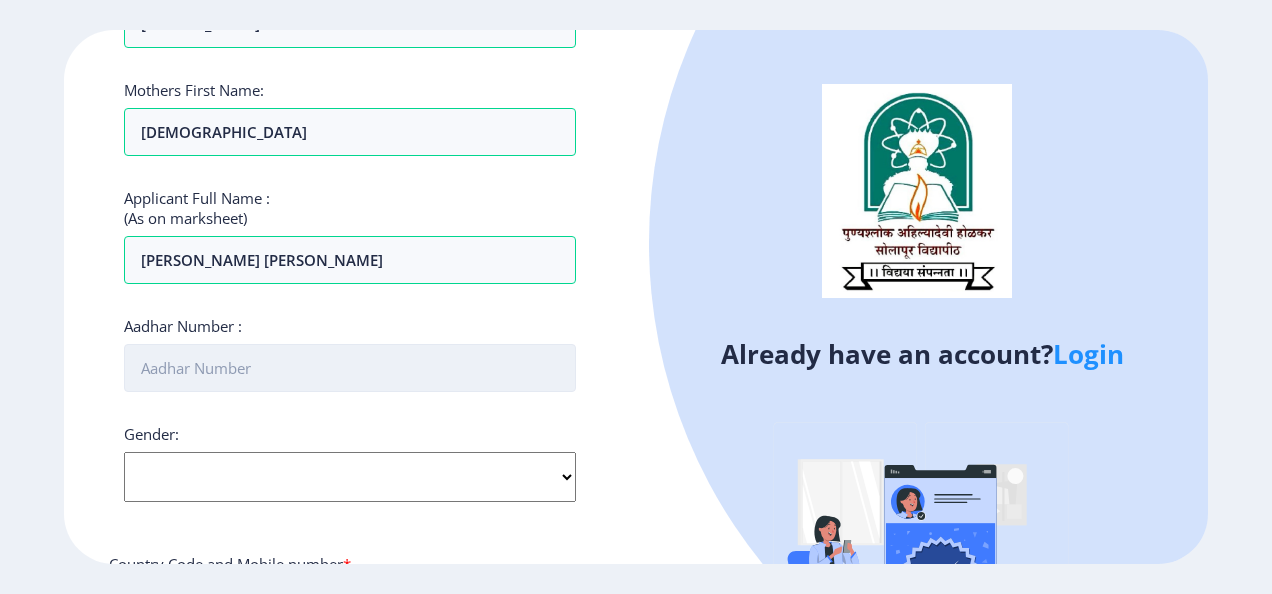 click on "Aadhar Number :" at bounding box center (350, 368) 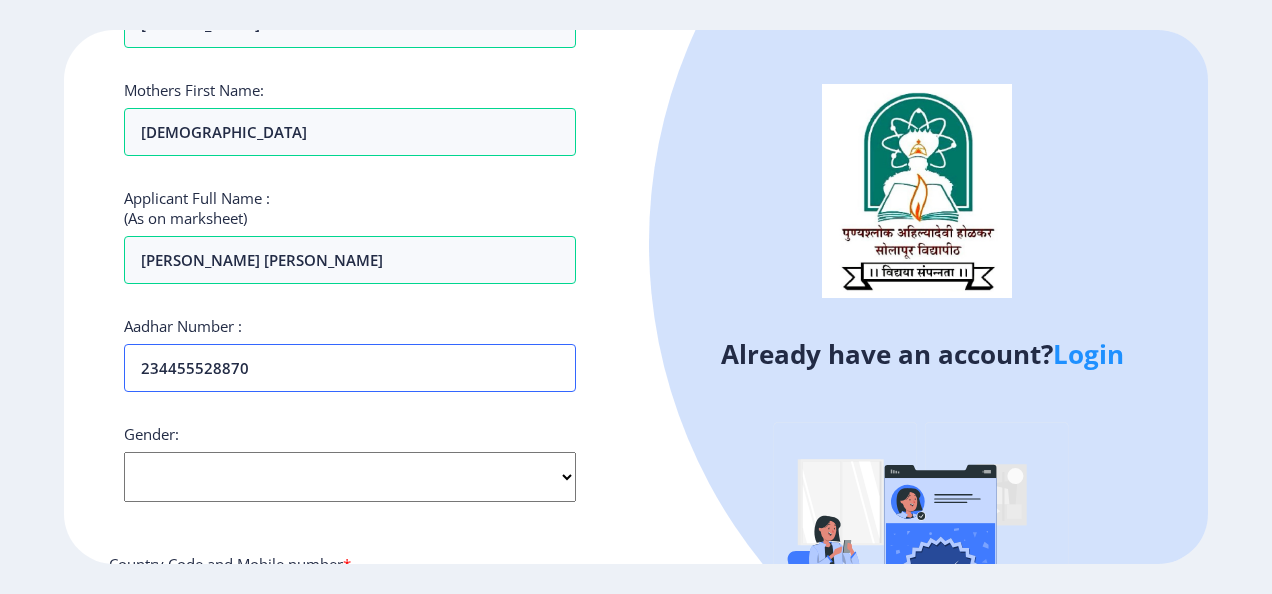 type on "234455528870" 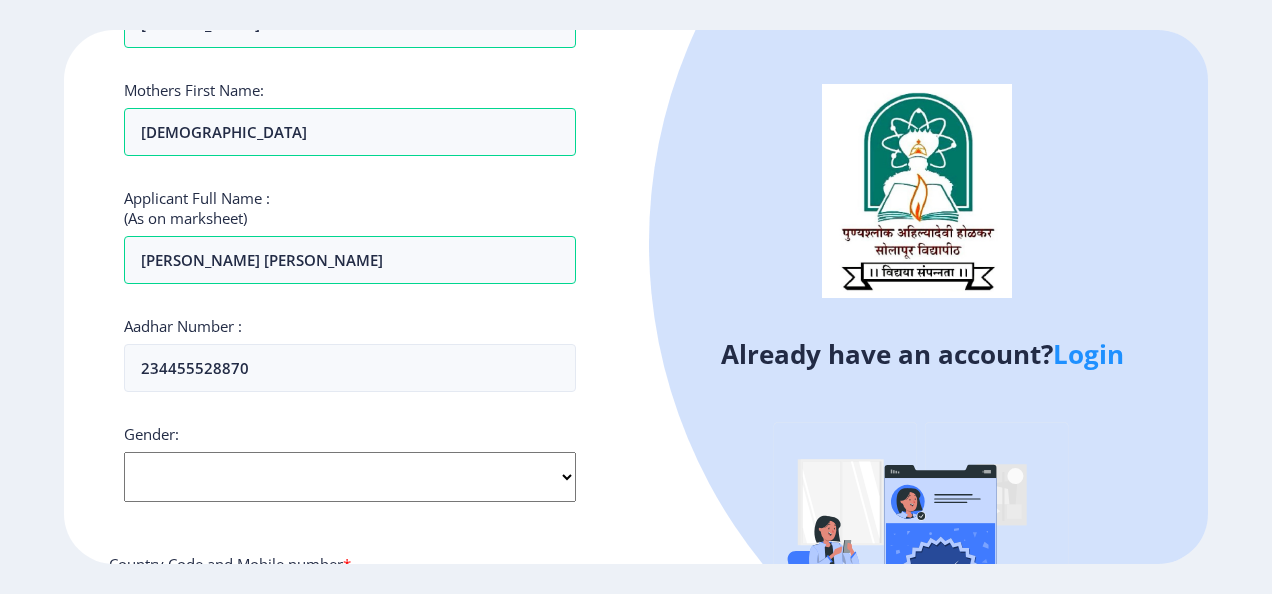 click on "Select Gender Male Female Other" 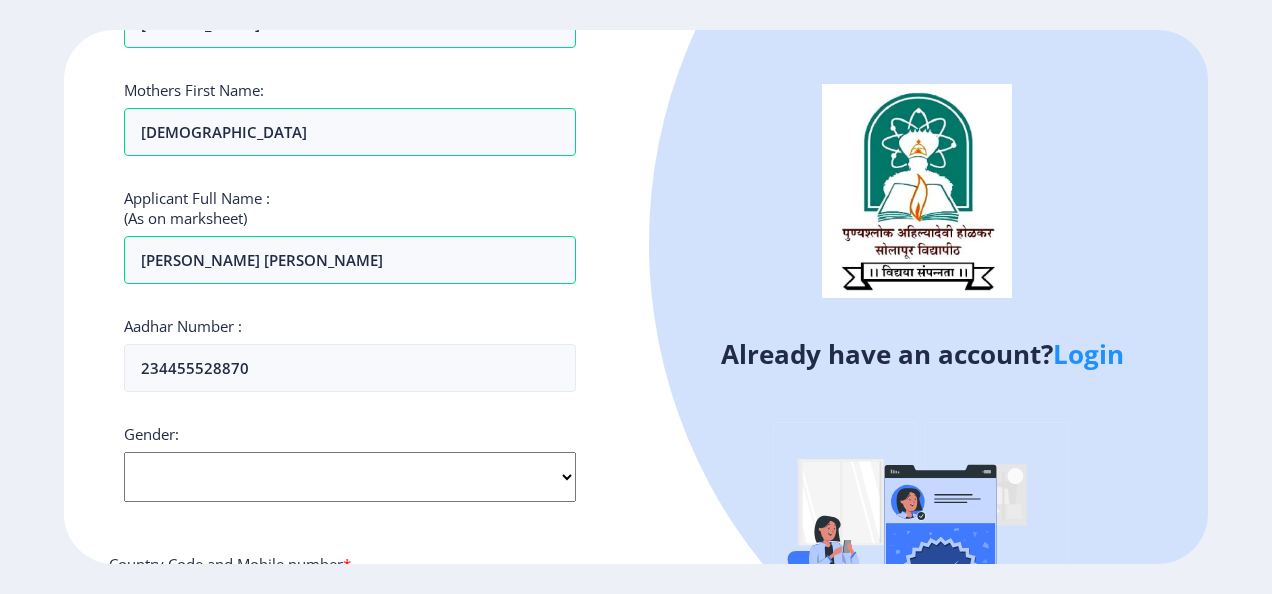 select on "Male" 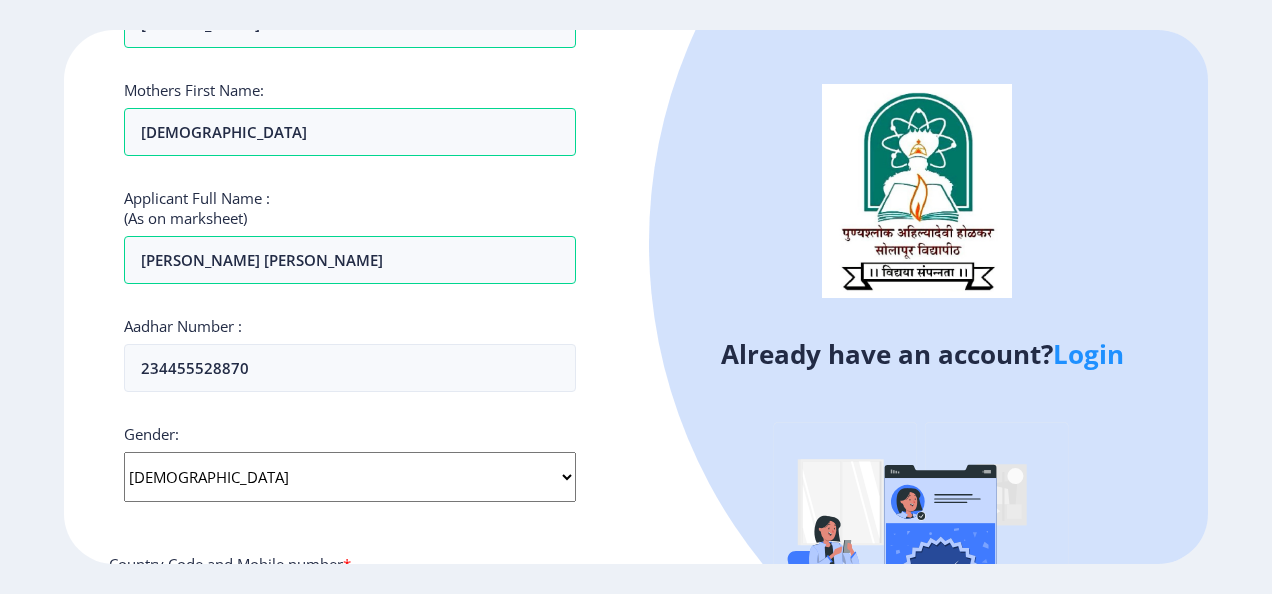 click on "Select Gender Male Female Other" 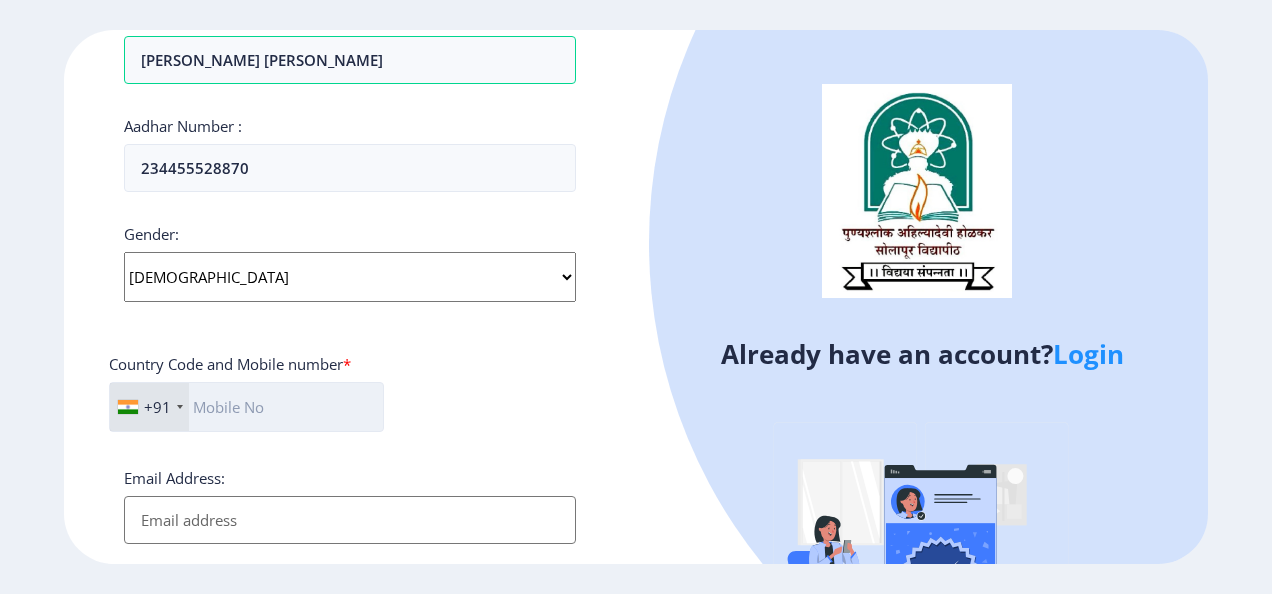 click 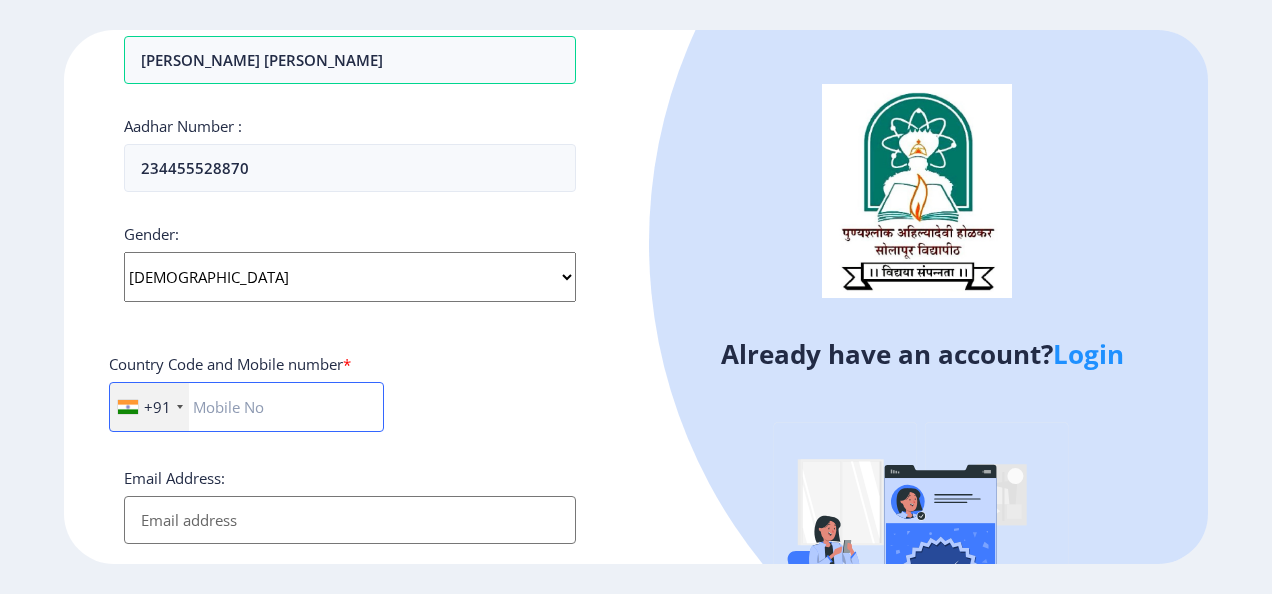 type on "08767787328" 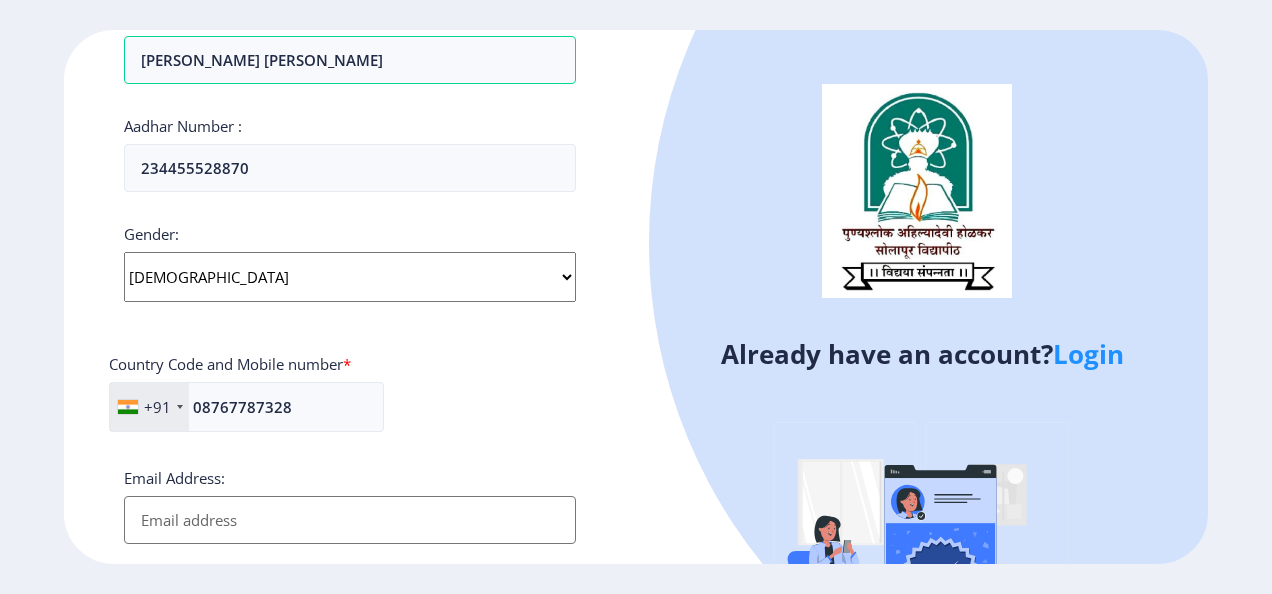 type on "[EMAIL_ADDRESS][DOMAIN_NAME]" 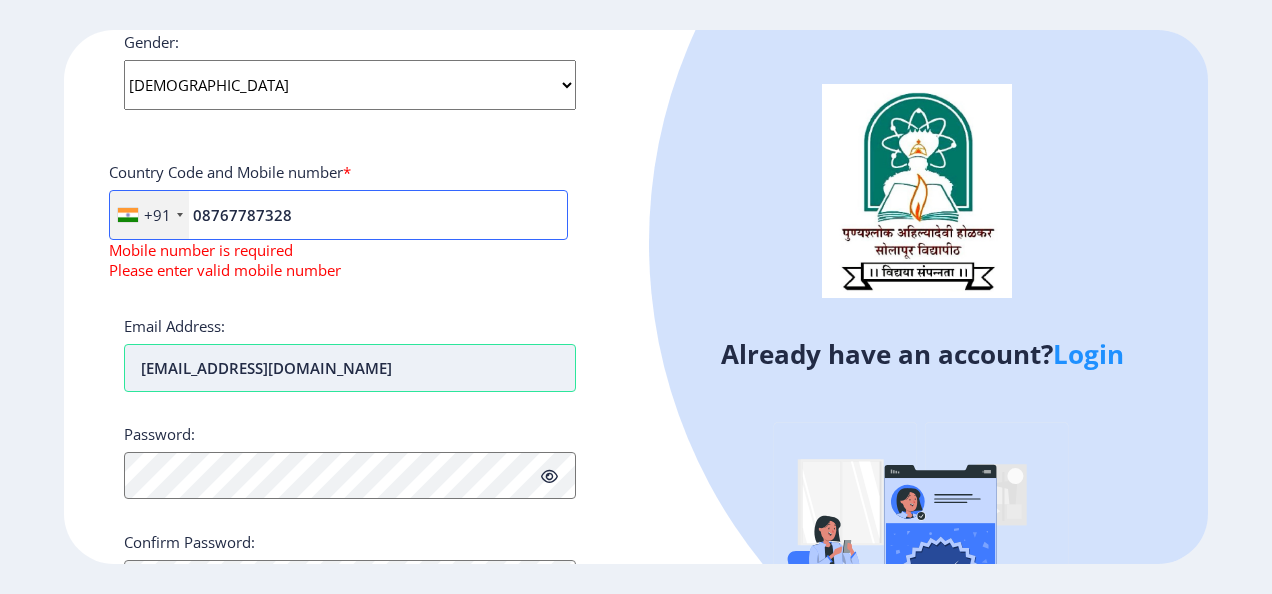 scroll, scrollTop: 800, scrollLeft: 0, axis: vertical 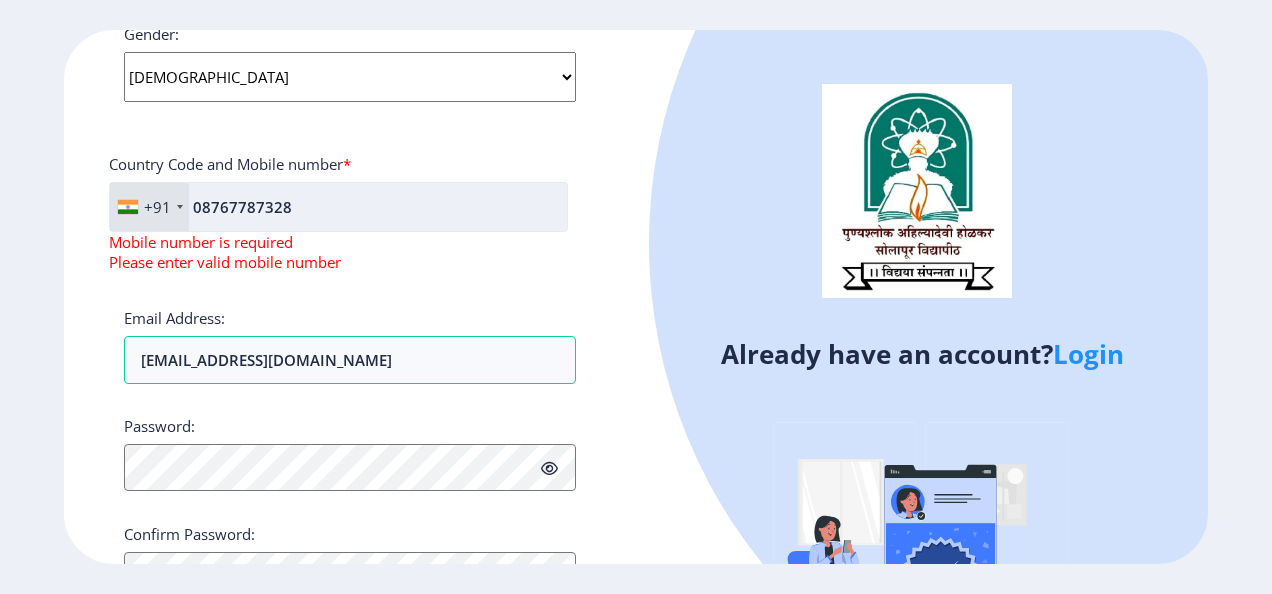 click on "08767787328" 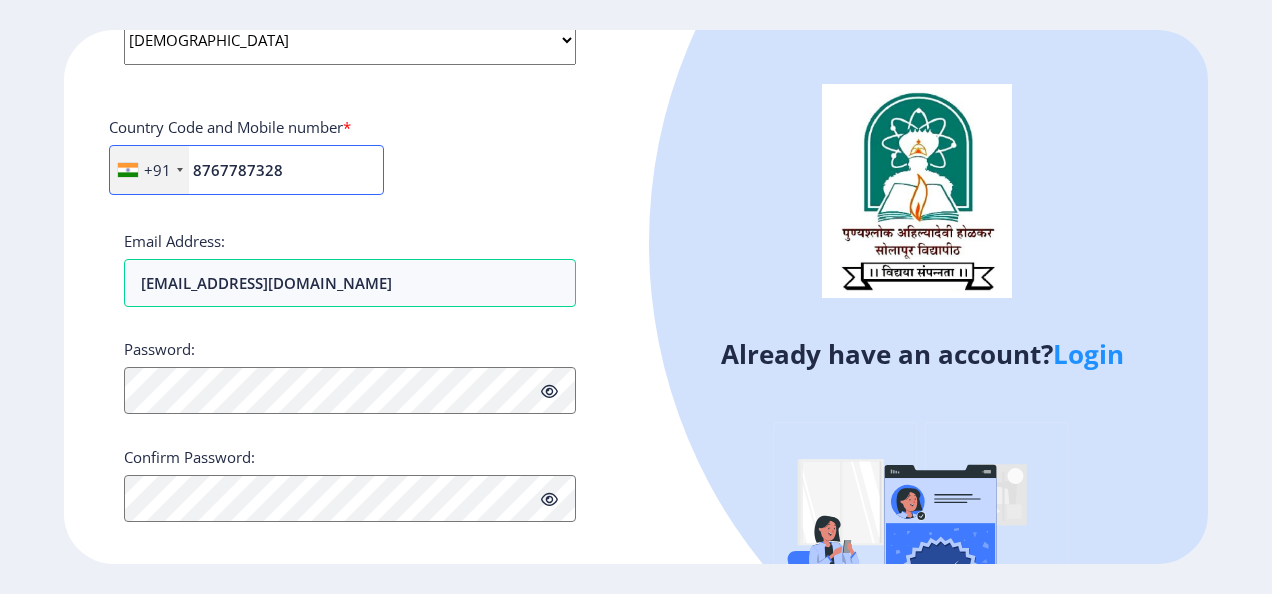 scroll, scrollTop: 852, scrollLeft: 0, axis: vertical 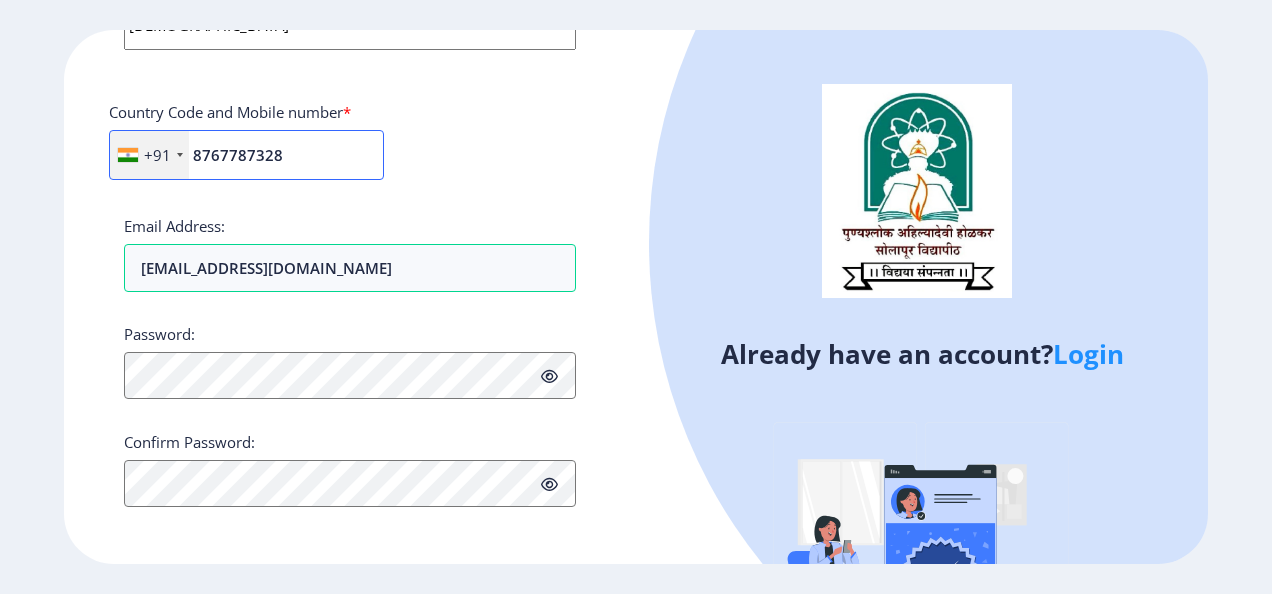 type on "8767787328" 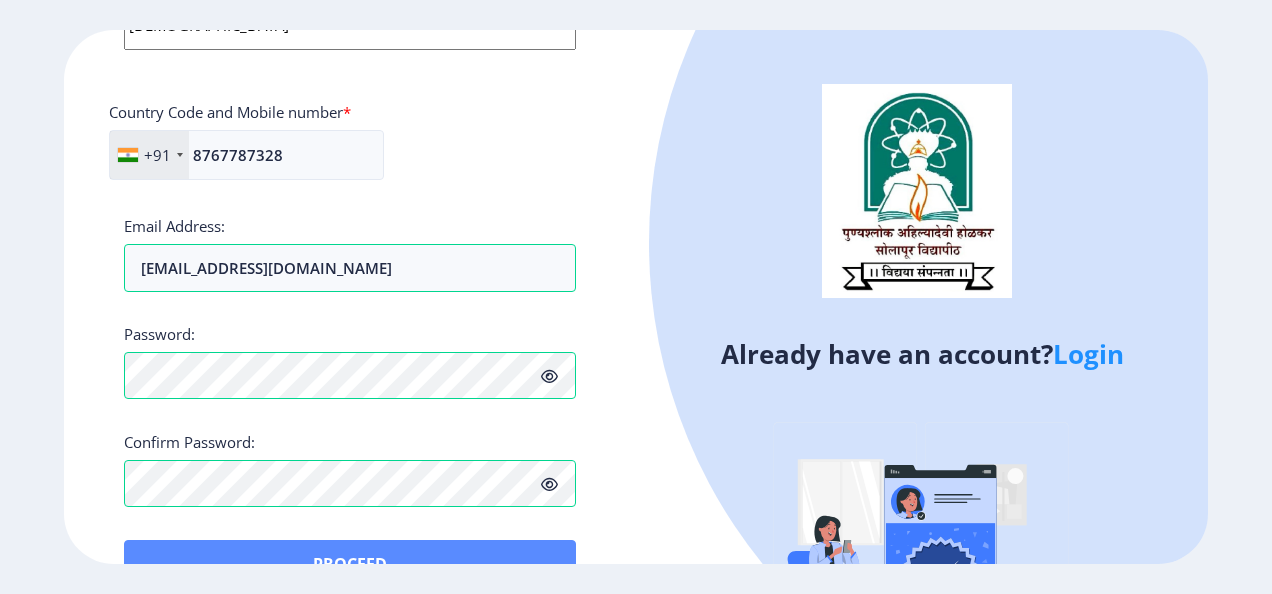 drag, startPoint x: 256, startPoint y: 446, endPoint x: 288, endPoint y: 536, distance: 95.51963 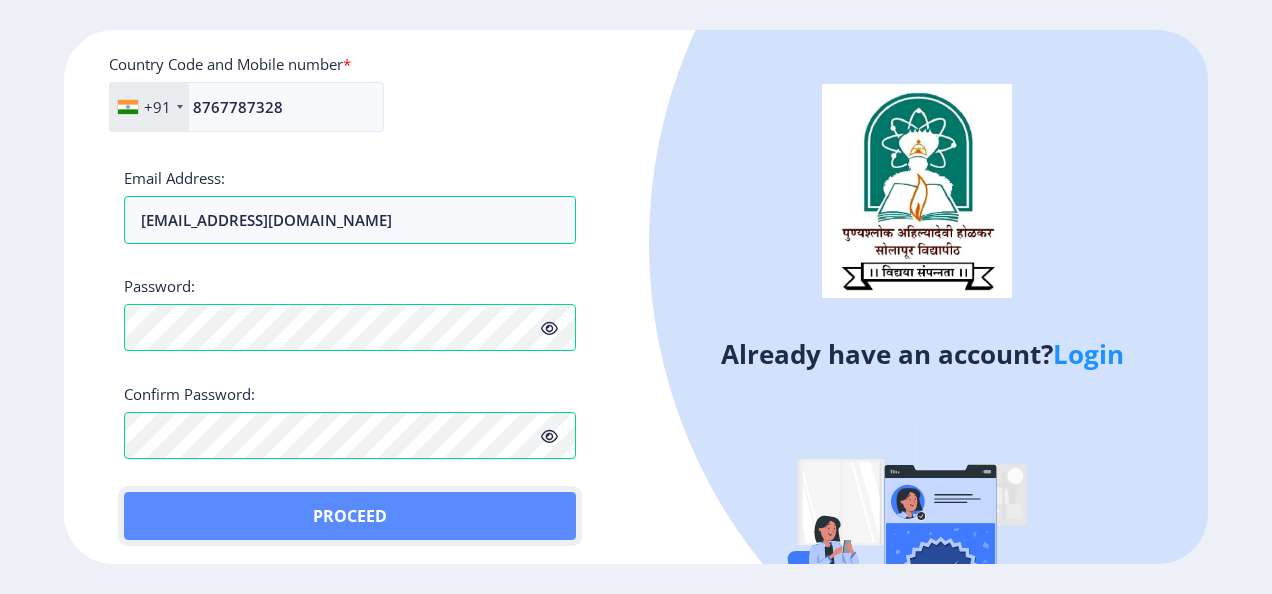 click on "Proceed" 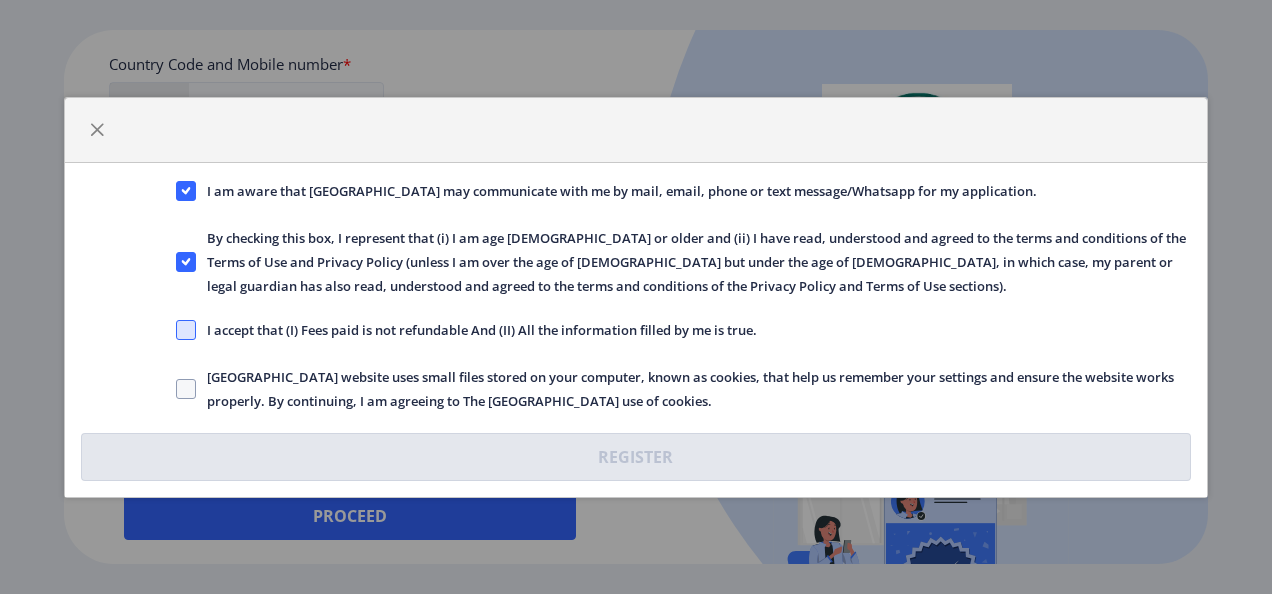 click 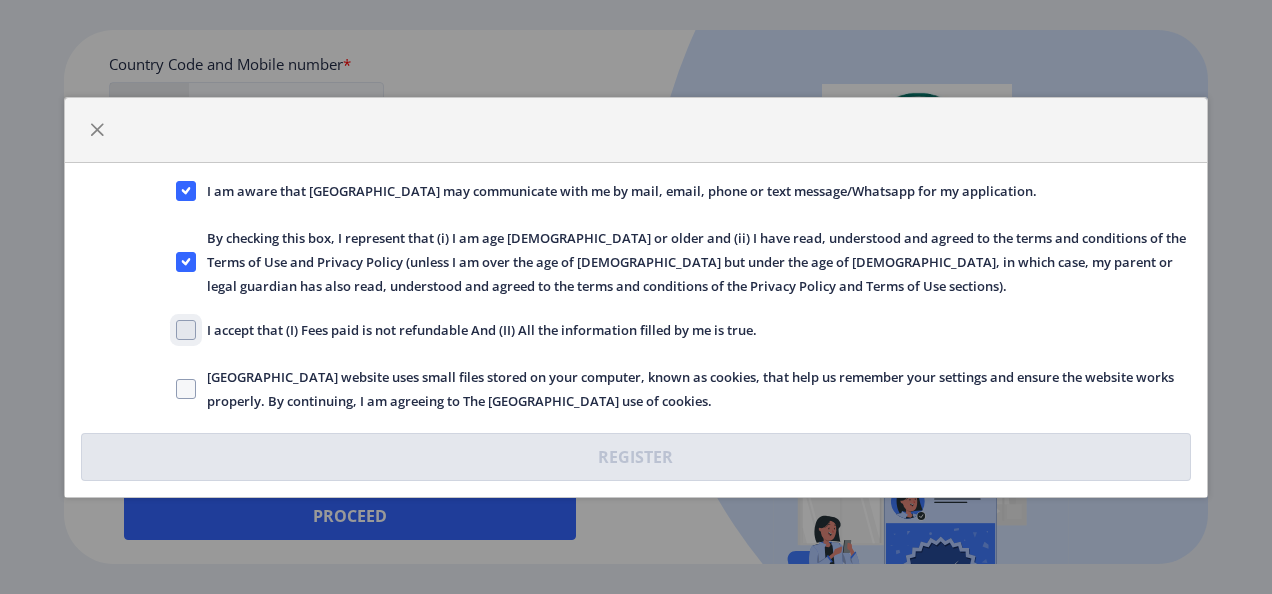 checkbox on "true" 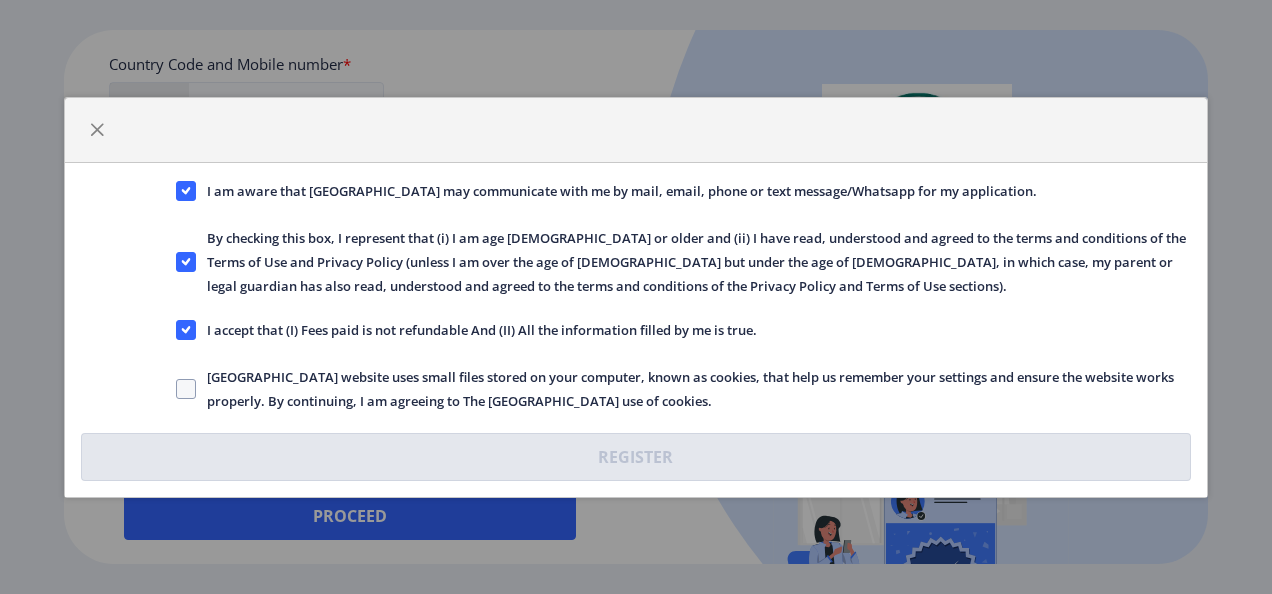 click on "Solapur University website uses small files stored on your computer, known as cookies, that help us remember your settings and ensure the website works properly. By continuing, I am agreeing to The Solapur University use of cookies." 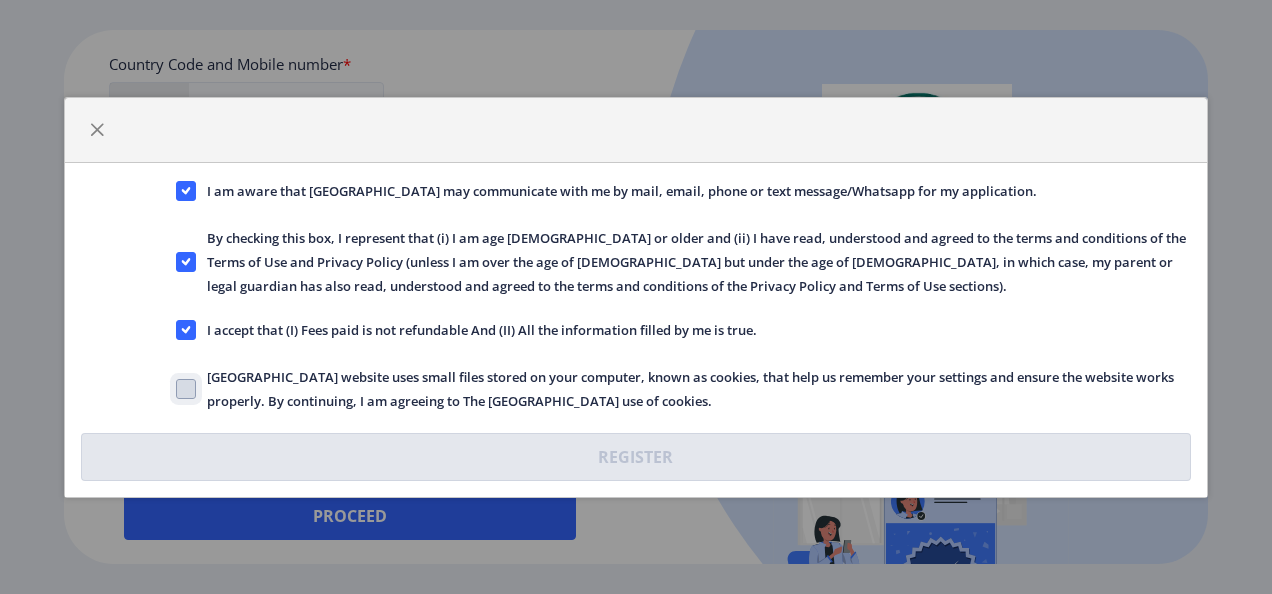click on "Solapur University website uses small files stored on your computer, known as cookies, that help us remember your settings and ensure the website works properly. By continuing, I am agreeing to The Solapur University use of cookies." 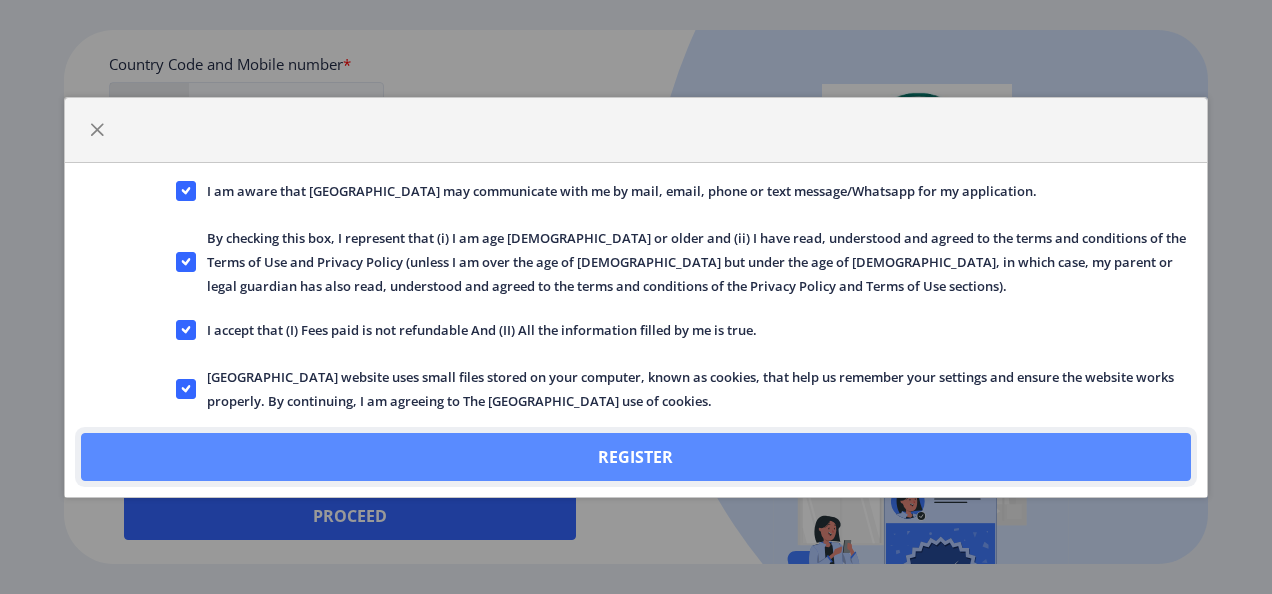 click on "Register" 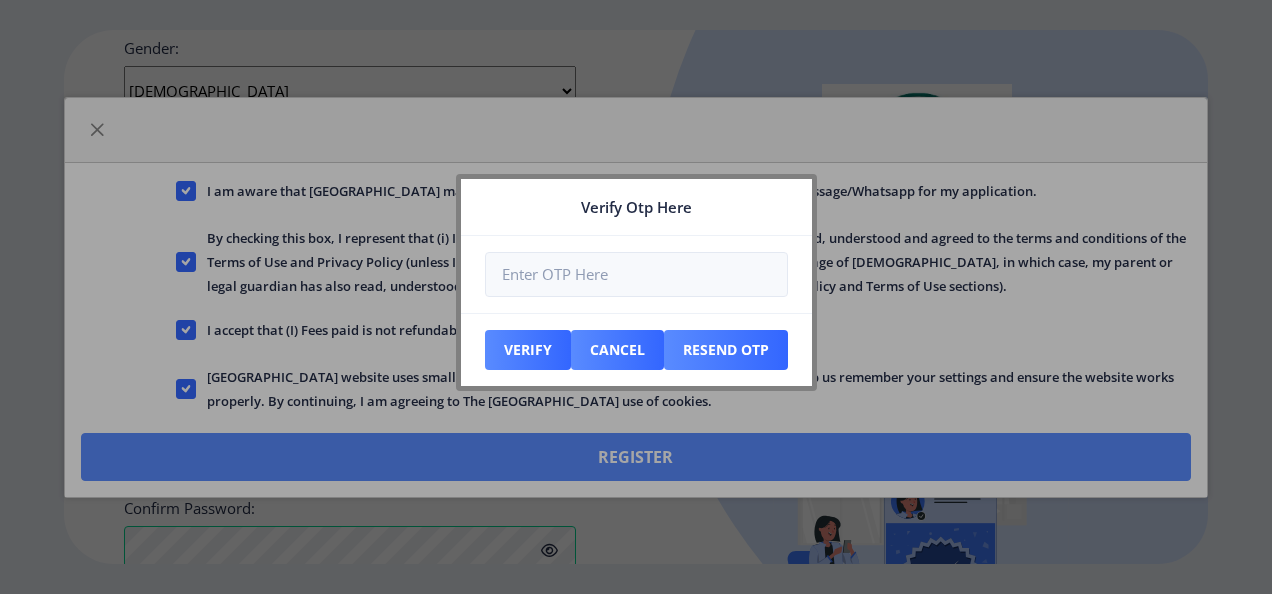 scroll, scrollTop: 1013, scrollLeft: 0, axis: vertical 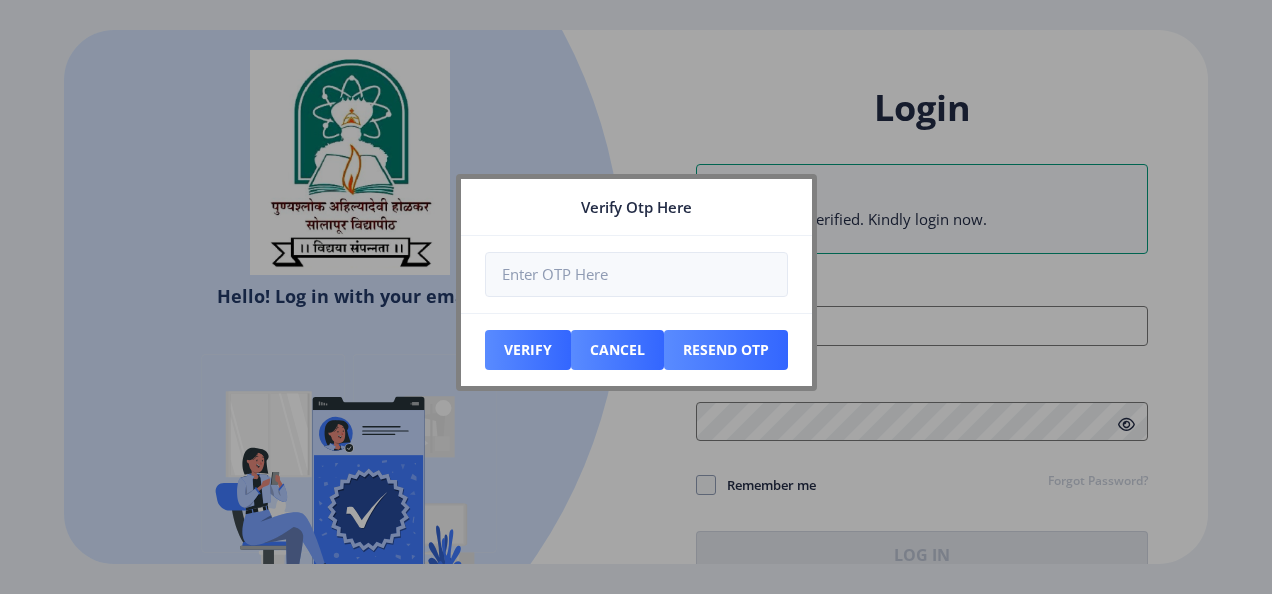 type on "[PERSON_NAME] [PERSON_NAME]" 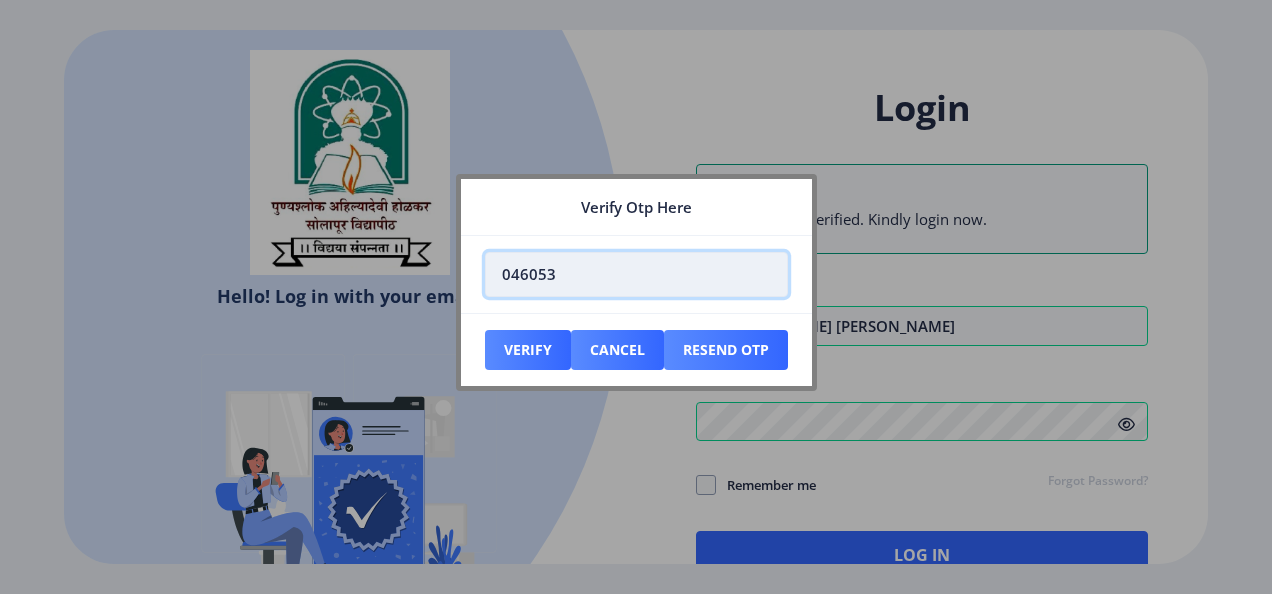 type on "046053" 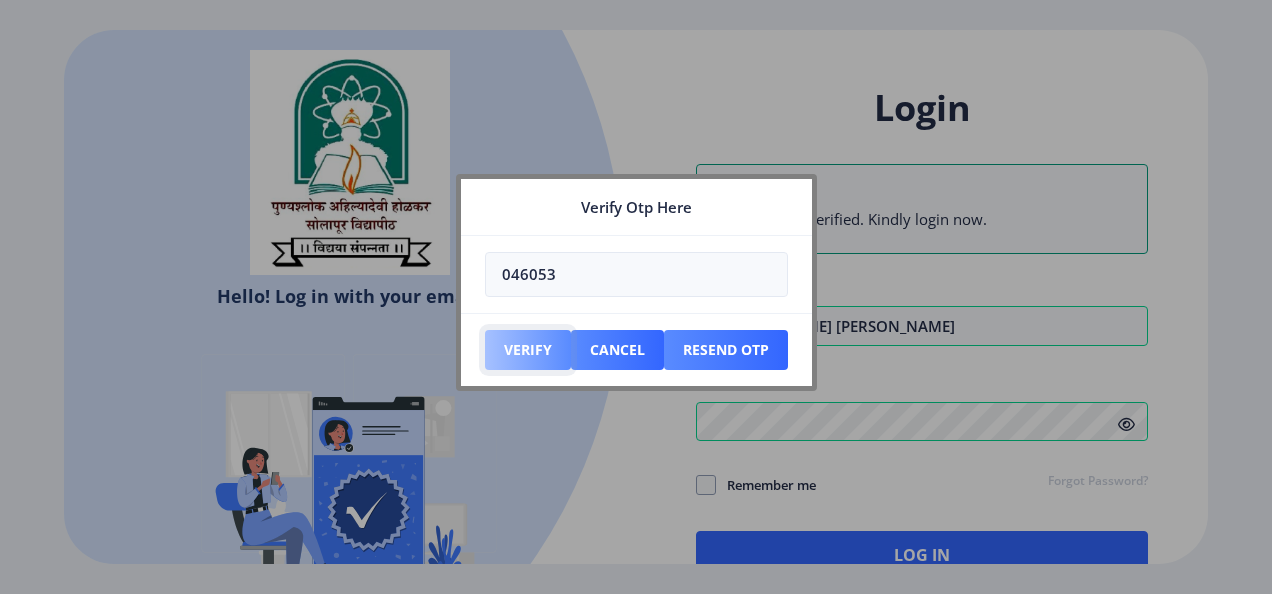 drag, startPoint x: 598, startPoint y: 296, endPoint x: 530, endPoint y: 344, distance: 83.23461 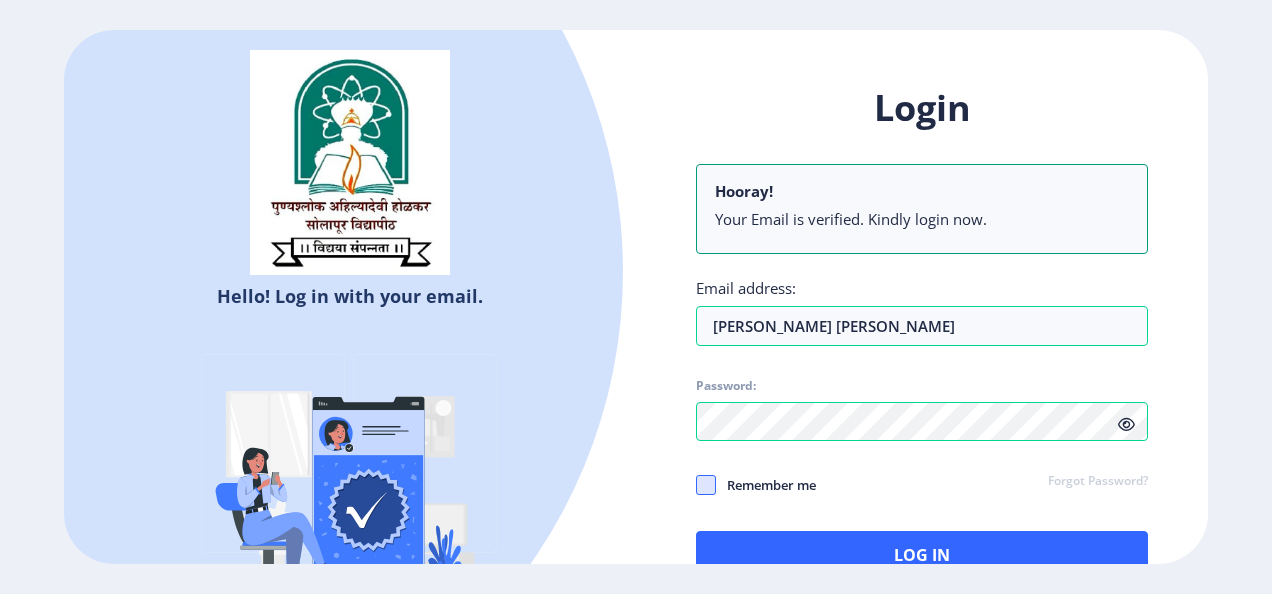 click 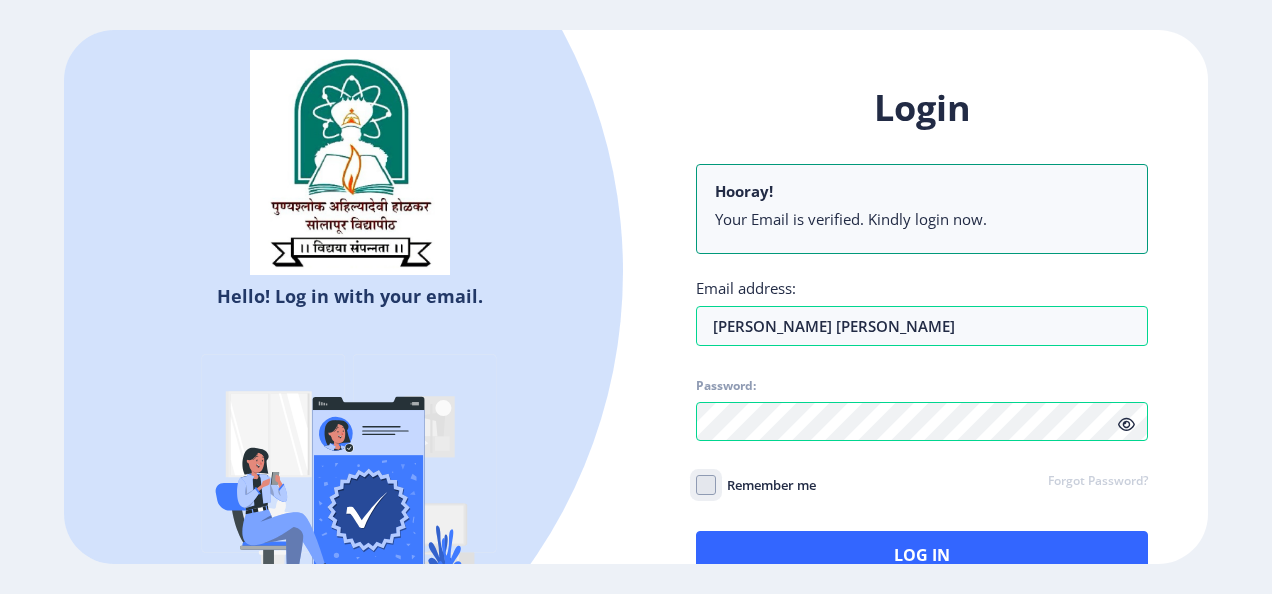 click on "Remember me" 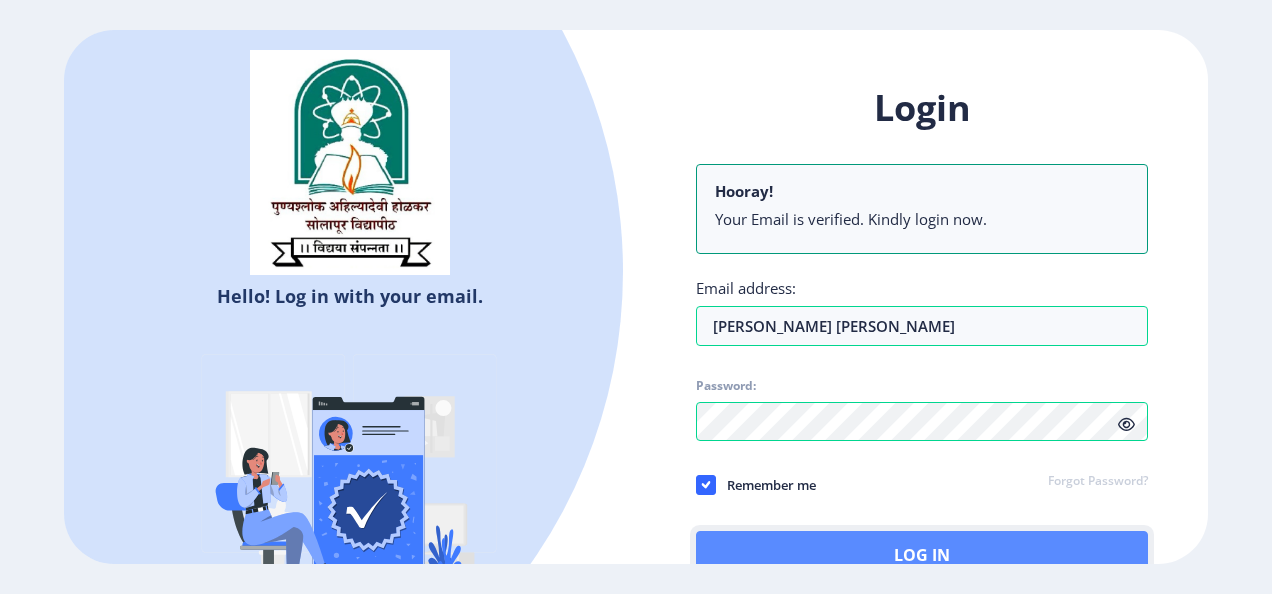 click on "Log In" 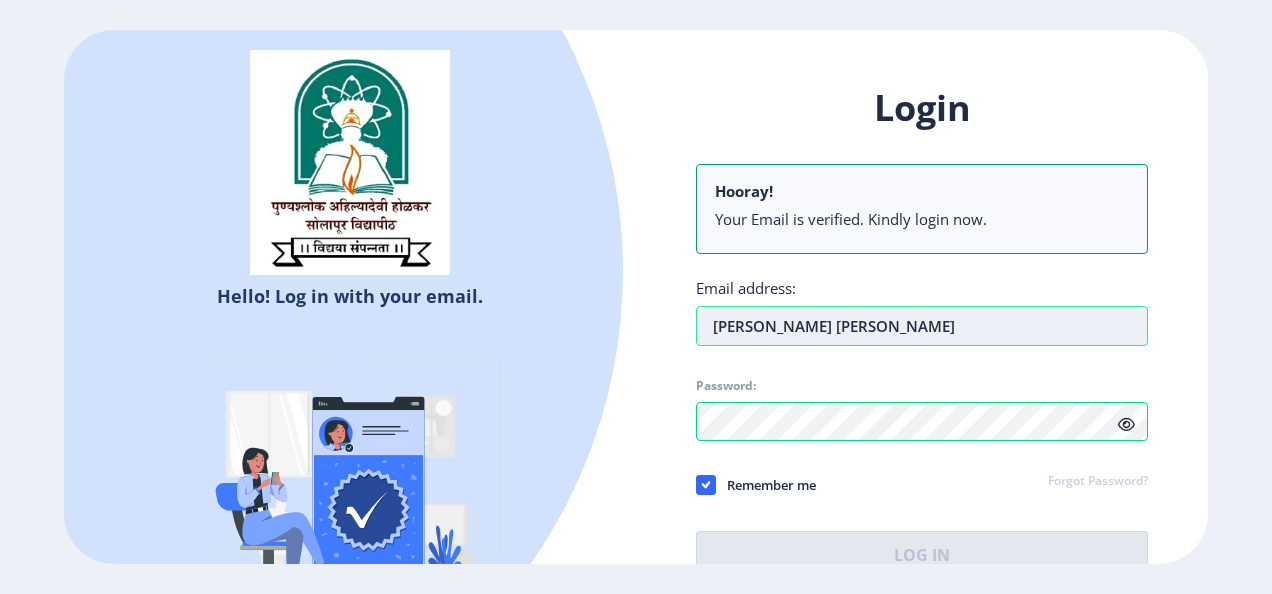 click on "[PERSON_NAME] [PERSON_NAME]" at bounding box center [922, 326] 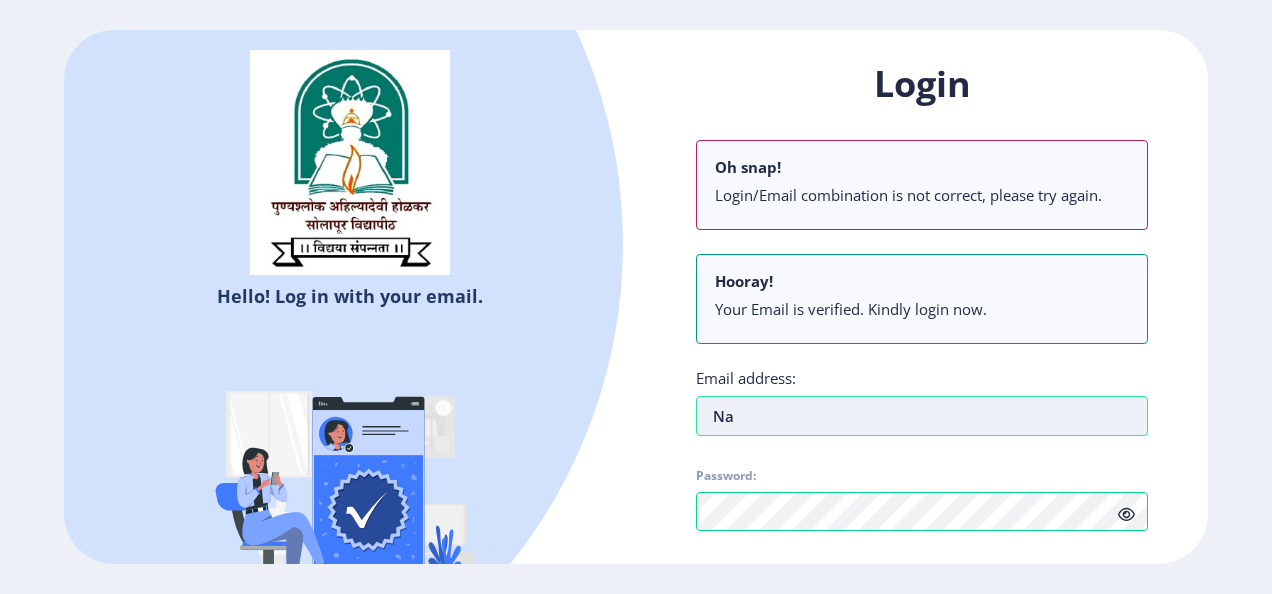 type on "N" 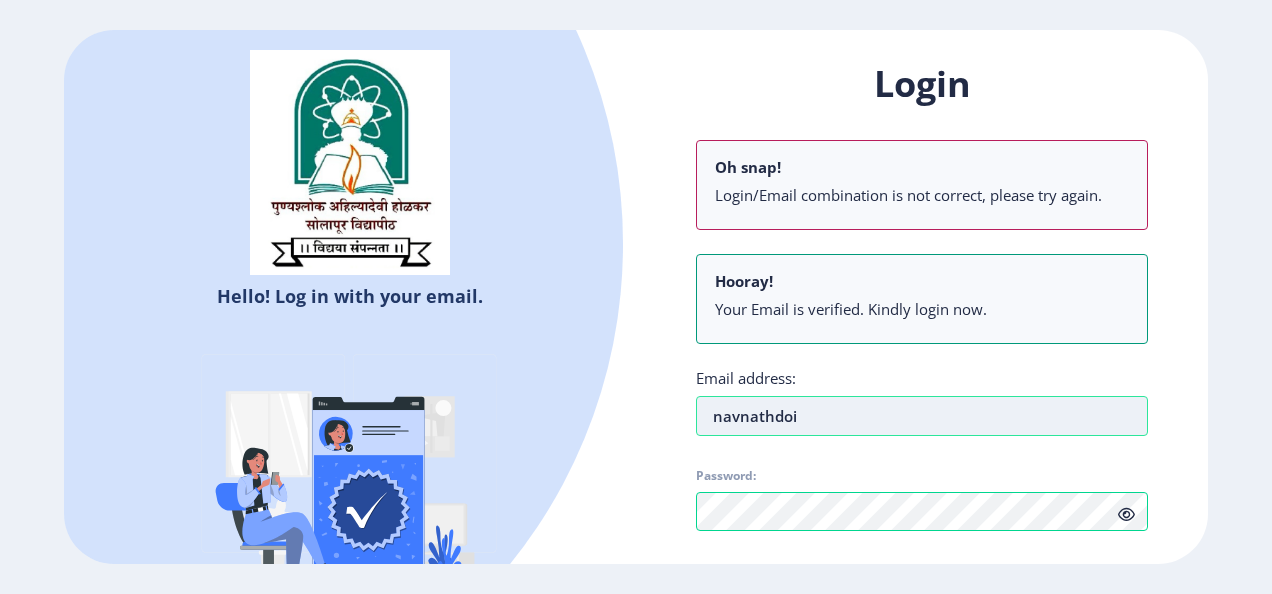 type on "[EMAIL_ADDRESS][DOMAIN_NAME]" 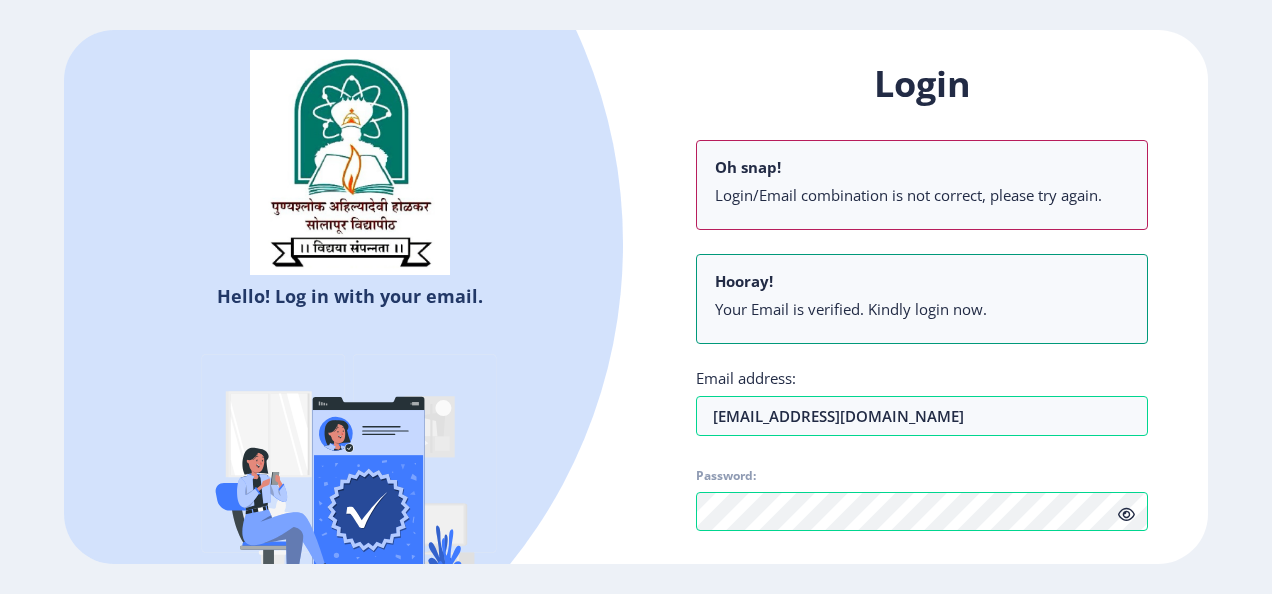click 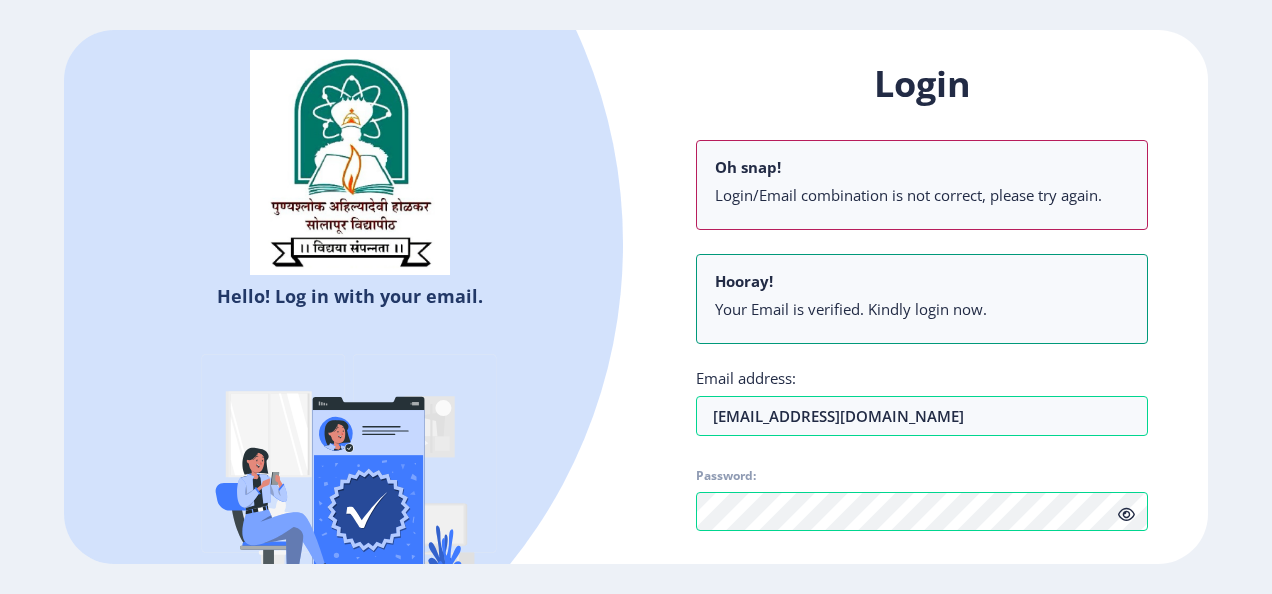 click on "Hello! Log in with your email. Don't have an account?  Register" 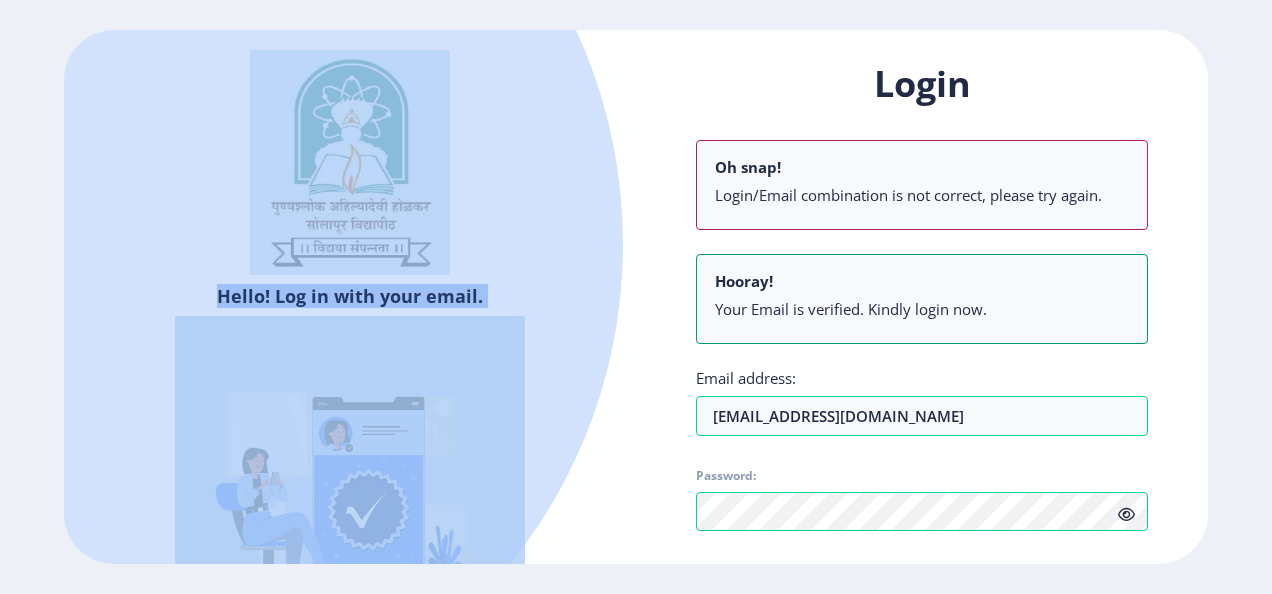drag, startPoint x: 614, startPoint y: 420, endPoint x: 437, endPoint y: -74, distance: 524.7523 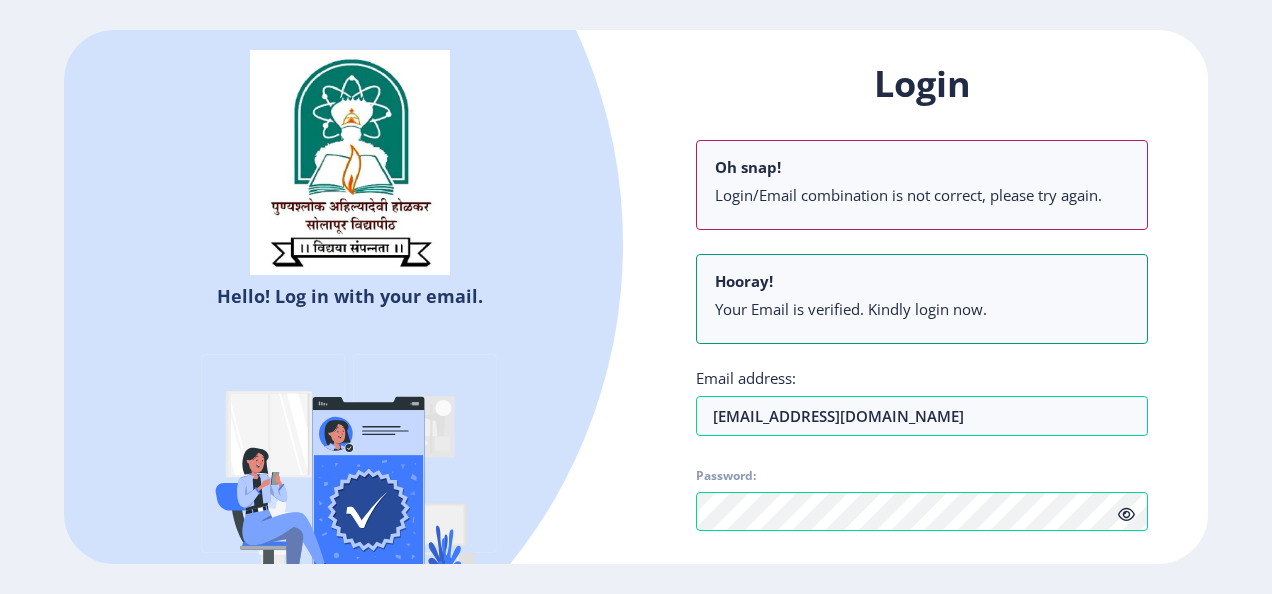 click on "Login Oh snap! Login/Email combination is not correct, please try again. Hooray! Your Email is verified. Kindly login now. Email address: navnathdoifode459@gmail.com Password: Remember me Forgot Password?  Log In   Don't have an account?  Register" 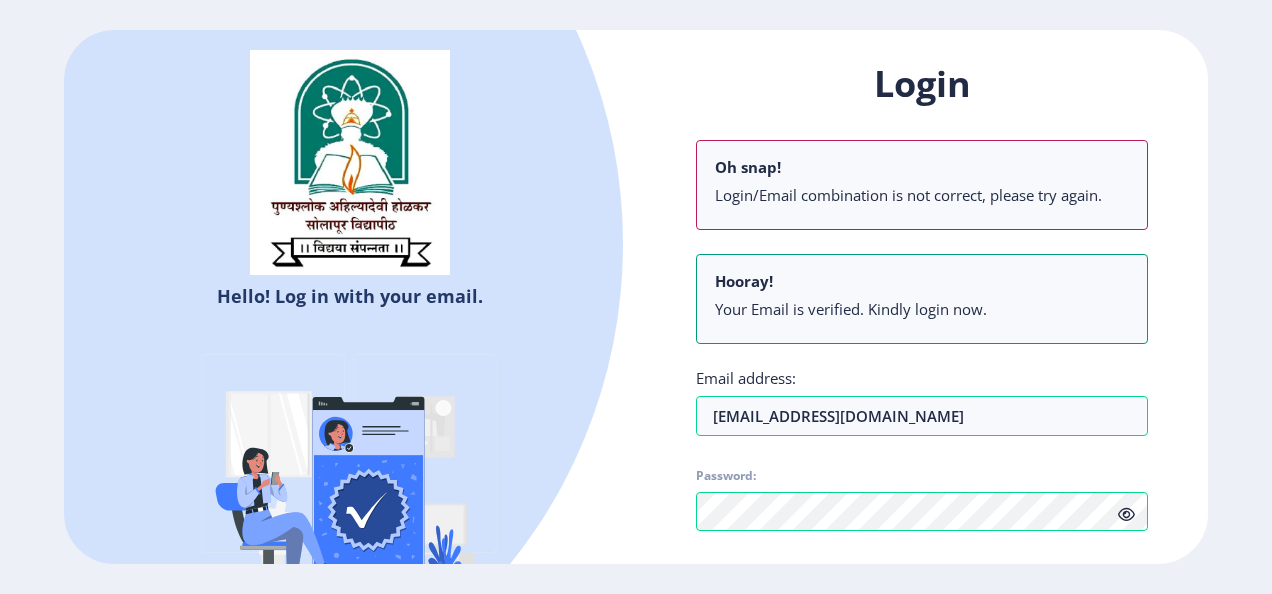 click on "Hello! Log in with your email. Don't have an account?  Register Login Oh snap! Login/Email combination is not correct, please try again. Hooray! Your Email is verified. Kindly login now. Email address: navnathdoifode459@gmail.com Password: Remember me Forgot Password?  Log In   Don't have an account?  Register" 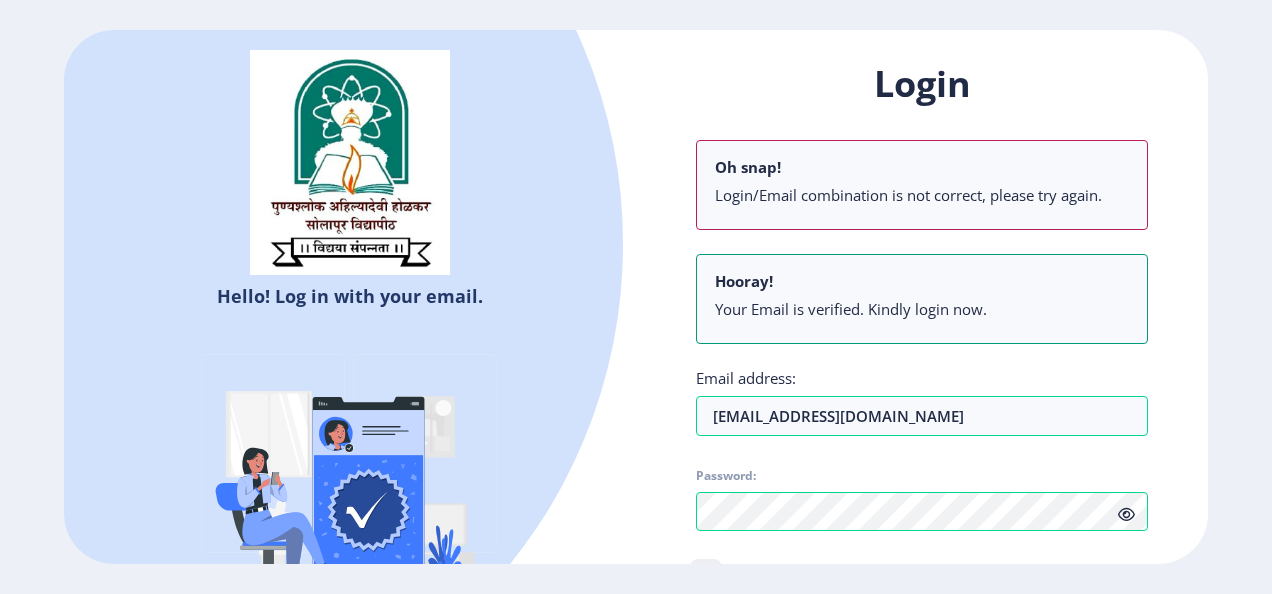 click on "Remember me" 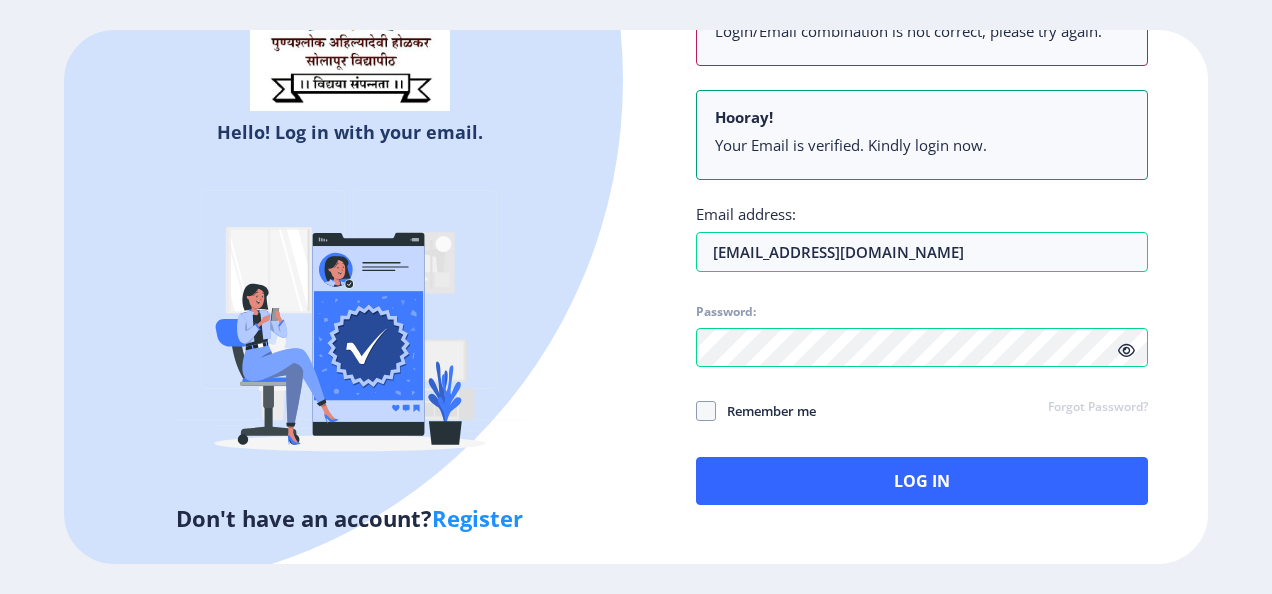 click on "Login Oh snap! Login/Email combination is not correct, please try again. Hooray! Your Email is verified. Kindly login now. Email address: navnathdoifode459@gmail.com Password: Remember me Forgot Password?  Log In   Don't have an account?  Register" 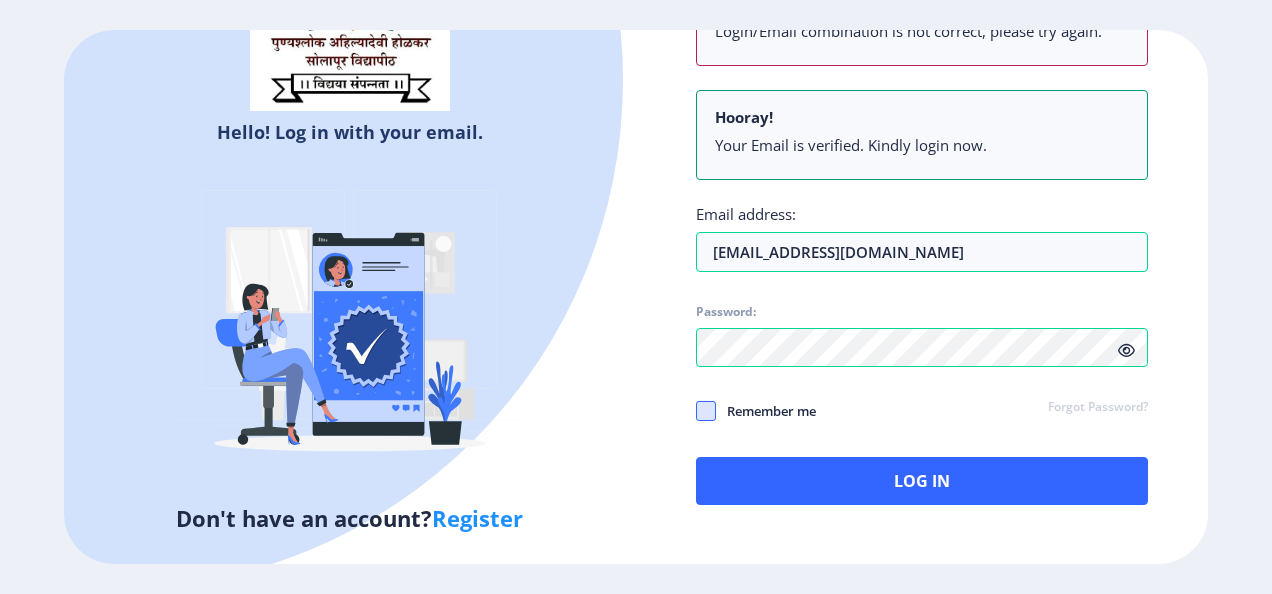 click 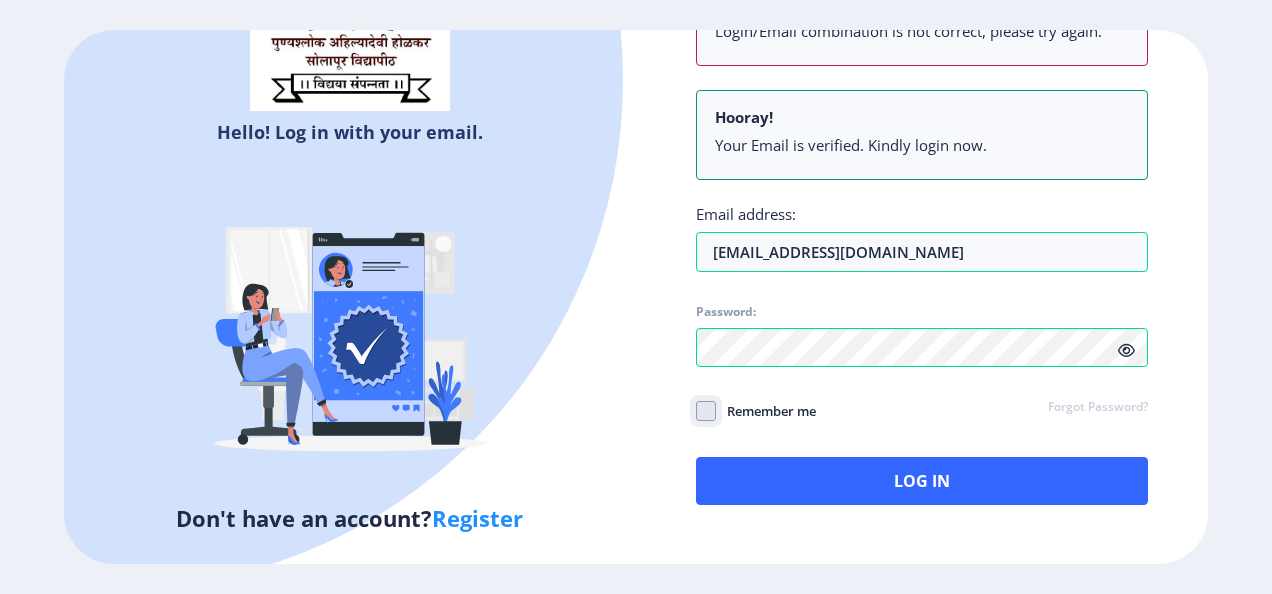click on "Remember me" 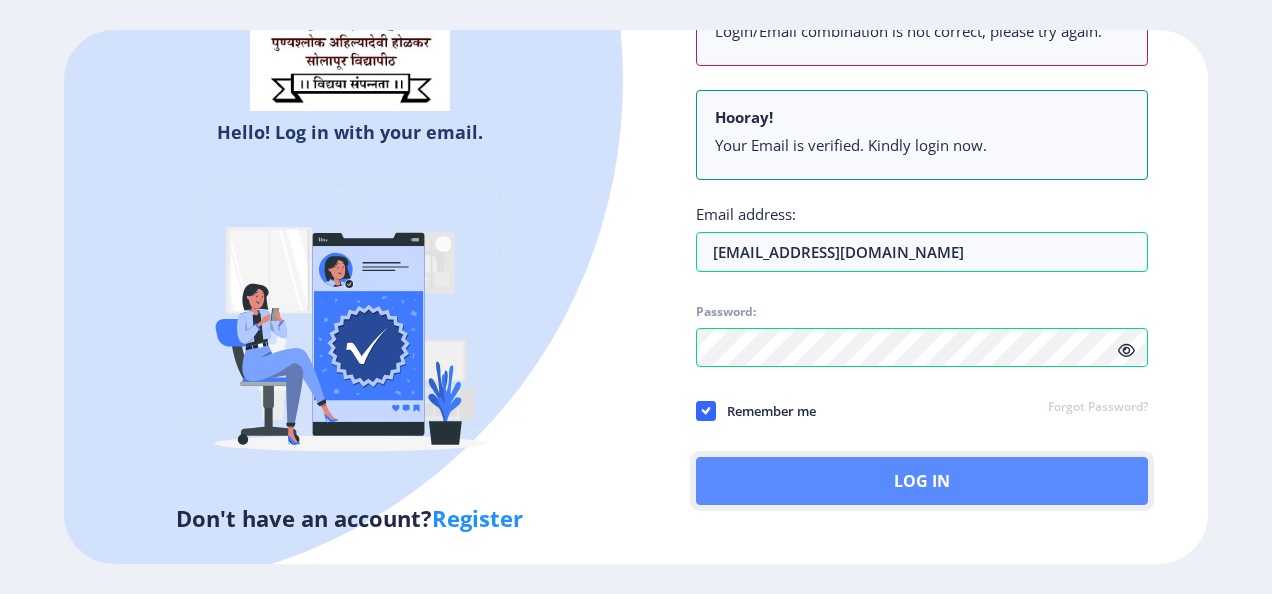 click on "Log In" 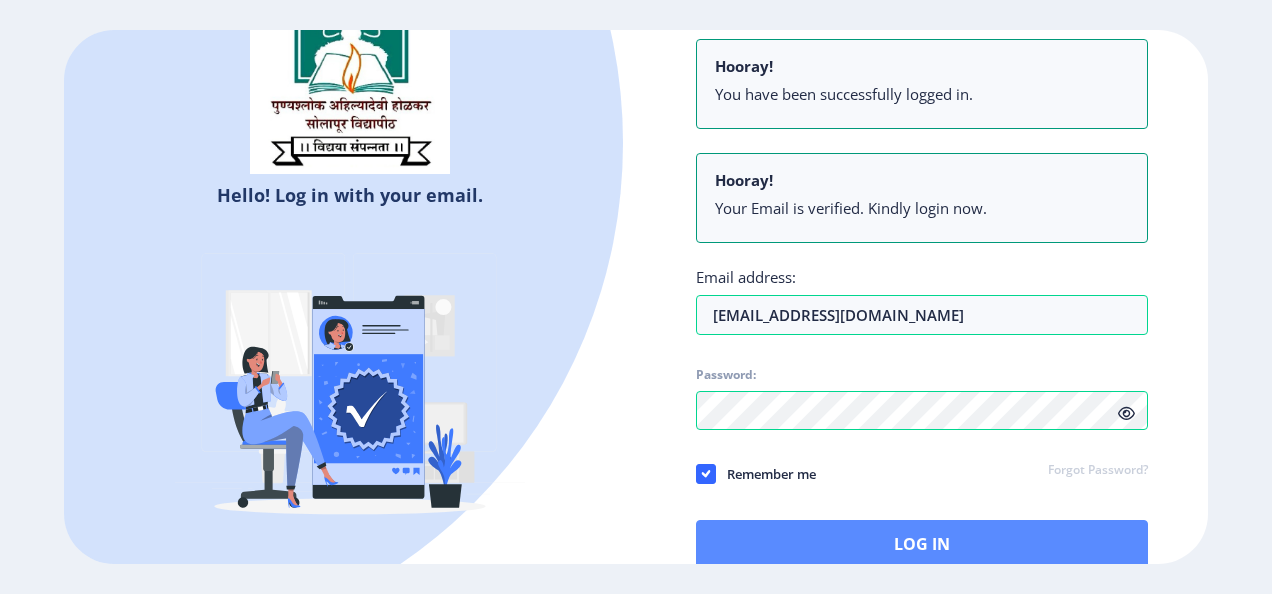 scroll, scrollTop: 164, scrollLeft: 0, axis: vertical 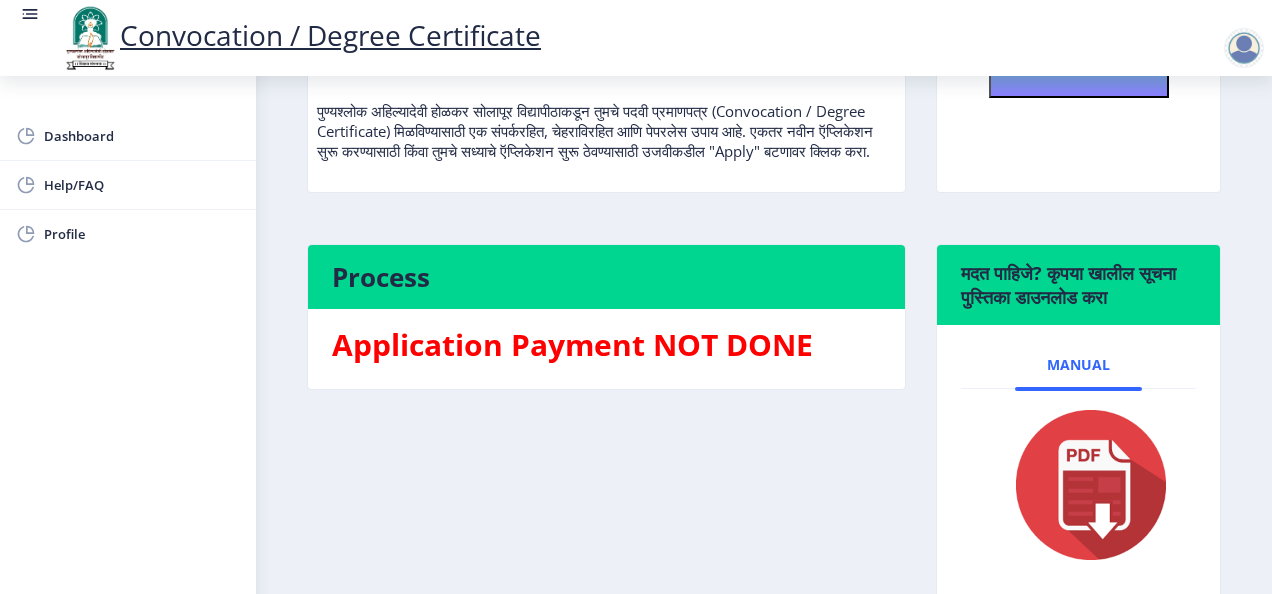 click 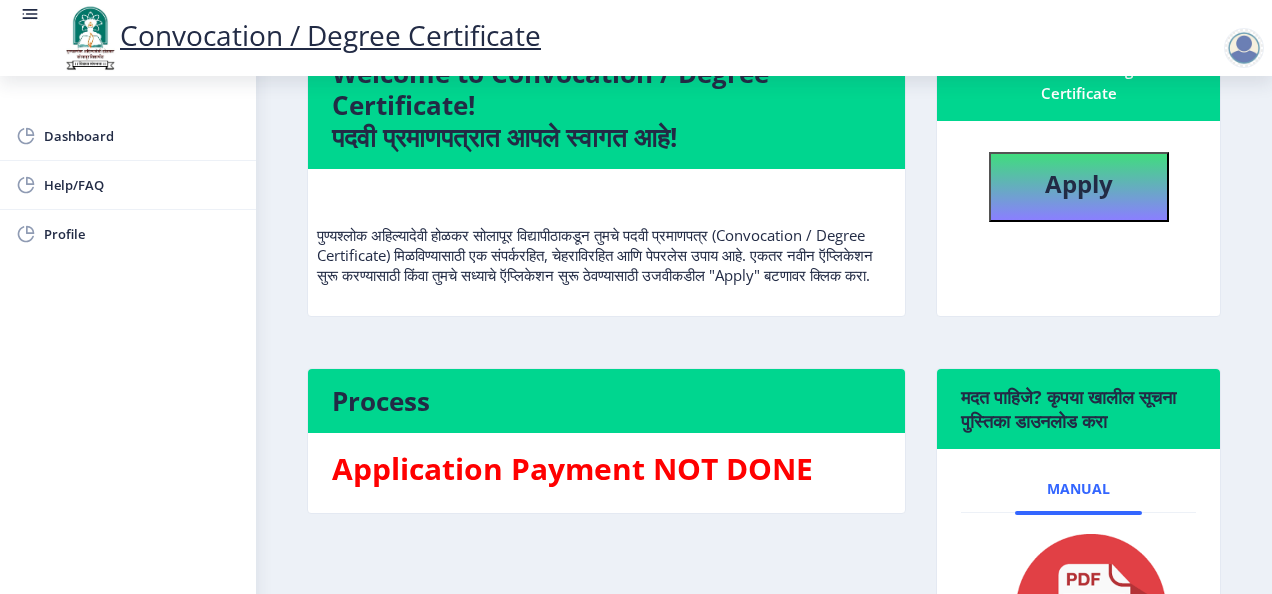 scroll, scrollTop: 0, scrollLeft: 0, axis: both 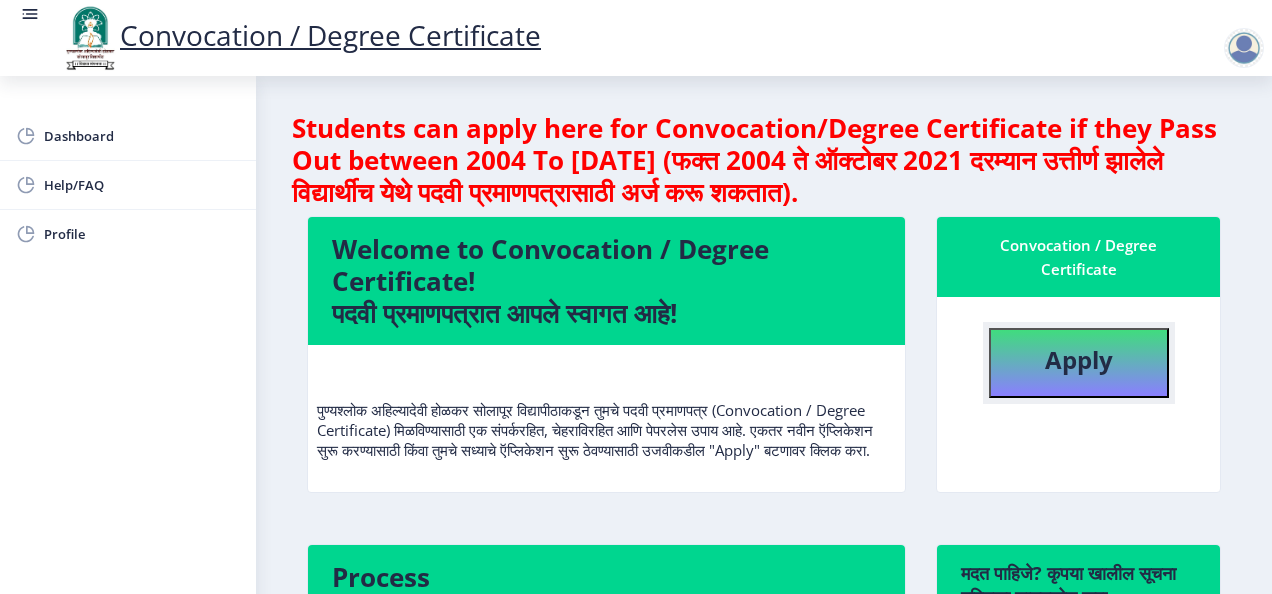 click on "Apply" 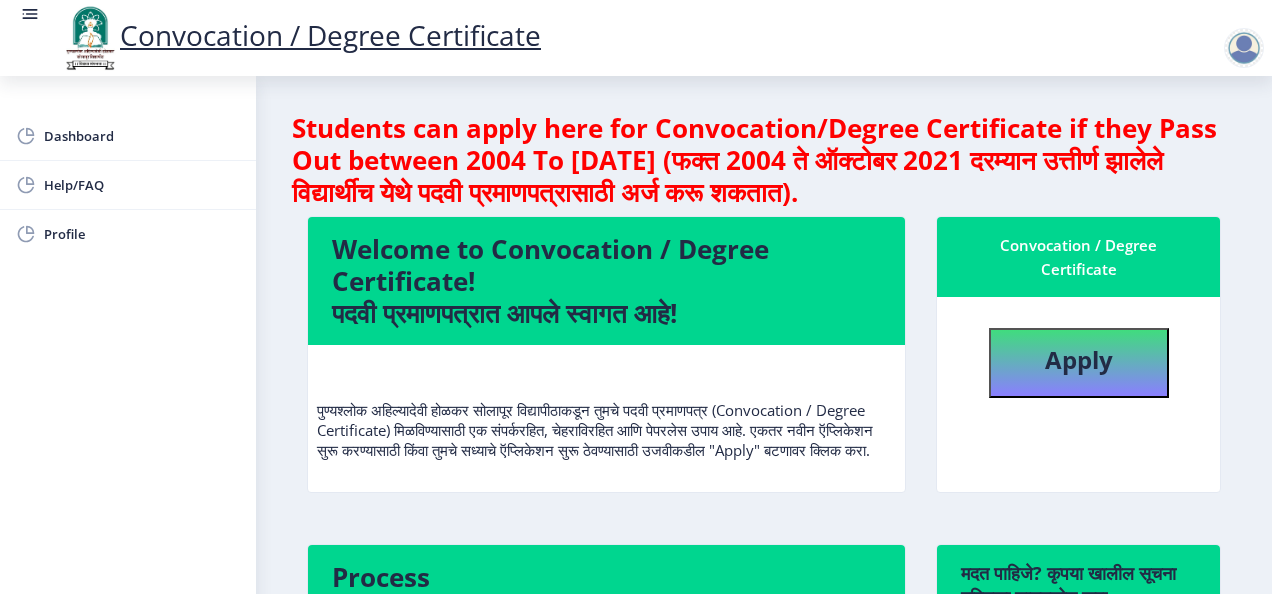 select 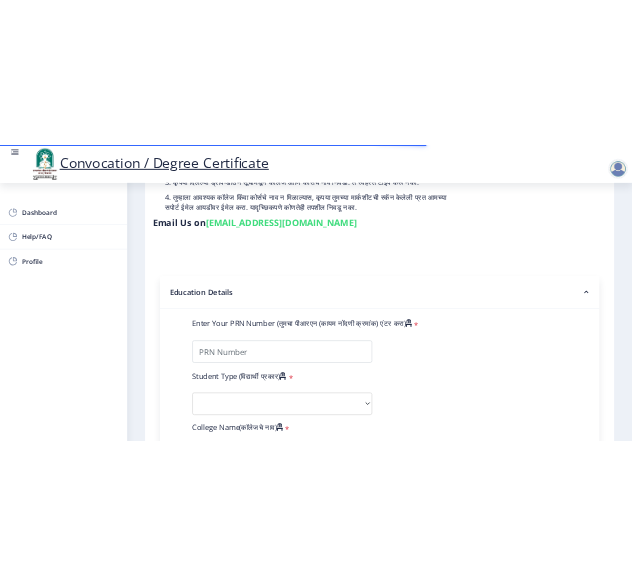 scroll, scrollTop: 300, scrollLeft: 0, axis: vertical 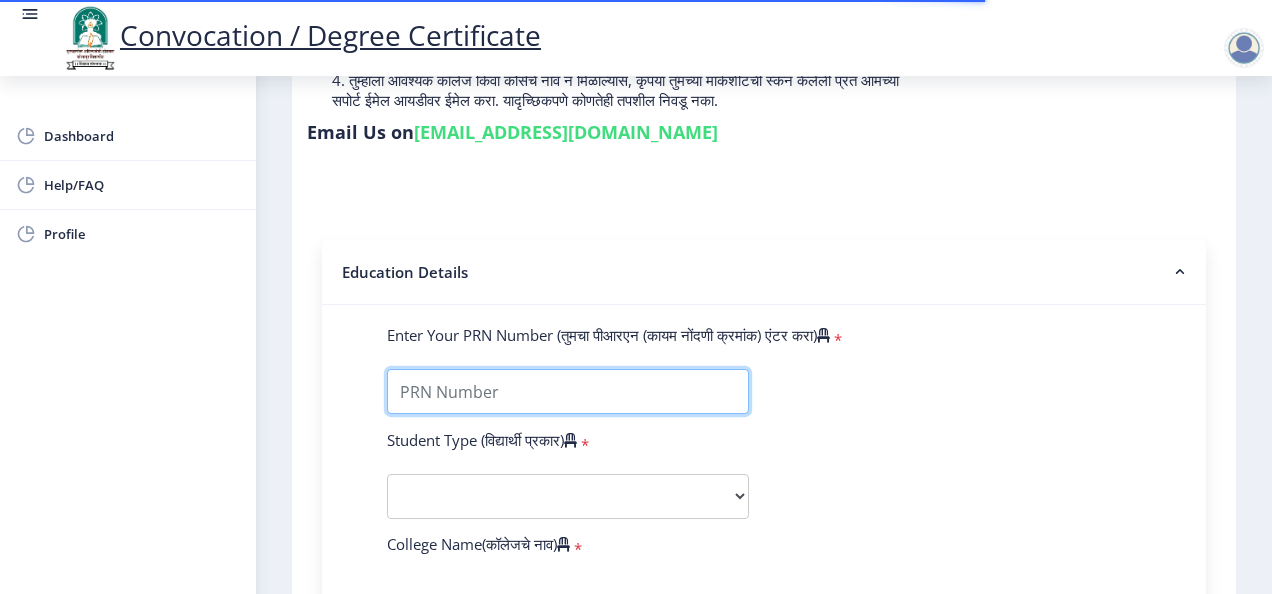 click on "Enter Your PRN Number (तुमचा पीआरएन (कायम नोंदणी क्रमांक) एंटर करा)" at bounding box center [568, 391] 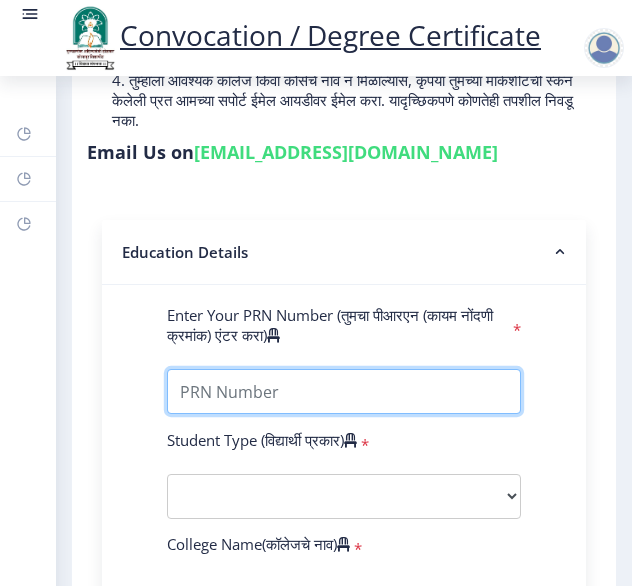 click on "Enter Your PRN Number (तुमचा पीआरएन (कायम नोंदणी क्रमांक) एंटर करा)" at bounding box center (344, 391) 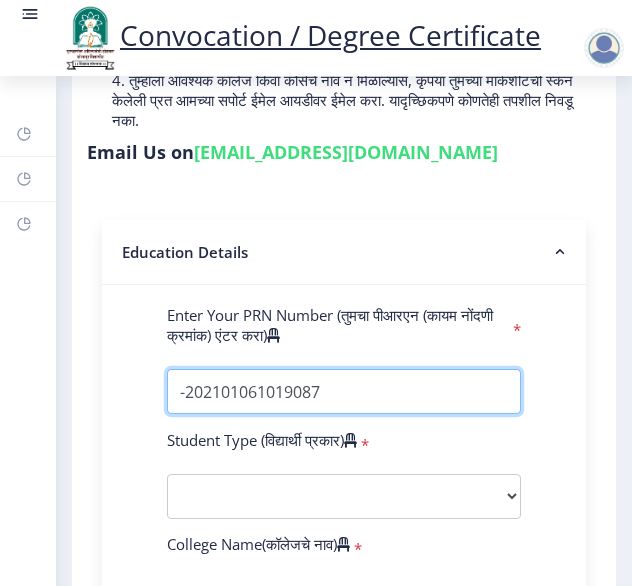 click on "Enter Your PRN Number (तुमचा पीआरएन (कायम नोंदणी क्रमांक) एंटर करा)" at bounding box center (344, 391) 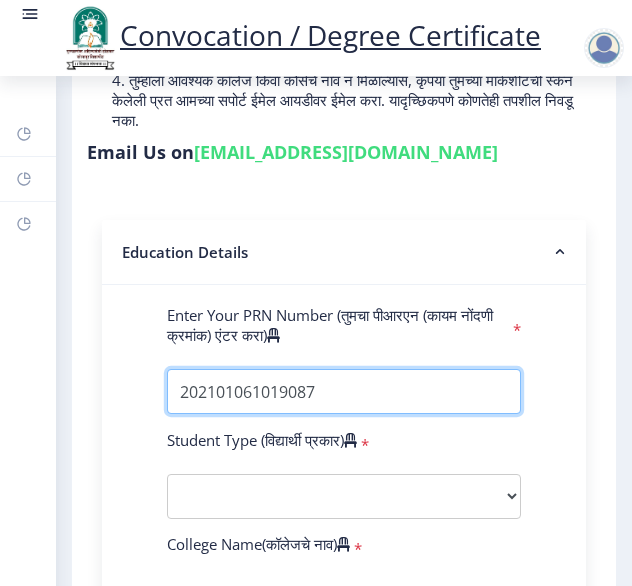 type on "202101061019087" 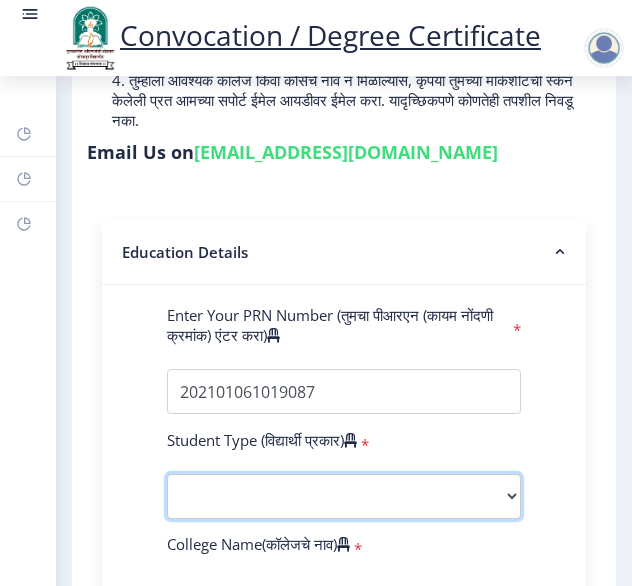 click on "Select Student Type Regular External" at bounding box center (344, 496) 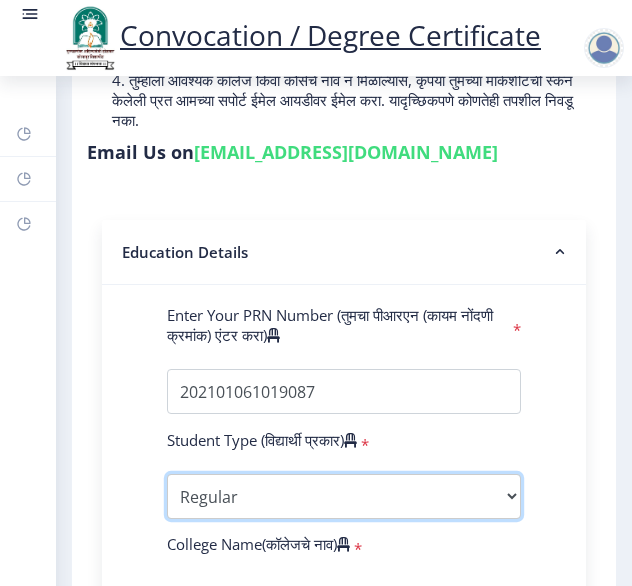 click on "Select Student Type Regular External" at bounding box center [344, 496] 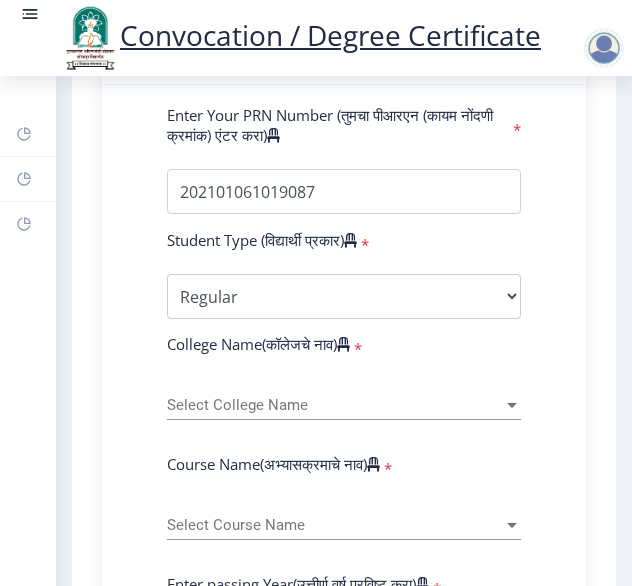 click on "Select College Name" at bounding box center (335, 405) 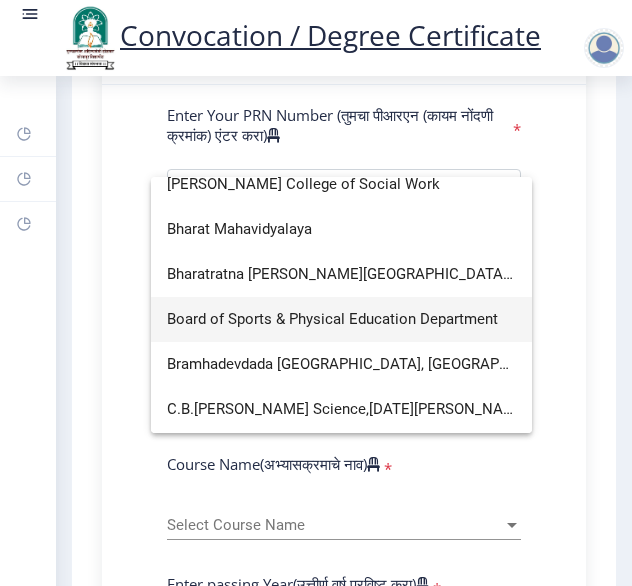 scroll, scrollTop: 700, scrollLeft: 0, axis: vertical 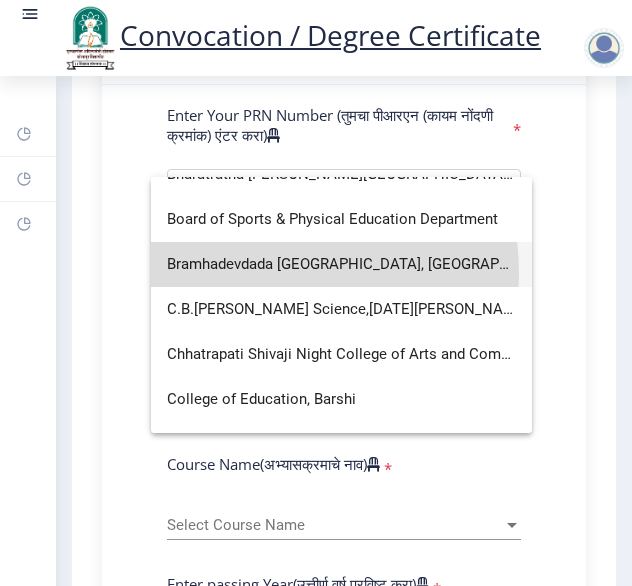 click on "Bramhadevdada Mane Institute of Technology, Solapur" at bounding box center (341, 264) 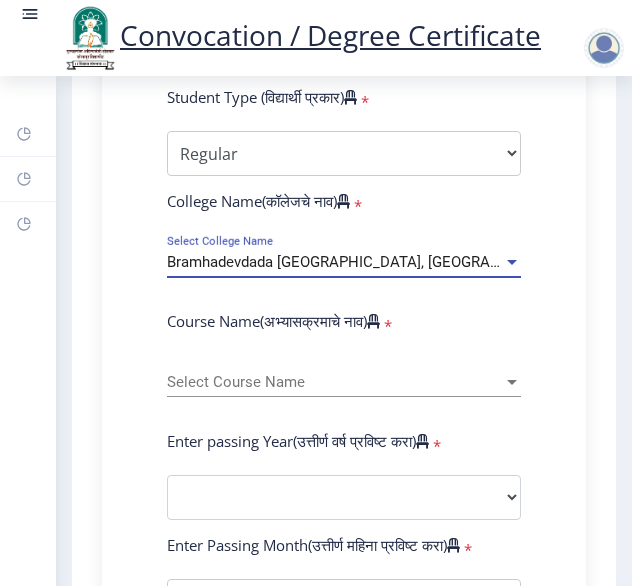 scroll, scrollTop: 700, scrollLeft: 0, axis: vertical 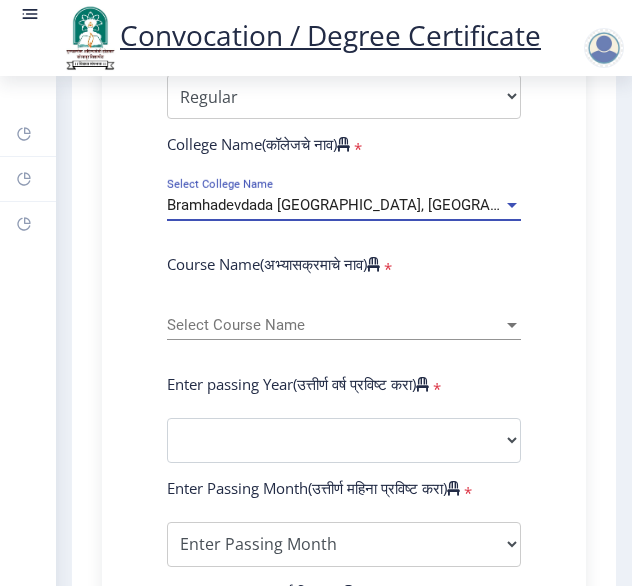 click on "Select Course Name" at bounding box center [335, 325] 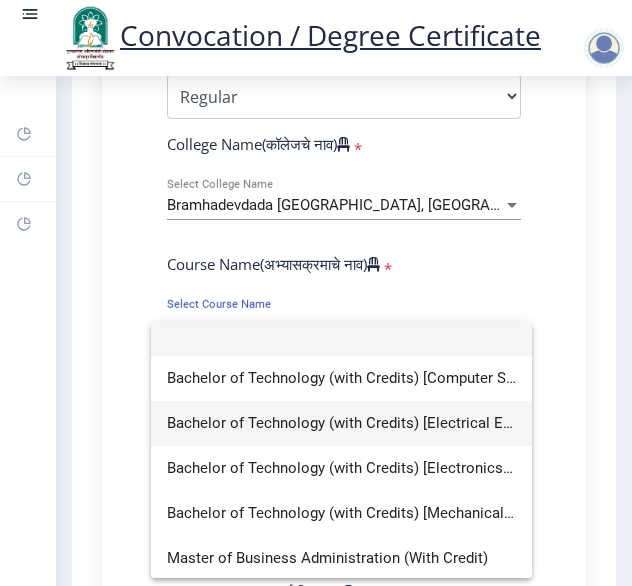 scroll, scrollTop: 14, scrollLeft: 0, axis: vertical 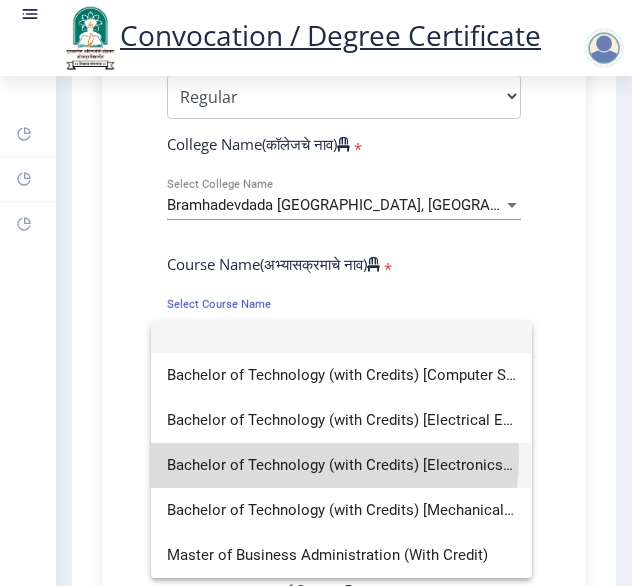 click on "Bachelor of Technology (with Credits) [Electronics and Telecommunication Engineering]" at bounding box center [341, 465] 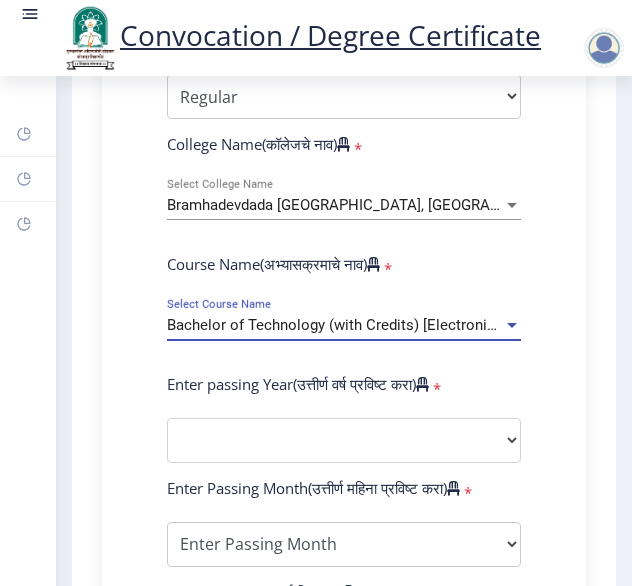 click at bounding box center [512, 325] 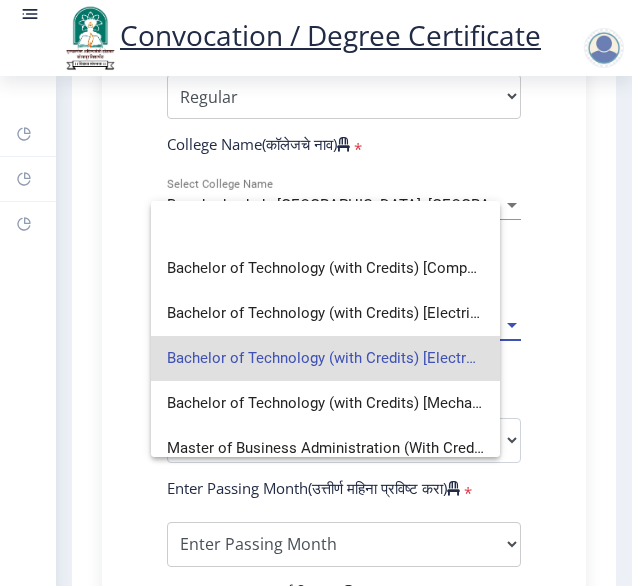 scroll, scrollTop: 0, scrollLeft: 0, axis: both 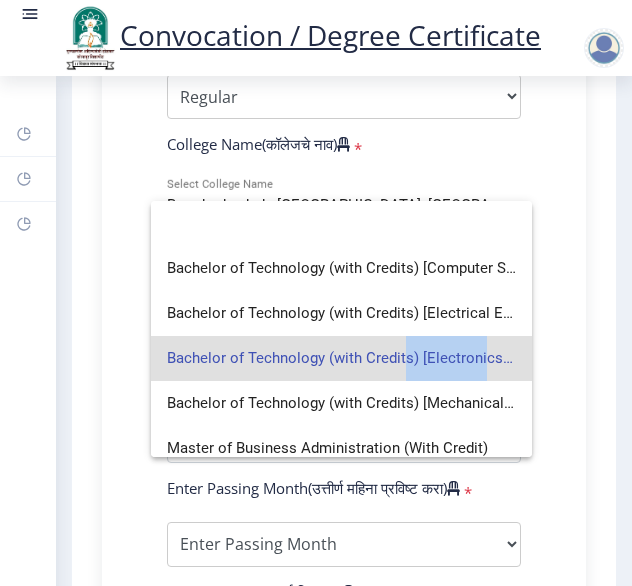 drag, startPoint x: 476, startPoint y: 359, endPoint x: 402, endPoint y: 362, distance: 74.06078 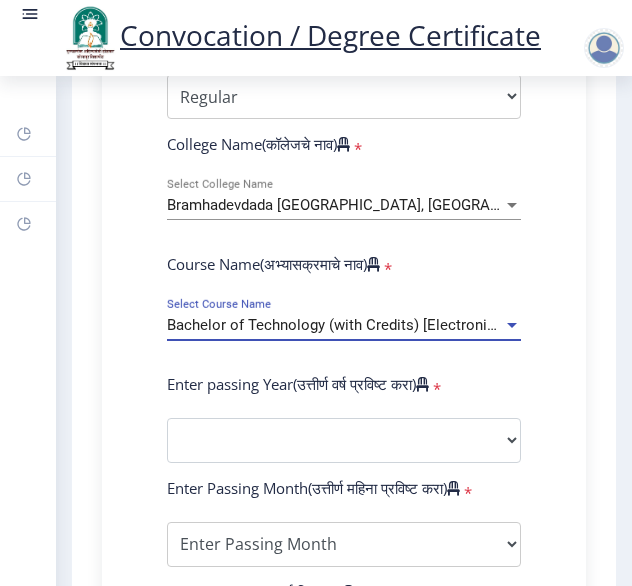 drag, startPoint x: 402, startPoint y: 362, endPoint x: 384, endPoint y: 374, distance: 21.633308 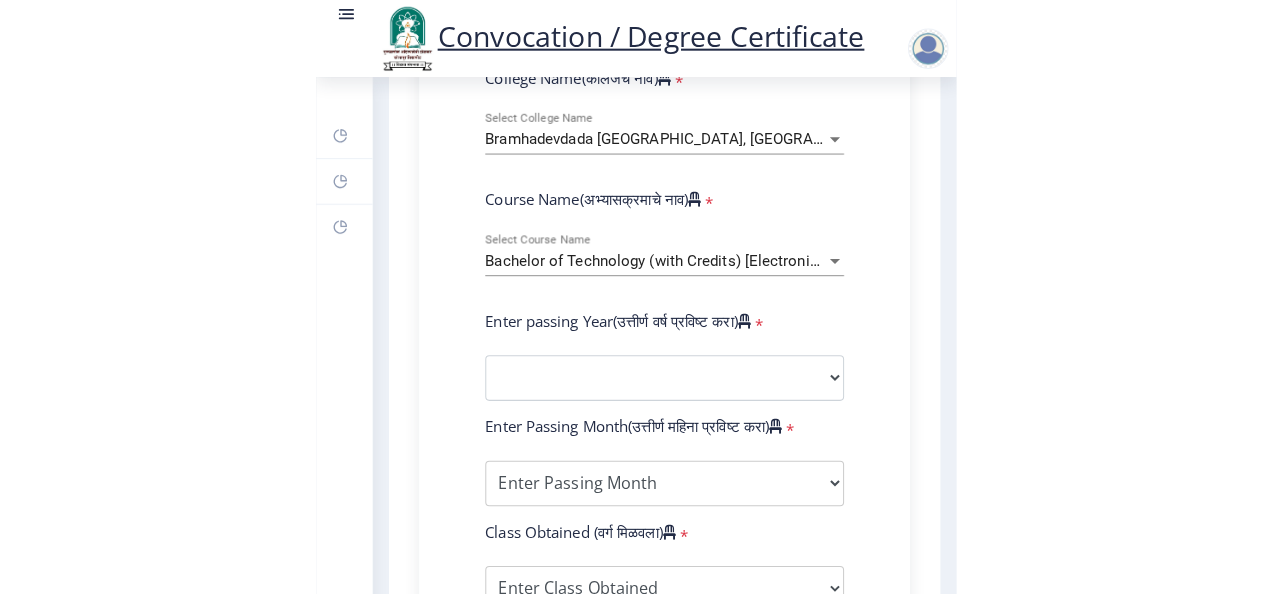 scroll, scrollTop: 800, scrollLeft: 0, axis: vertical 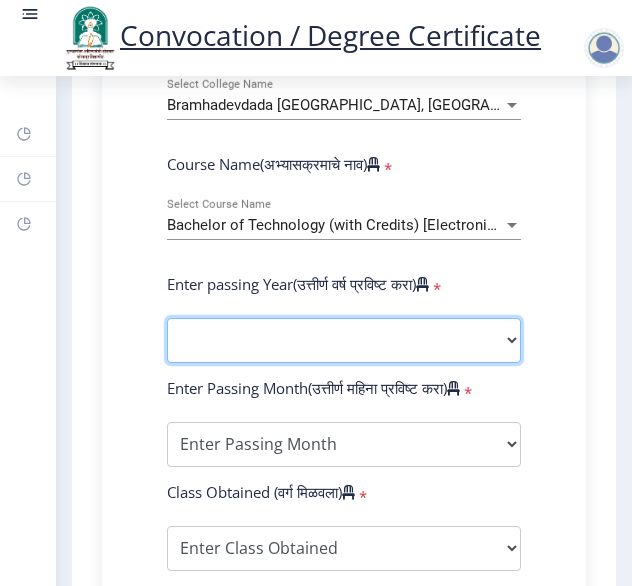 click on "2025   2024   2023   2022   2021   2020   2019   2018   2017   2016   2015   2014   2013   2012   2011   2010   2009   2008   2007   2006   2005   2004   2003   2002   2001   2000   1999   1998   1997   1996   1995   1994   1993   1992   1991   1990   1989   1988   1987   1986   1985   1984   1983   1982   1981   1980   1979   1978   1977   1976" 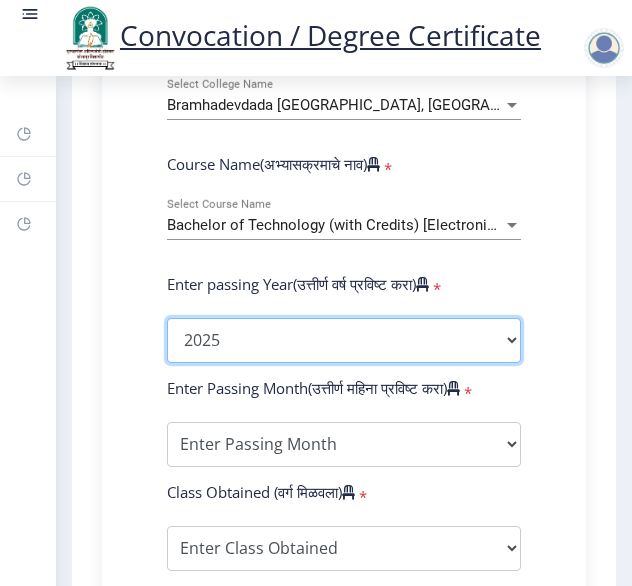 click on "2025   2024   2023   2022   2021   2020   2019   2018   2017   2016   2015   2014   2013   2012   2011   2010   2009   2008   2007   2006   2005   2004   2003   2002   2001   2000   1999   1998   1997   1996   1995   1994   1993   1992   1991   1990   1989   1988   1987   1986   1985   1984   1983   1982   1981   1980   1979   1978   1977   1976" 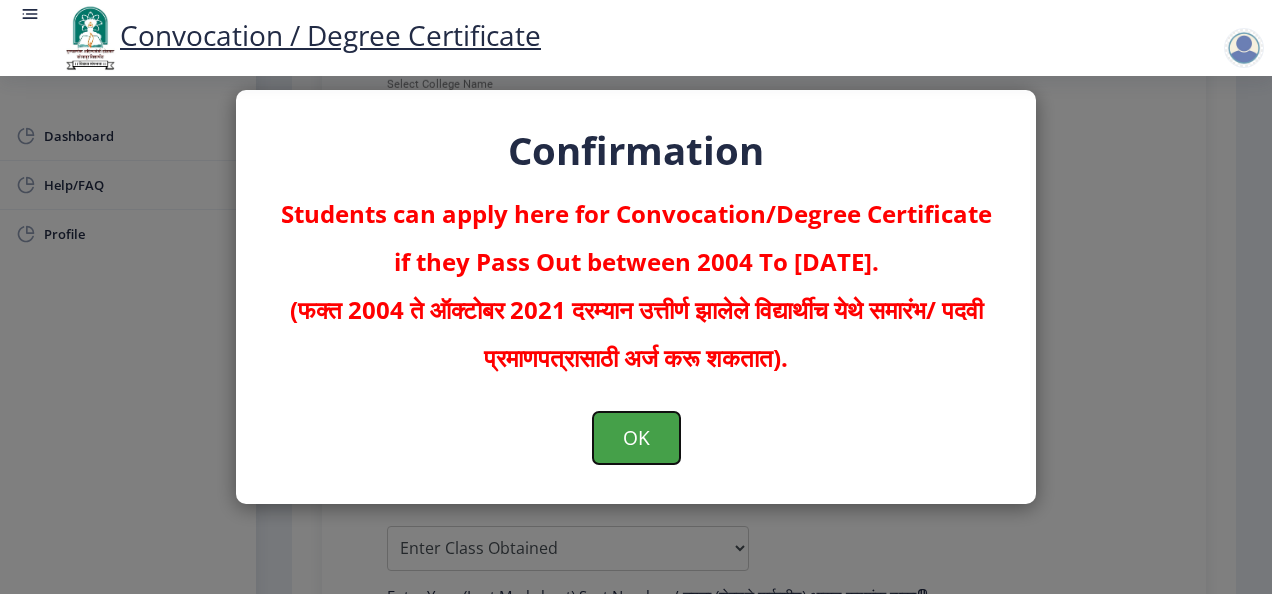click on "OK" 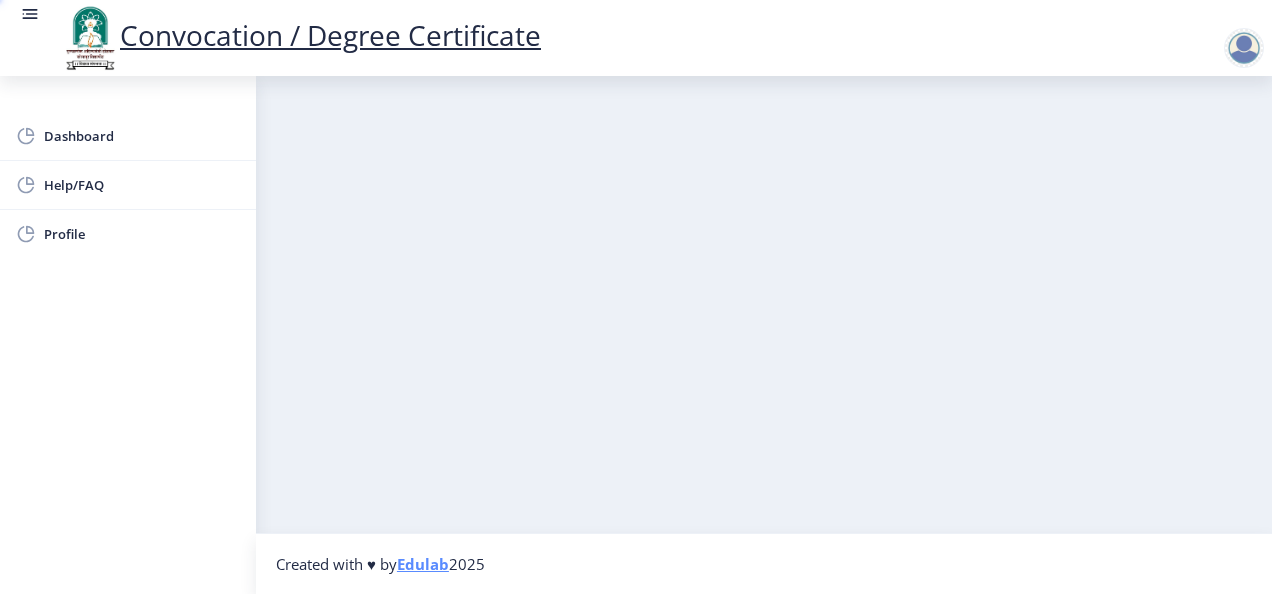 scroll, scrollTop: 0, scrollLeft: 0, axis: both 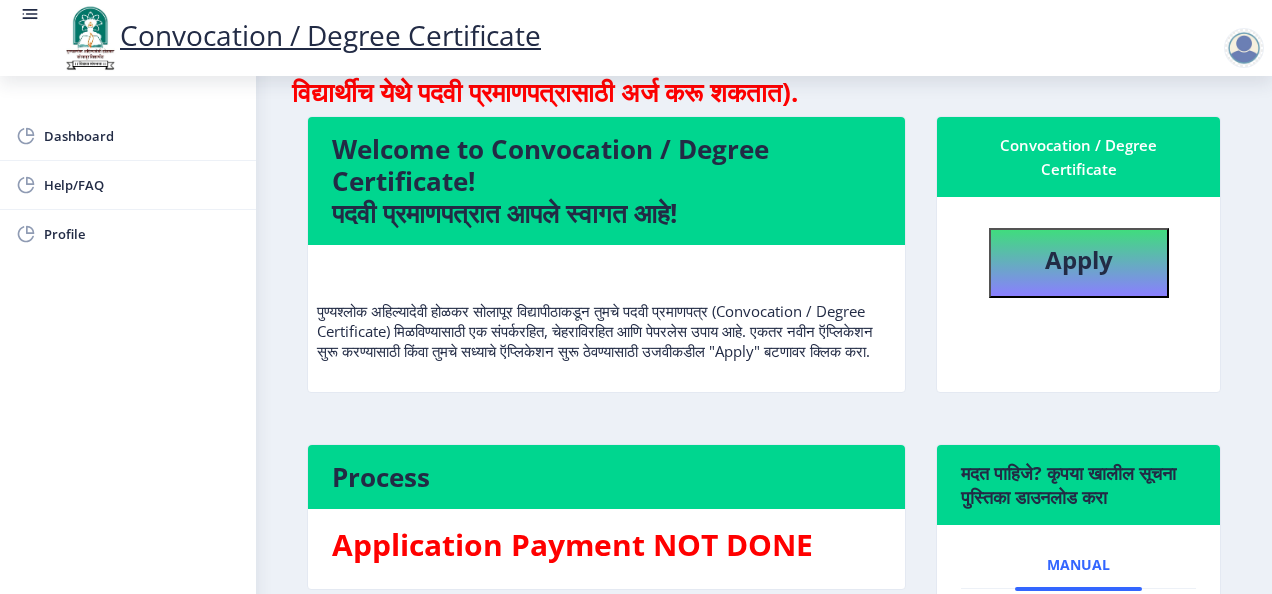 drag, startPoint x: 396, startPoint y: 5, endPoint x: 656, endPoint y: 21, distance: 260.49185 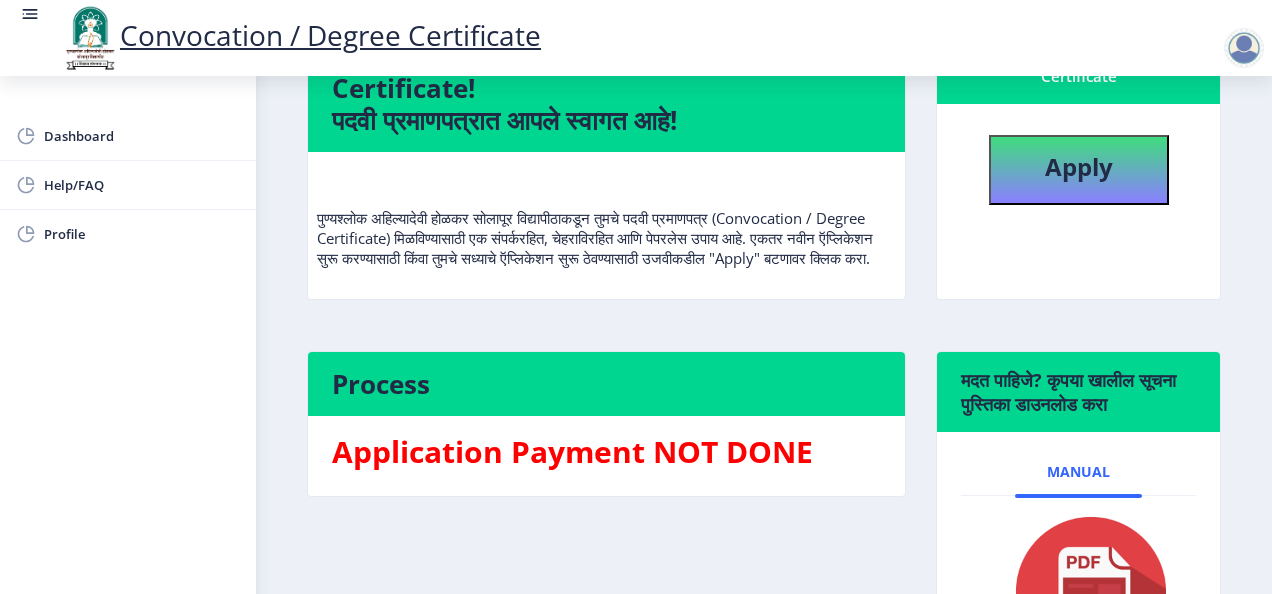 scroll, scrollTop: 400, scrollLeft: 0, axis: vertical 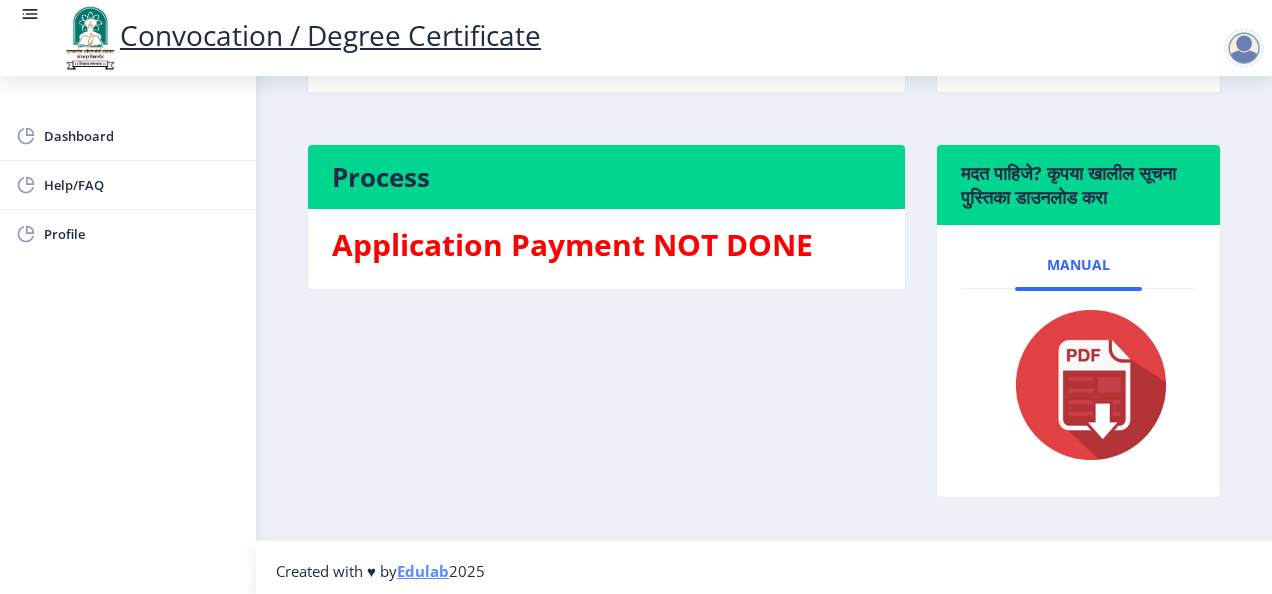 click on "Application Payment NOT DONE" 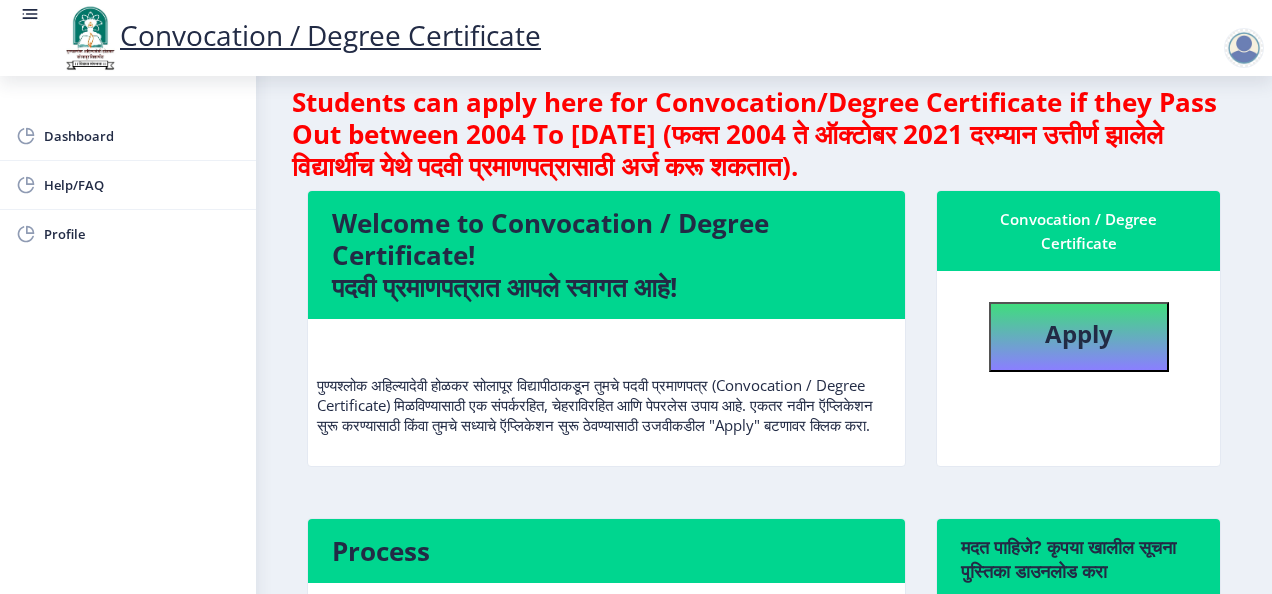 scroll, scrollTop: 25, scrollLeft: 0, axis: vertical 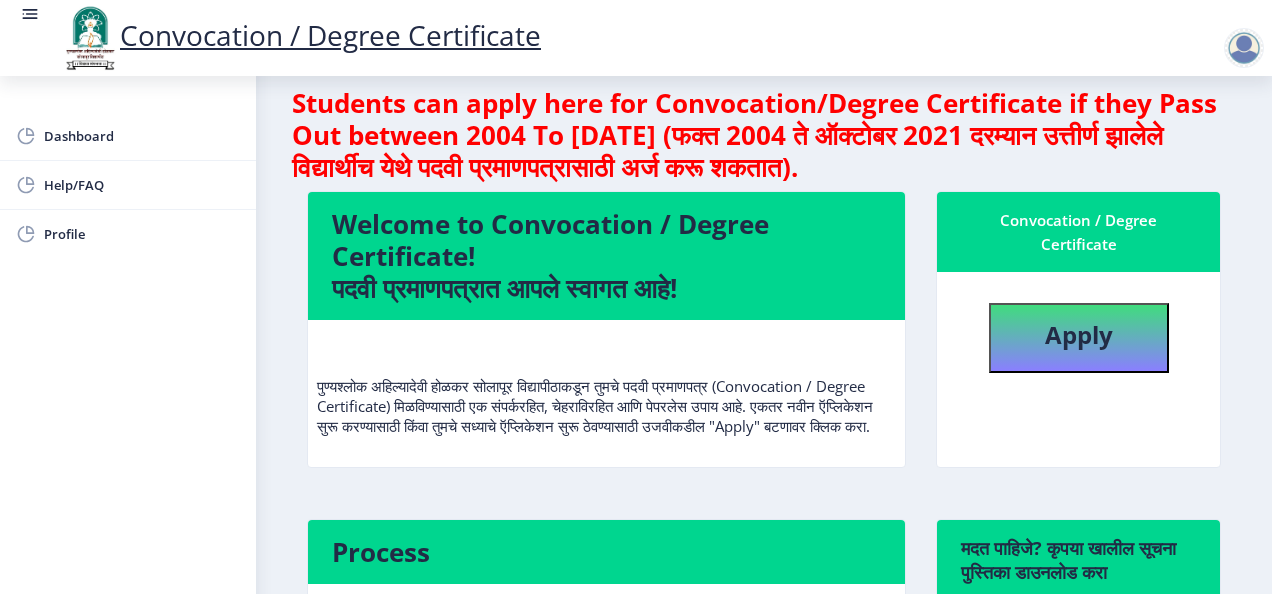 click on "पुण्यश्लोक अहिल्यादेवी होळकर सोलापूर विद्यापीठाकडून तुमचे पदवी प्रमाणपत्र (Convocation / Degree Certificate) मिळविण्यासाठी एक संपर्करहित, चेहराविरहित आणि पेपरलेस उपाय आहे. एकतर नवीन ऍप्लिकेशन सुरू करण्यासाठी किंवा तुमचे सध्याचे ऍप्लिकेशन सुरू ठेवण्यासाठी उजवीकडील "Apply" बटणावर क्लिक करा." 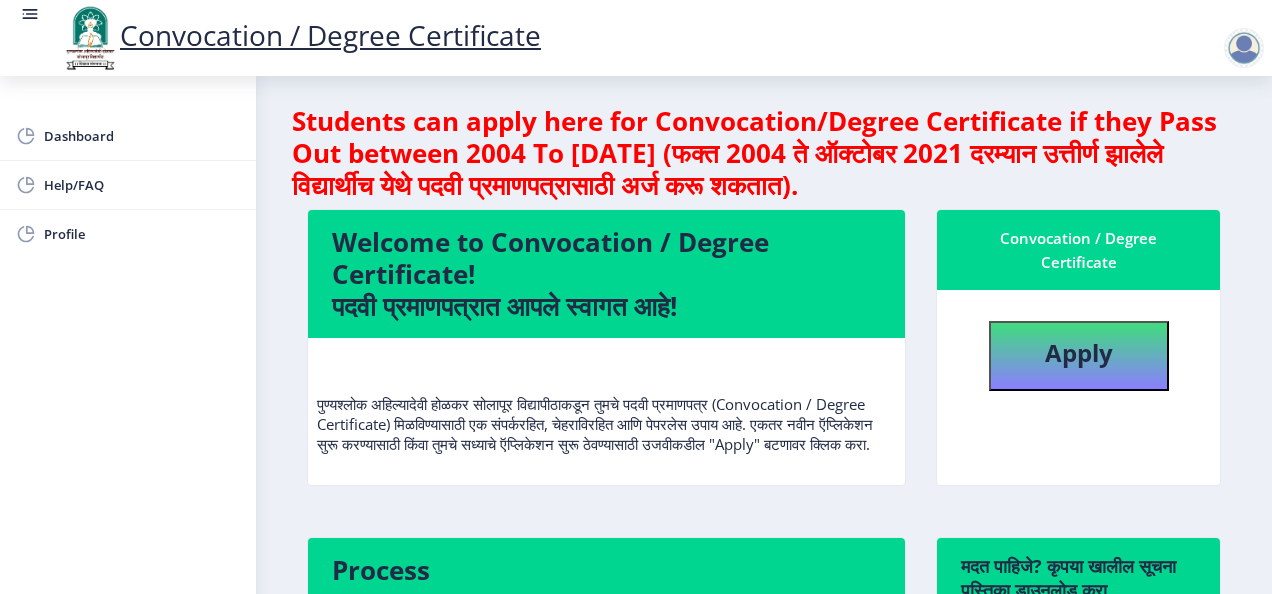 scroll, scrollTop: 0, scrollLeft: 0, axis: both 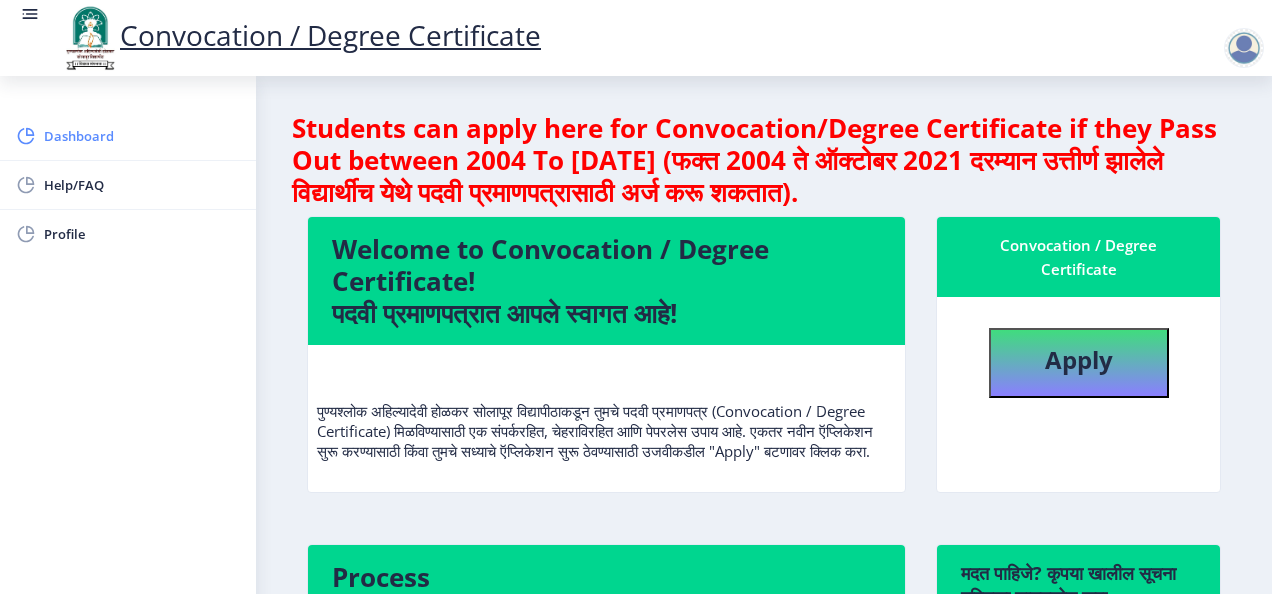 click on "Dashboard" 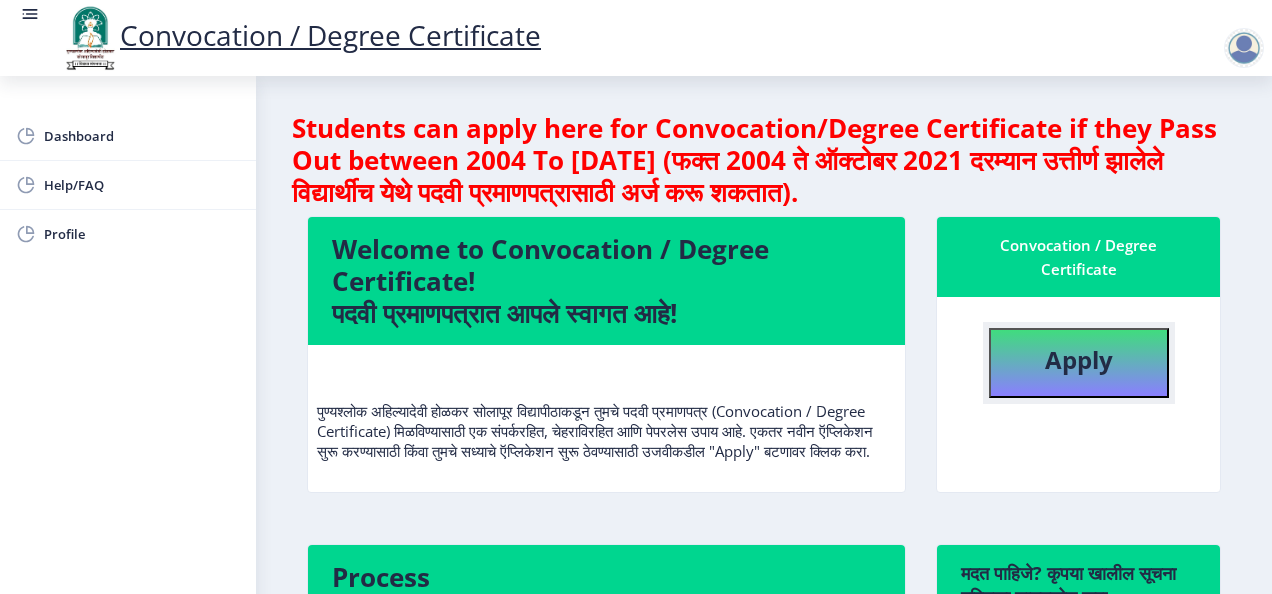 click on "Apply" 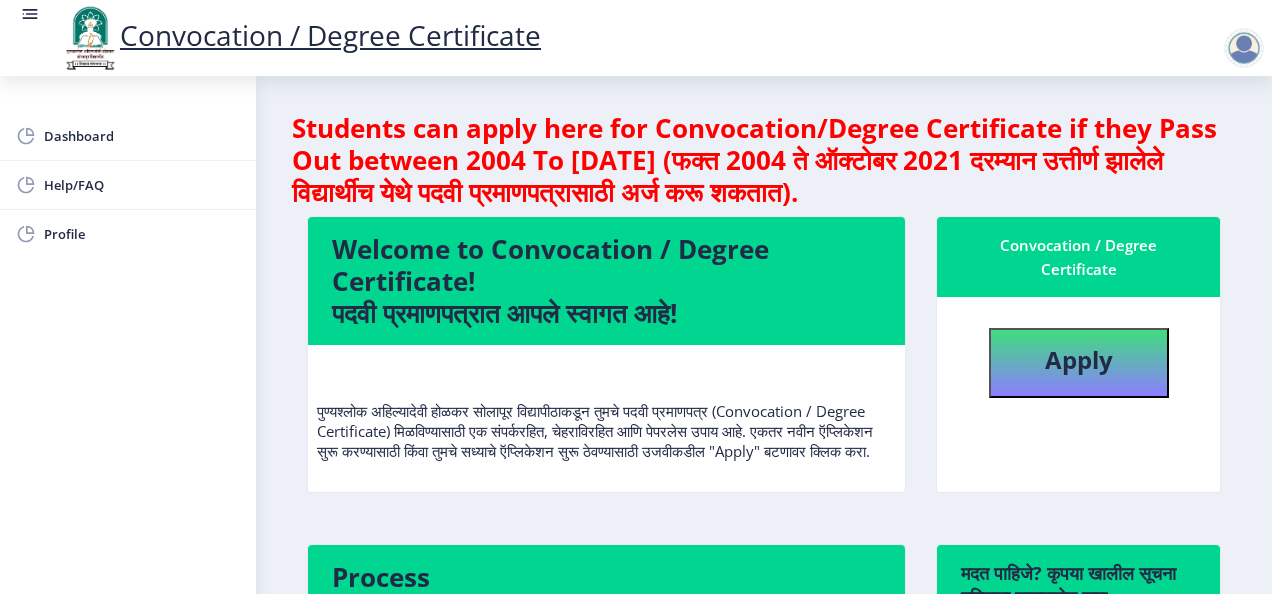 select 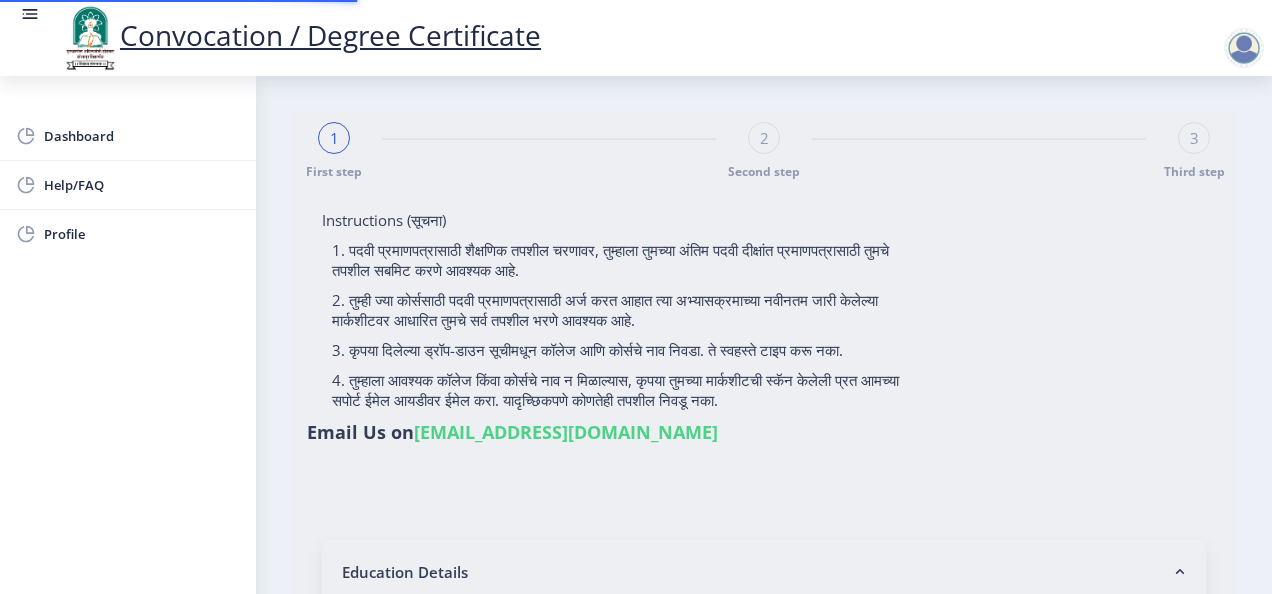 type on "[PERSON_NAME] [PERSON_NAME]" 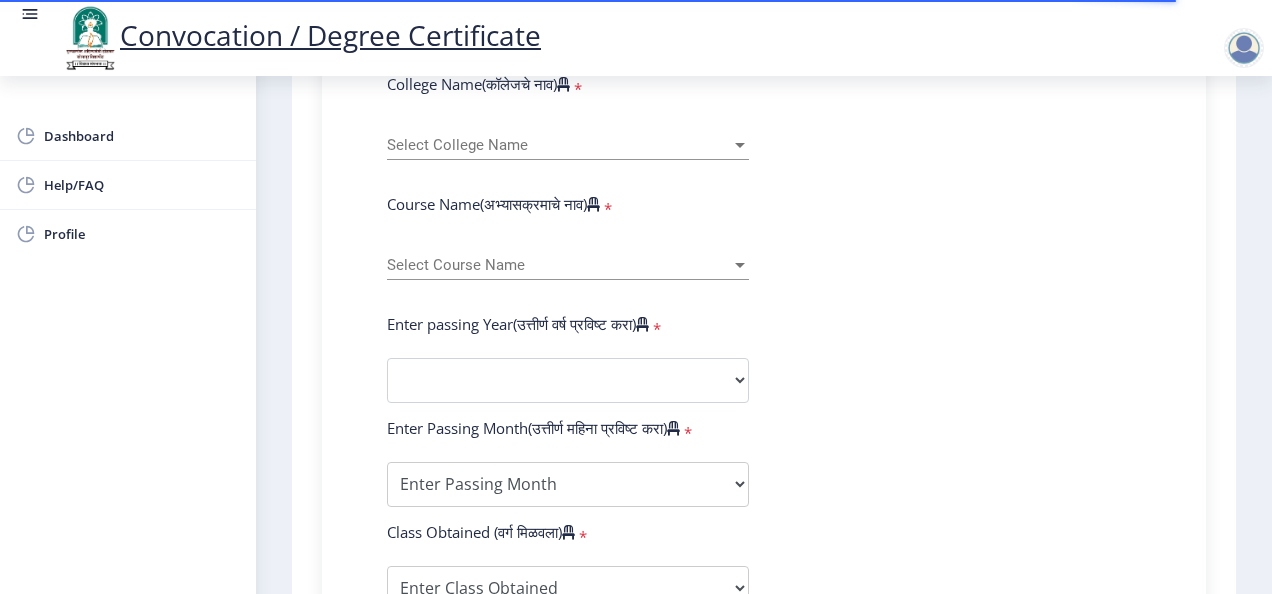 scroll, scrollTop: 800, scrollLeft: 0, axis: vertical 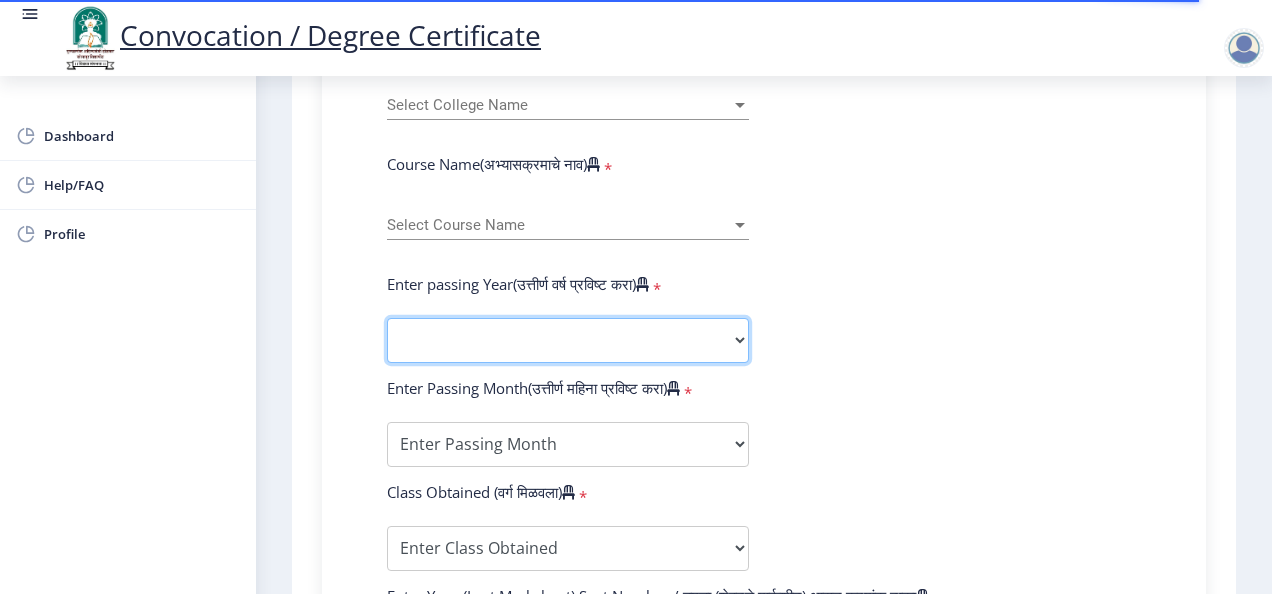 click on "2025   2024   2023   2022   2021   2020   2019   2018   2017   2016   2015   2014   2013   2012   2011   2010   2009   2008   2007   2006   2005   2004   2003   2002   2001   2000   1999   1998   1997   1996   1995   1994   1993   1992   1991   1990   1989   1988   1987   1986   1985   1984   1983   1982   1981   1980   1979   1978   1977   1976" 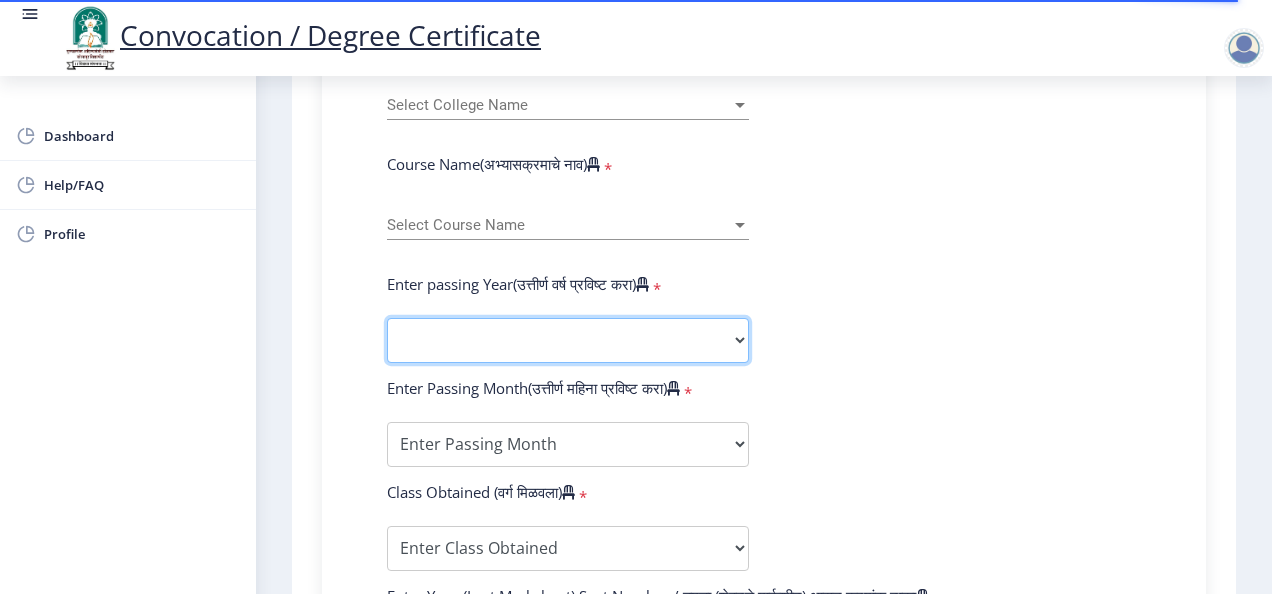 select on "2025" 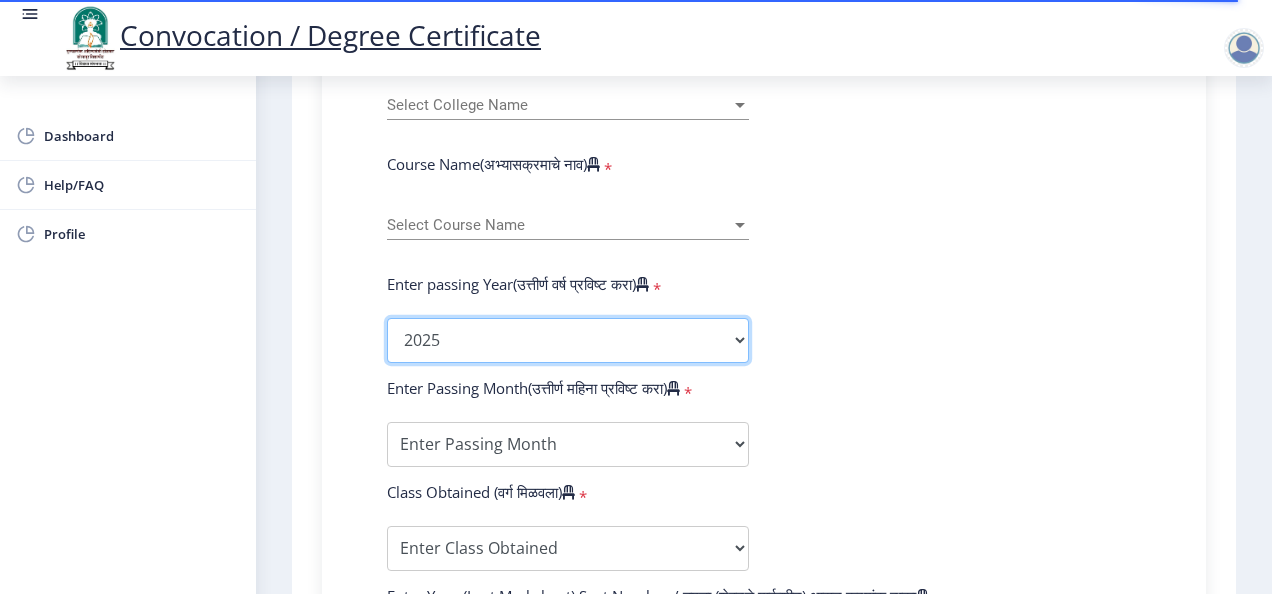 click on "2025   2024   2023   2022   2021   2020   2019   2018   2017   2016   2015   2014   2013   2012   2011   2010   2009   2008   2007   2006   2005   2004   2003   2002   2001   2000   1999   1998   1997   1996   1995   1994   1993   1992   1991   1990   1989   1988   1987   1986   1985   1984   1983   1982   1981   1980   1979   1978   1977   1976" 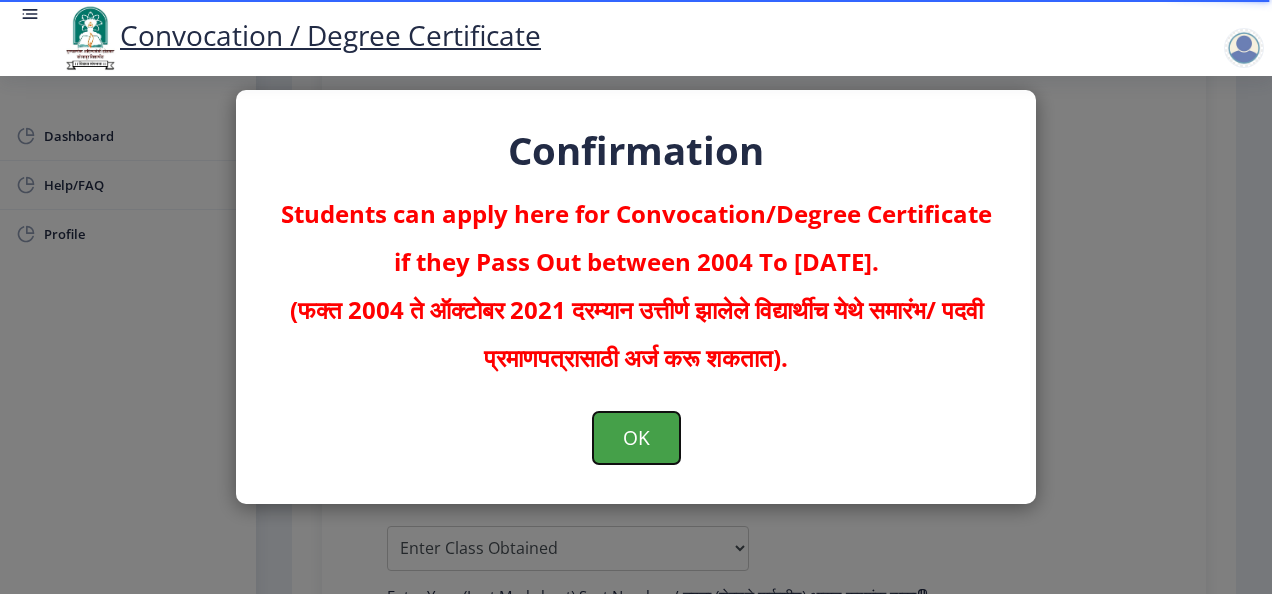 click on "OK" 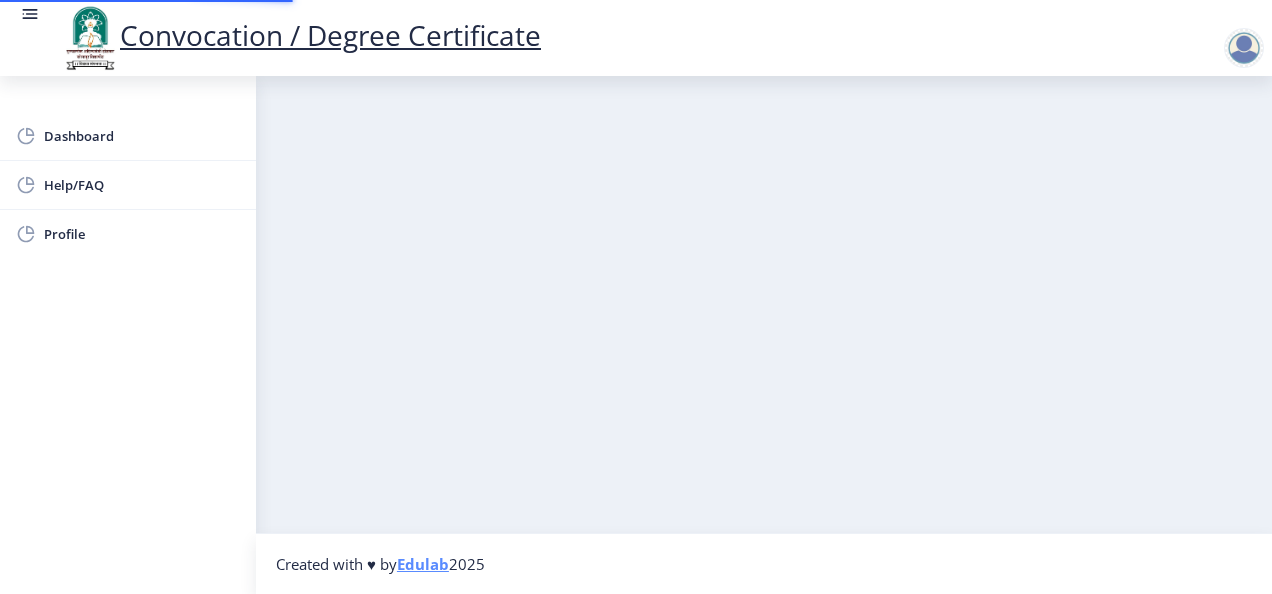 scroll, scrollTop: 0, scrollLeft: 0, axis: both 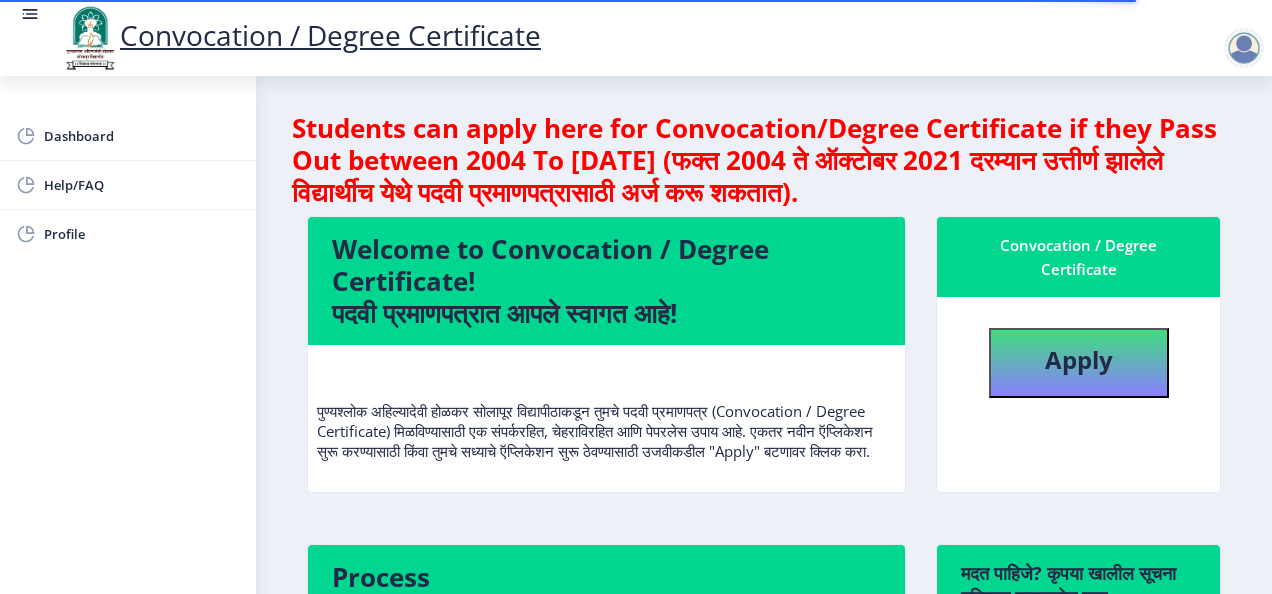 select 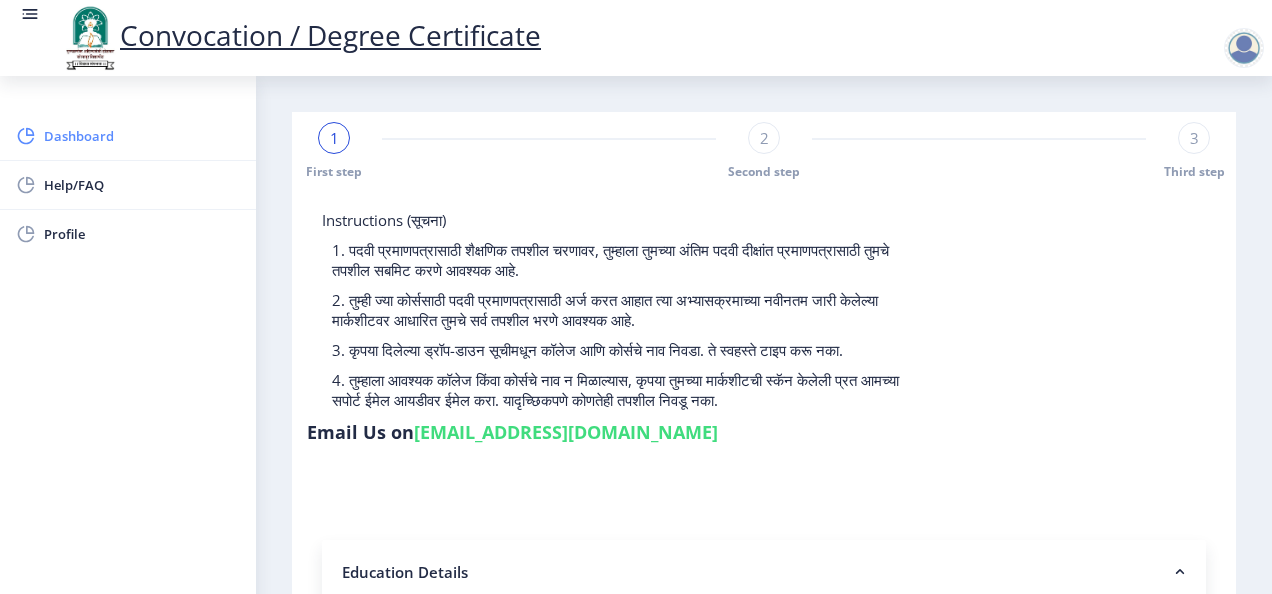 click on "Dashboard" 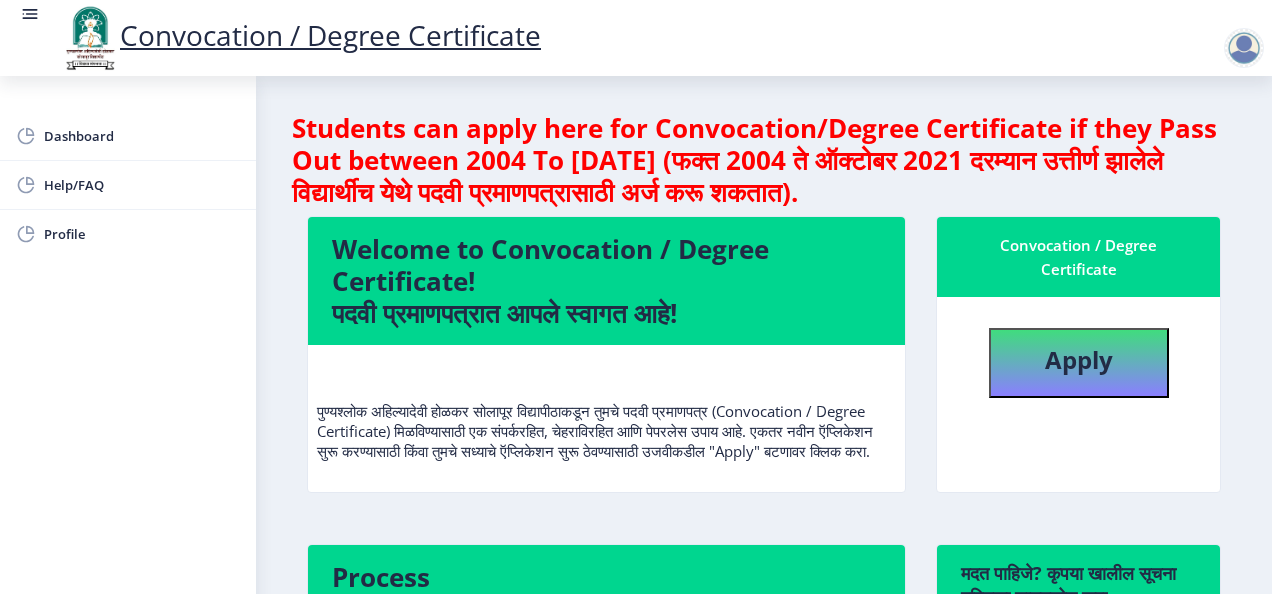 select 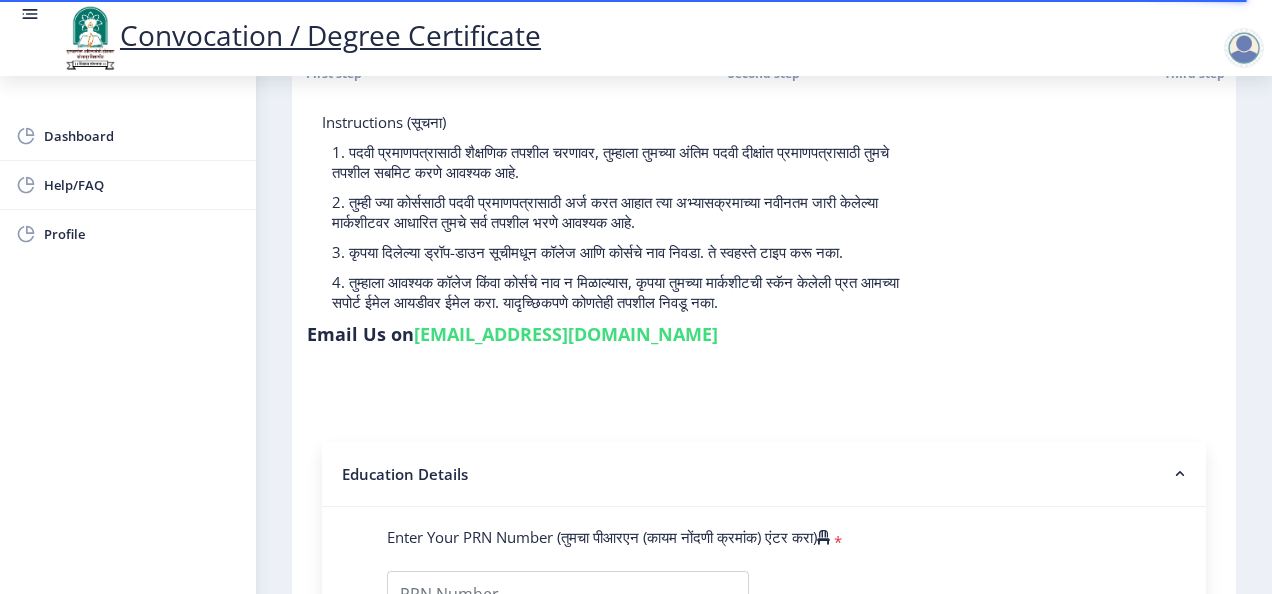 scroll, scrollTop: 200, scrollLeft: 0, axis: vertical 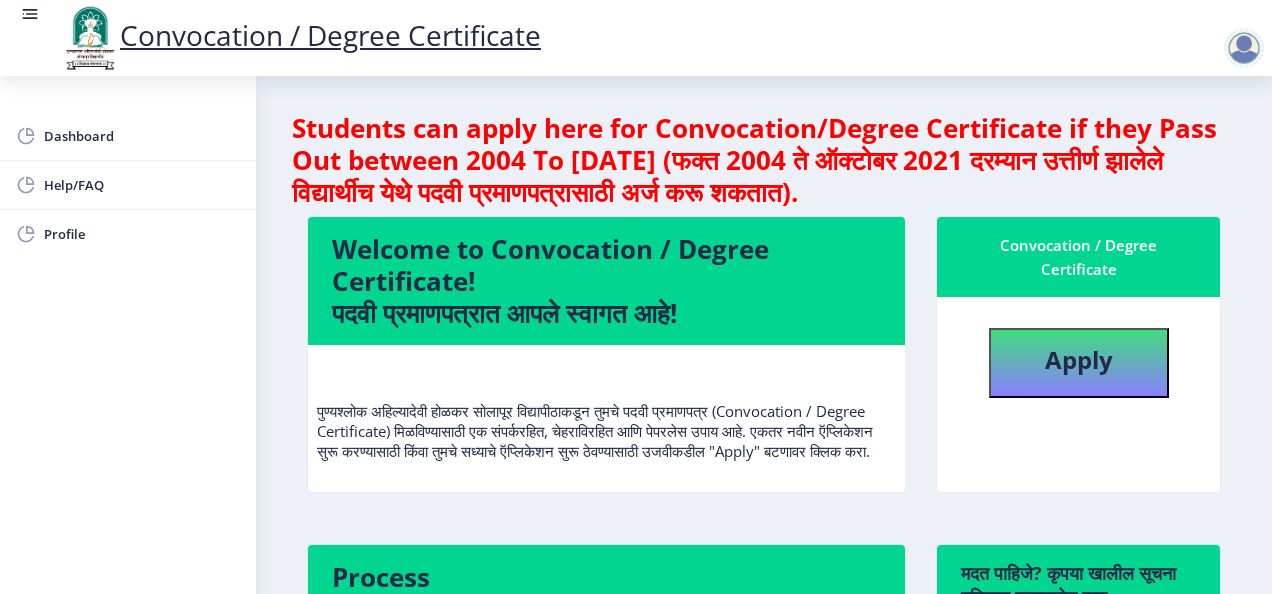 select 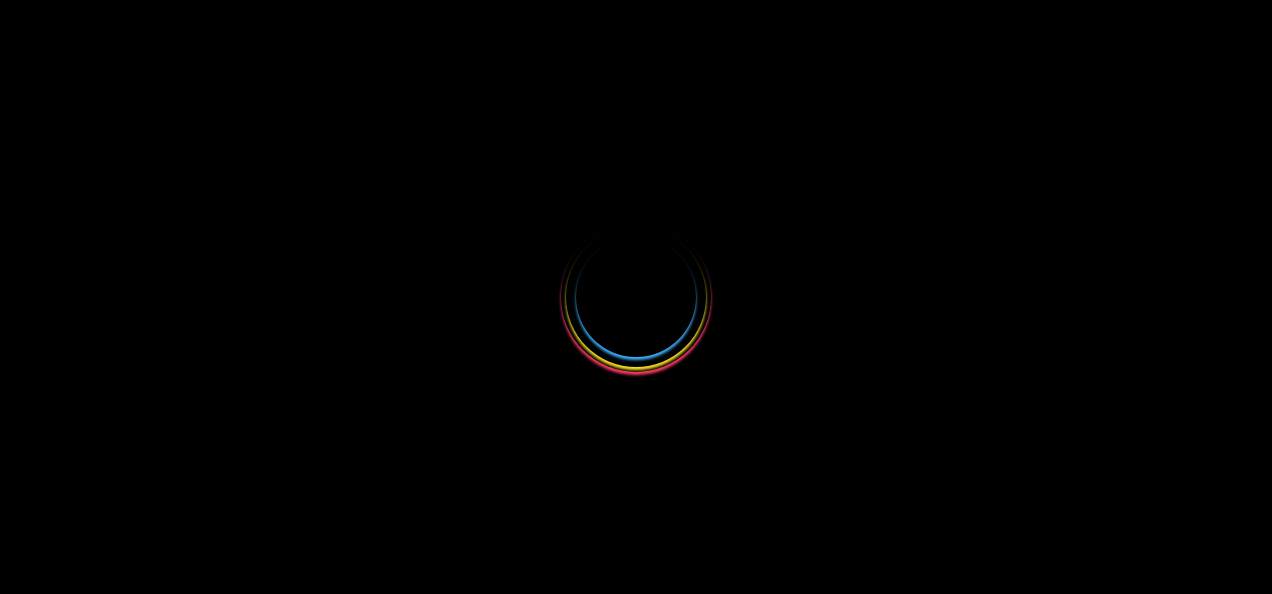 scroll, scrollTop: 0, scrollLeft: 0, axis: both 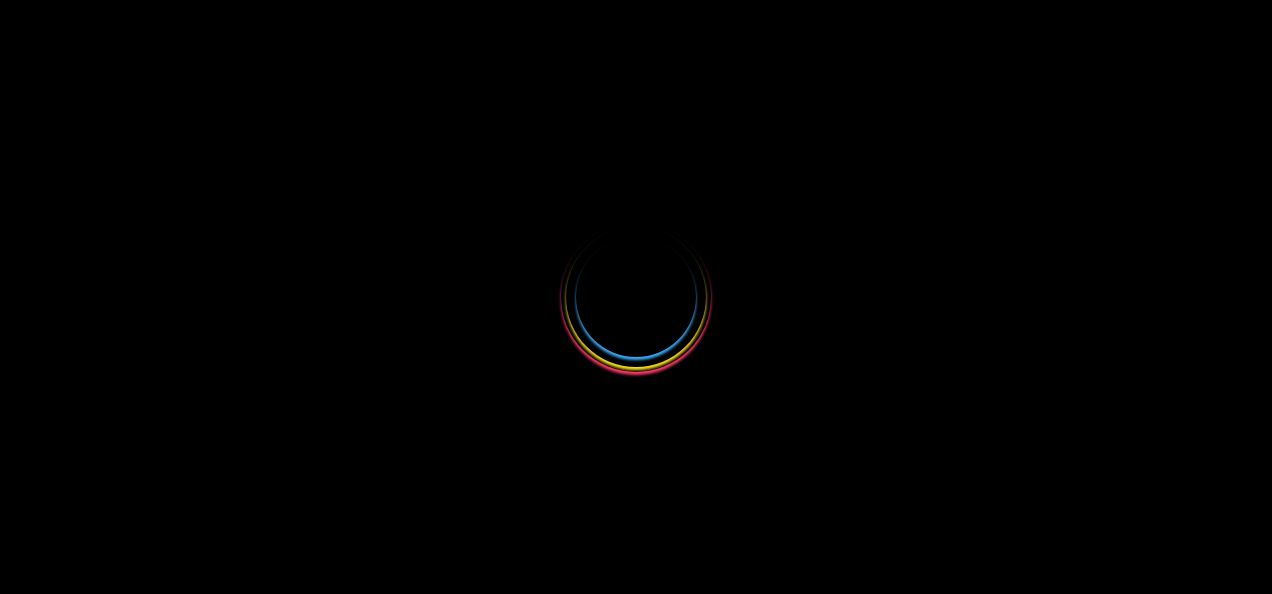 select 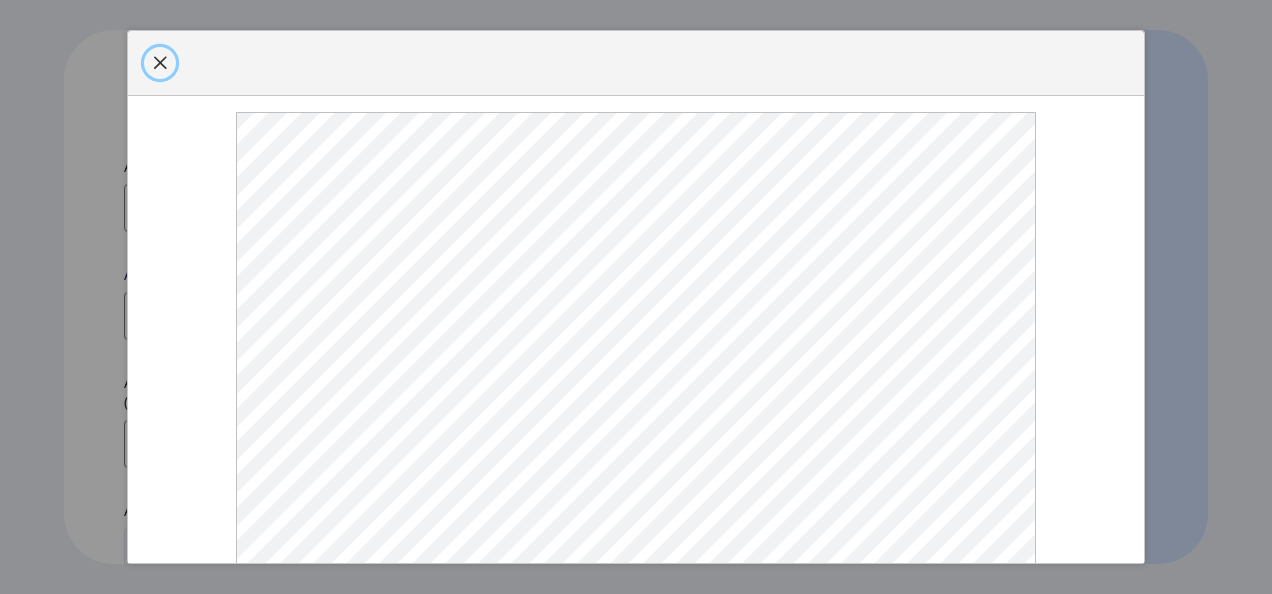 click 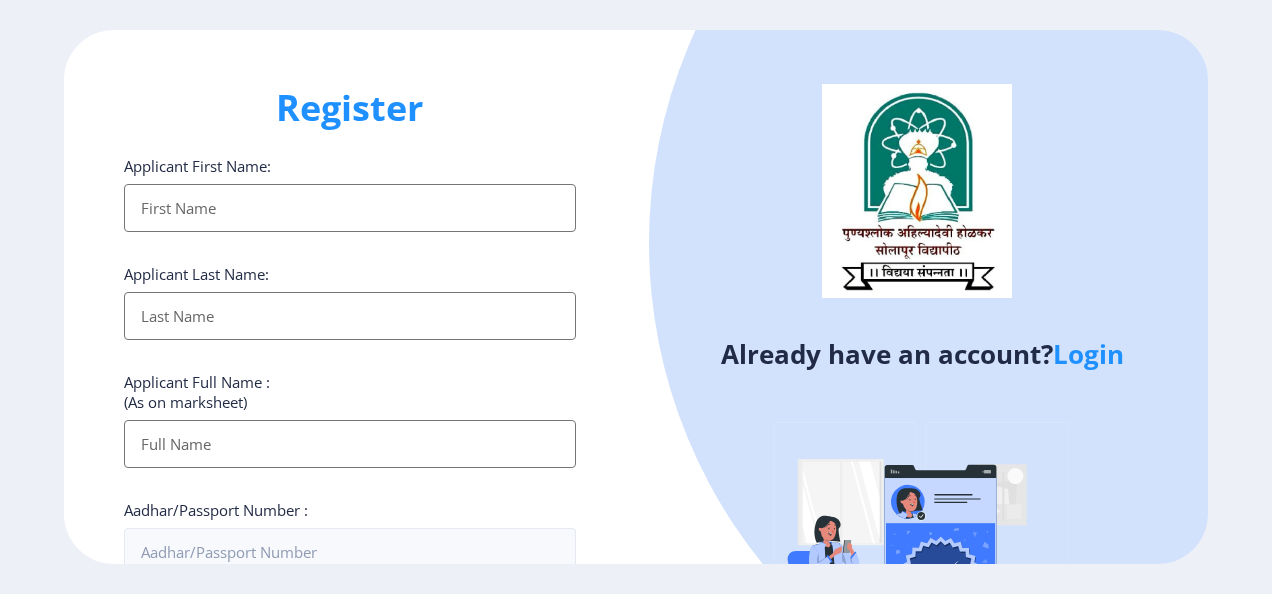 click on "Login" 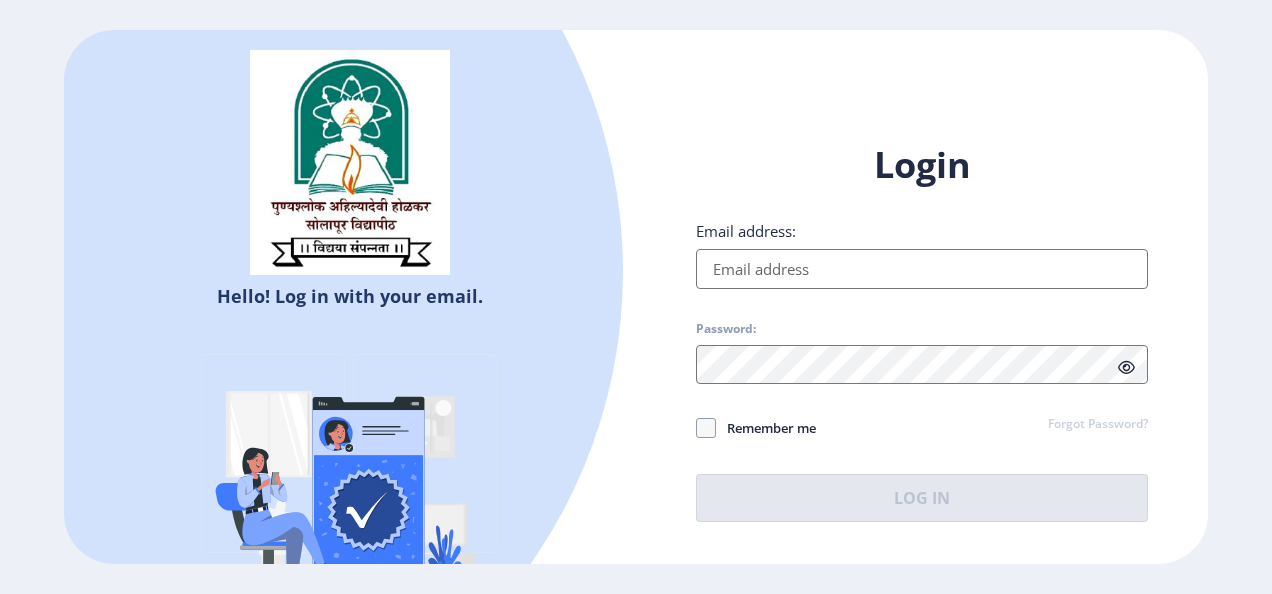 click on "Email address:" at bounding box center (922, 269) 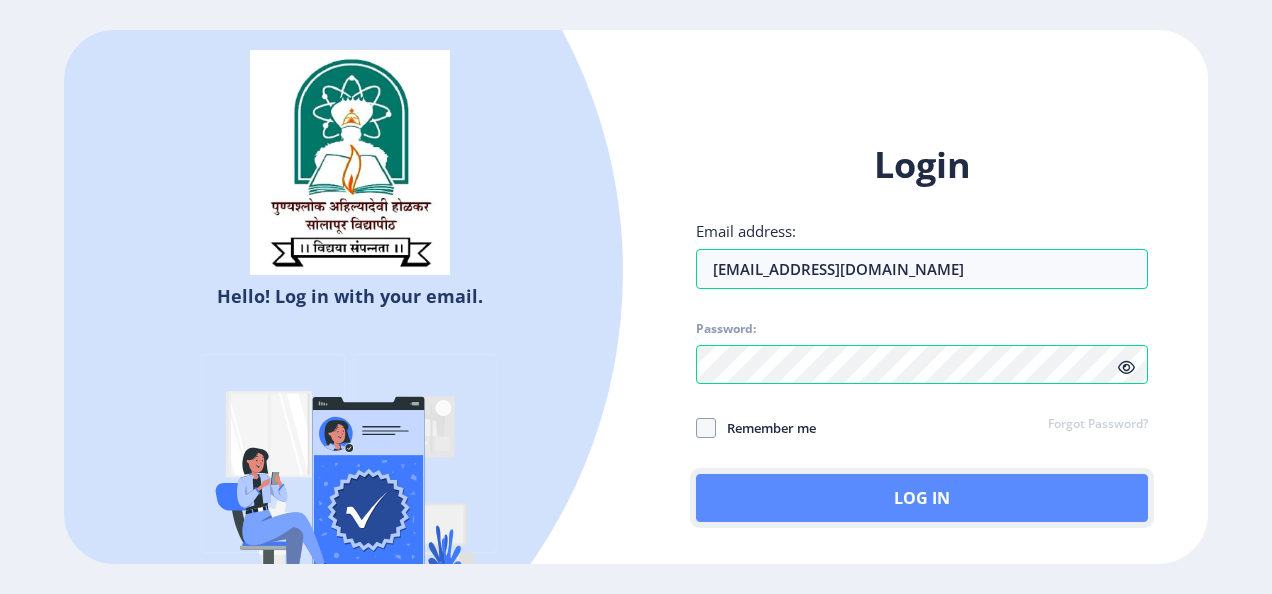 click on "Log In" 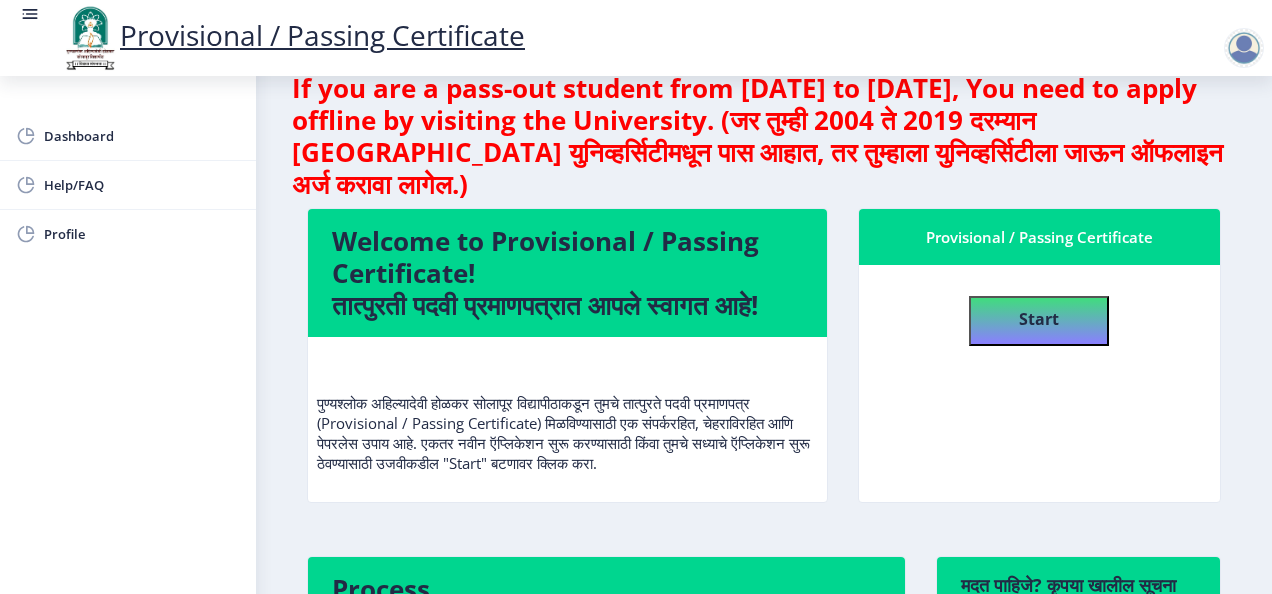 scroll, scrollTop: 0, scrollLeft: 0, axis: both 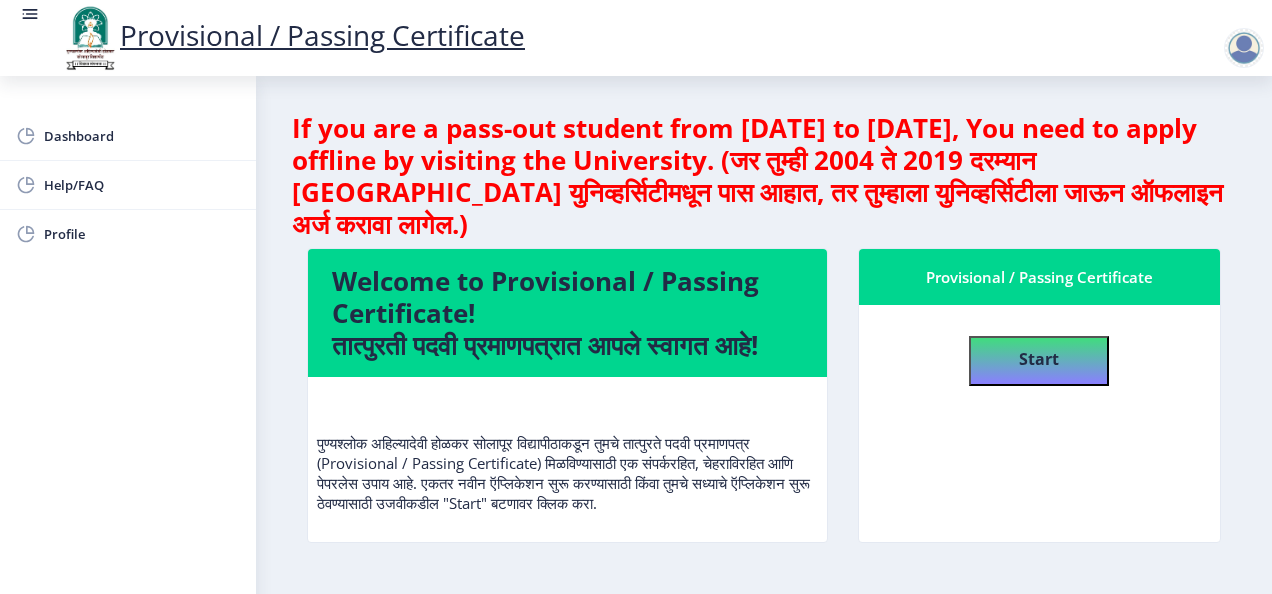 drag, startPoint x: 266, startPoint y: 72, endPoint x: 876, endPoint y: 510, distance: 750.96204 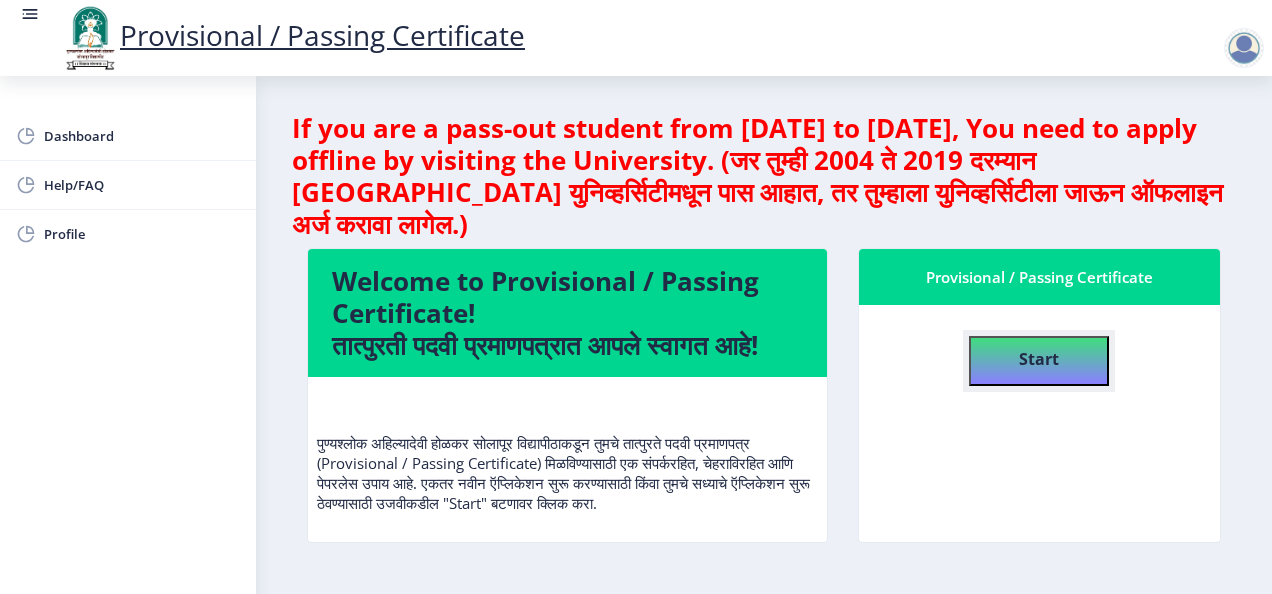 click on "Start" 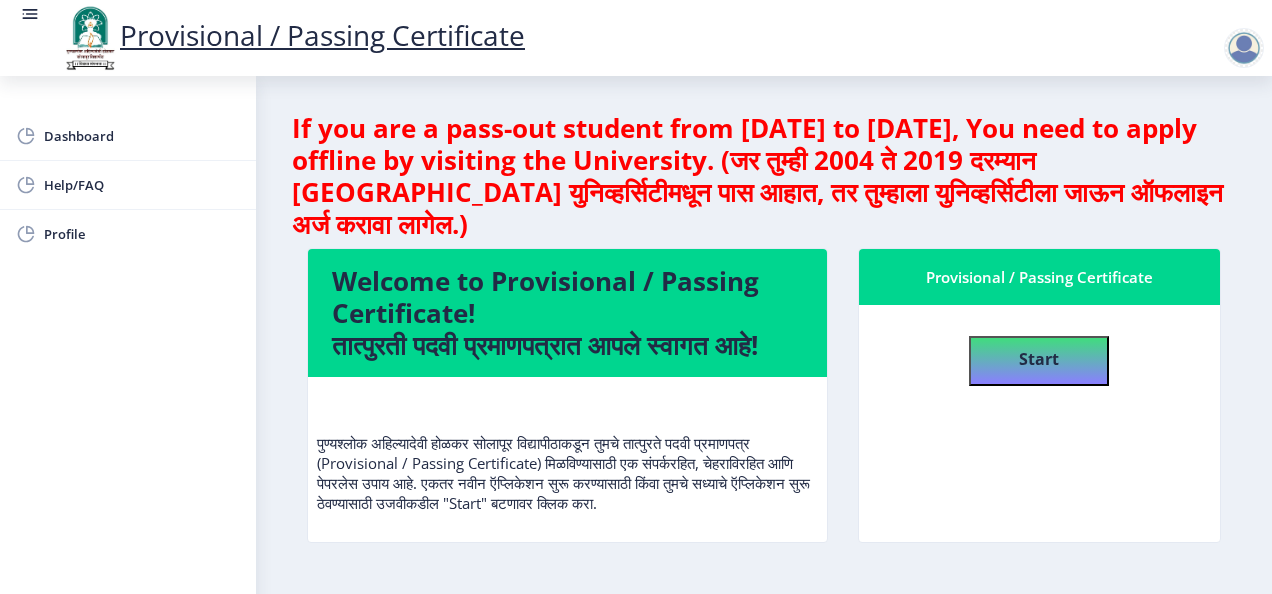 select 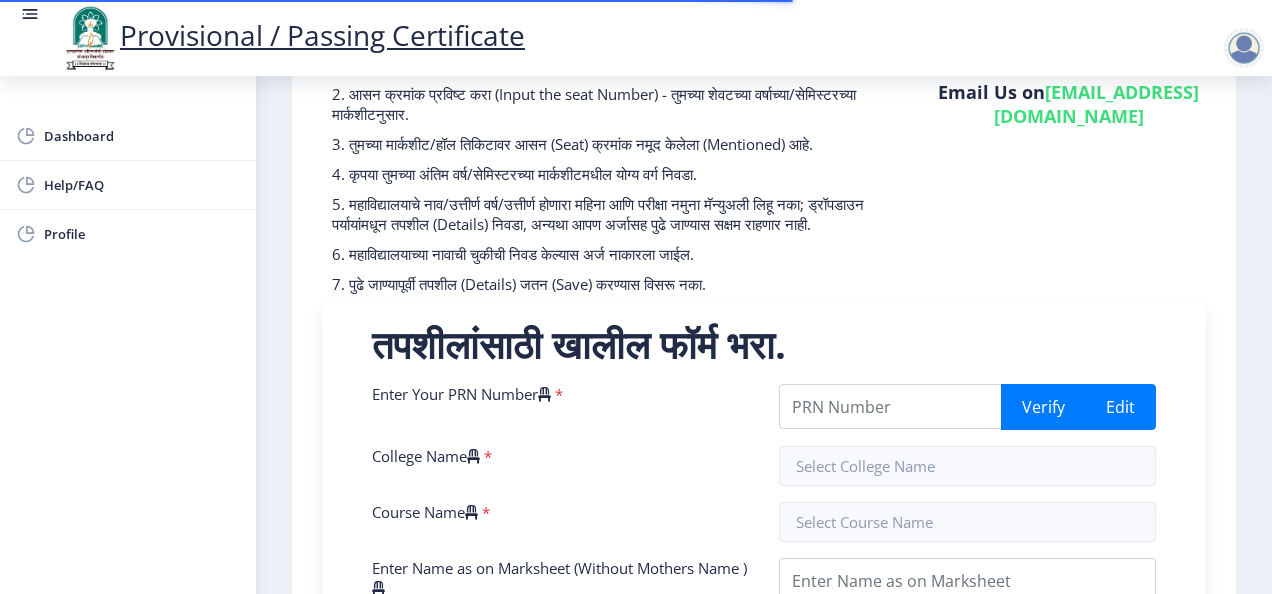scroll, scrollTop: 400, scrollLeft: 0, axis: vertical 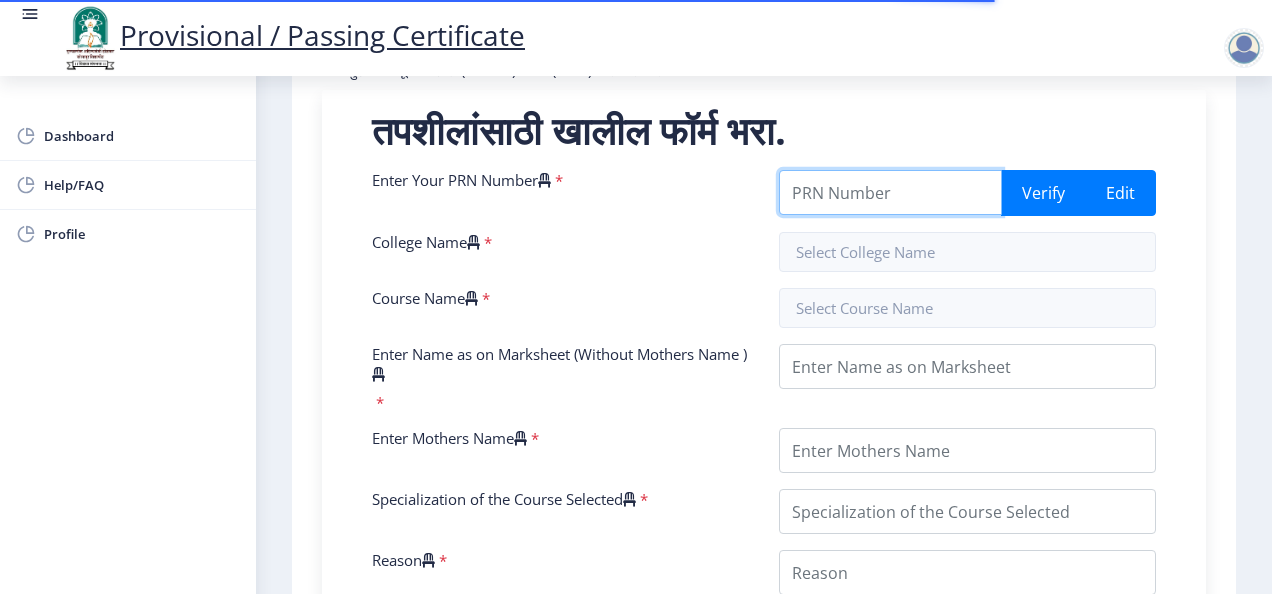 click on "Enter Your PRN Number" at bounding box center [890, 192] 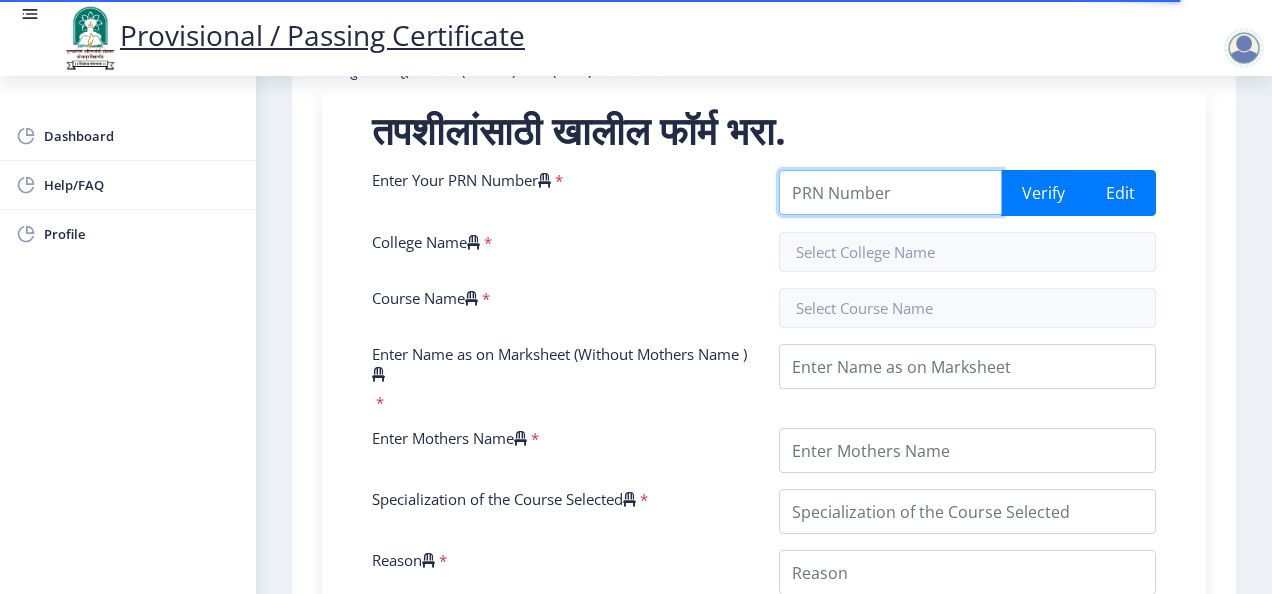 paste on "-202101061019087" 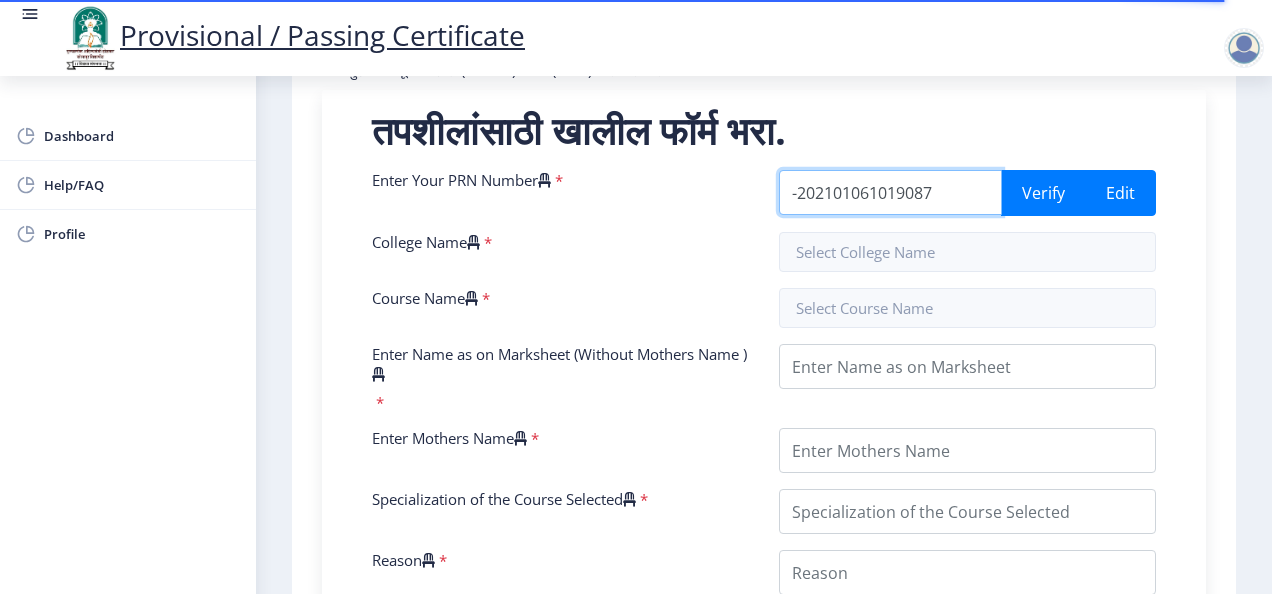 click on "-202101061019087" at bounding box center [890, 192] 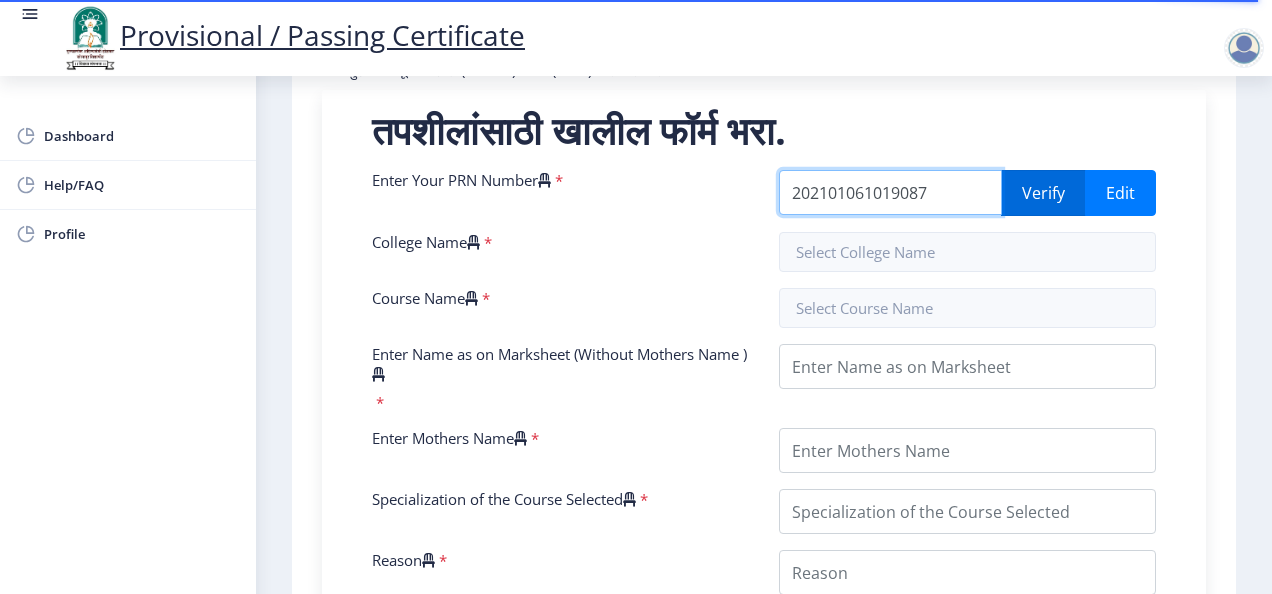 type on "202101061019087" 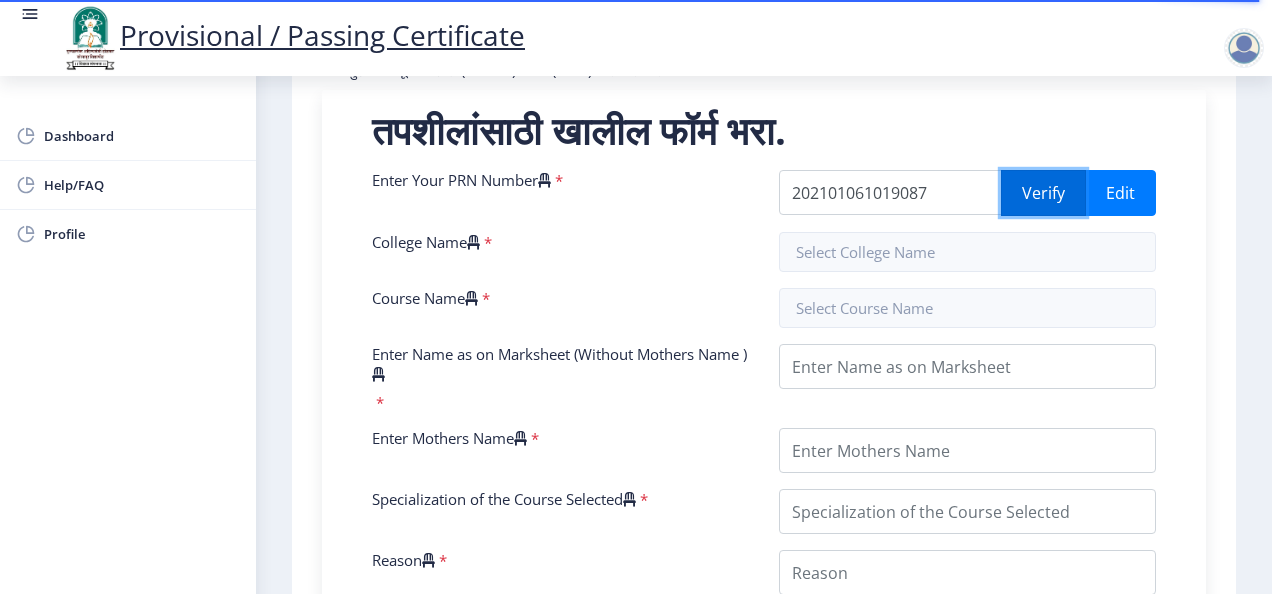 click on "Verify" at bounding box center [1043, 193] 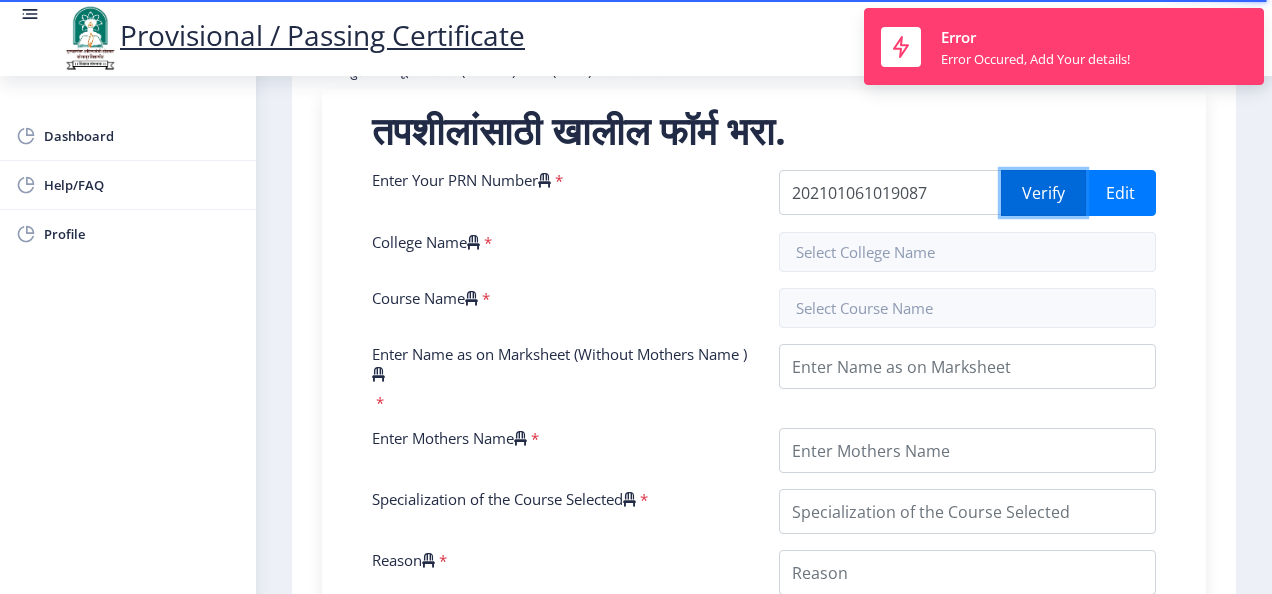 click on "Verify" at bounding box center [1043, 193] 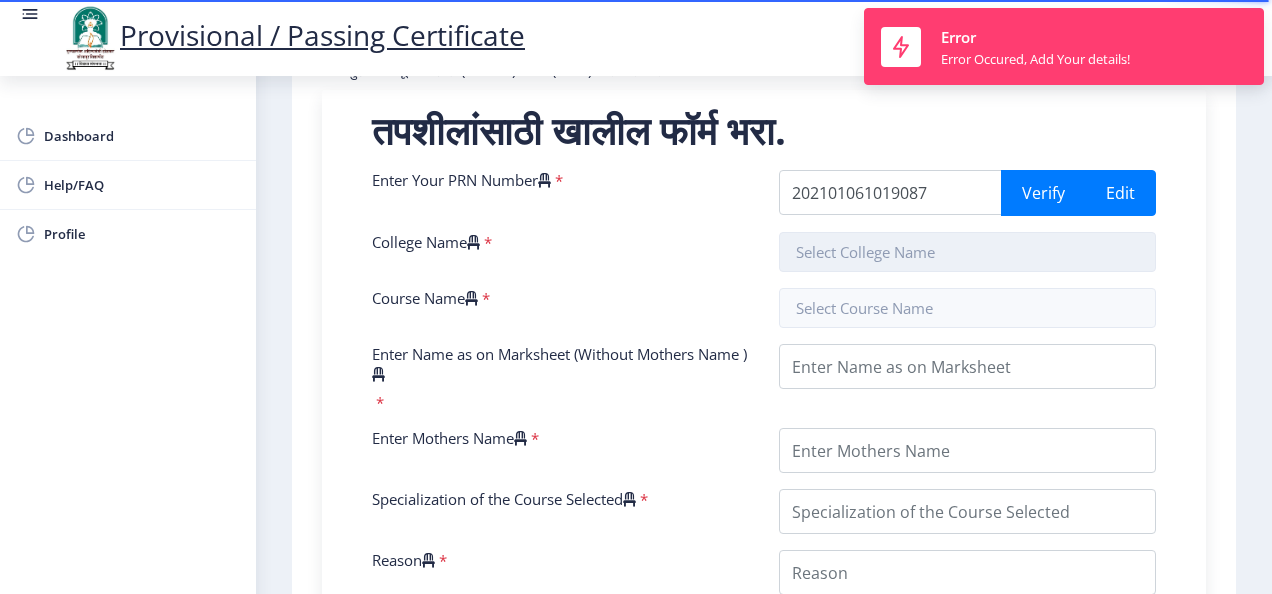 click on "Enter Your PRN Number    * 202101061019087 Verify Edit College Name   * Course Name   *  Enter Name as on Marksheet (Without Mothers Name )   *  Enter Mothers Name    *  Specialization of the Course Selected    *  Reason    *  Enter Your Last Year/Semester Marksheet Seat Number   * Enter Your last year/semester Class Obtained in Exam   * Select result/class  DISTINCTION   FIRST CLASS   HIGHER SECOND CLASS   SECOND CLASS   PASS CLASS   SUCCESSFUL   OUTSTANDING - EXEMPLARY  Grade O Grade A+ Grade A Grade B+ Grade B Grade C+ Grade C Grade F/FC Grade F Grade D Grade E FIRST CLASS WITH DISTINCTION Select Regular/External   *  Select Regular/External   Regular  External  Special Select ATKT   *  Select AT/KT   None ATKT  Enter Passing Year   *  2025   2024   2023   2022   2021   2020   2019   2018   2017   2016   2015   2014   2013   2012   2011   2010   2009   2008   2007   2006   2005   2004   2003   2002   2001   2000   1999   1998   1997   1996   1995   1994   1993   1992   1991  * *" at bounding box center [764, 627] 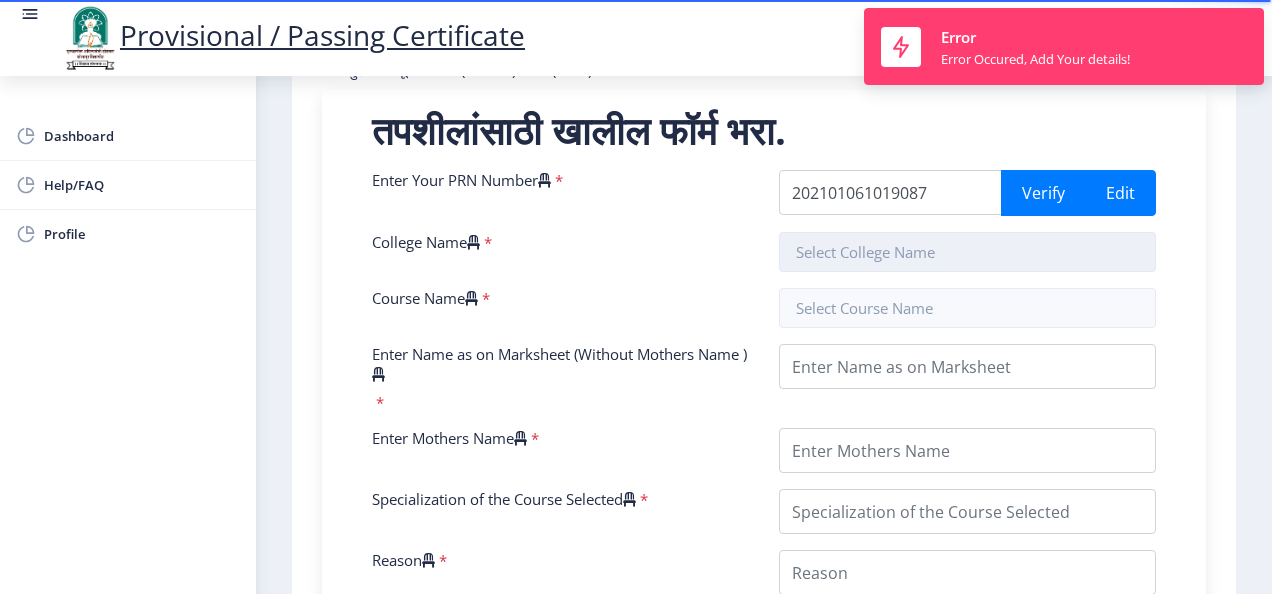 click at bounding box center [967, 252] 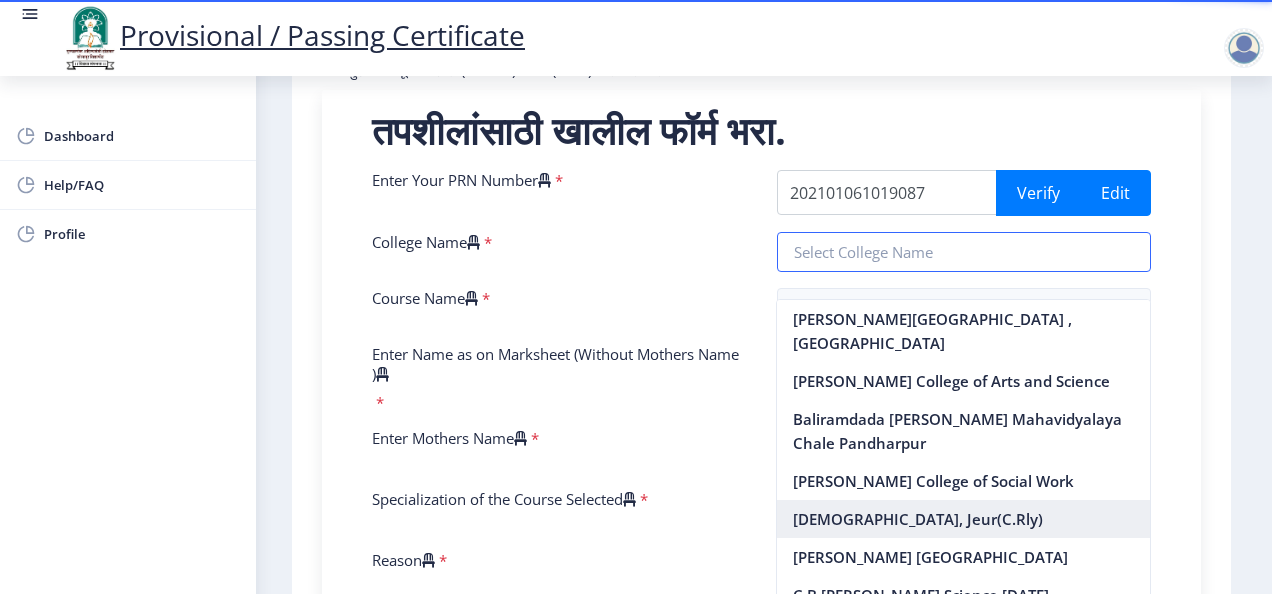 scroll, scrollTop: 300, scrollLeft: 0, axis: vertical 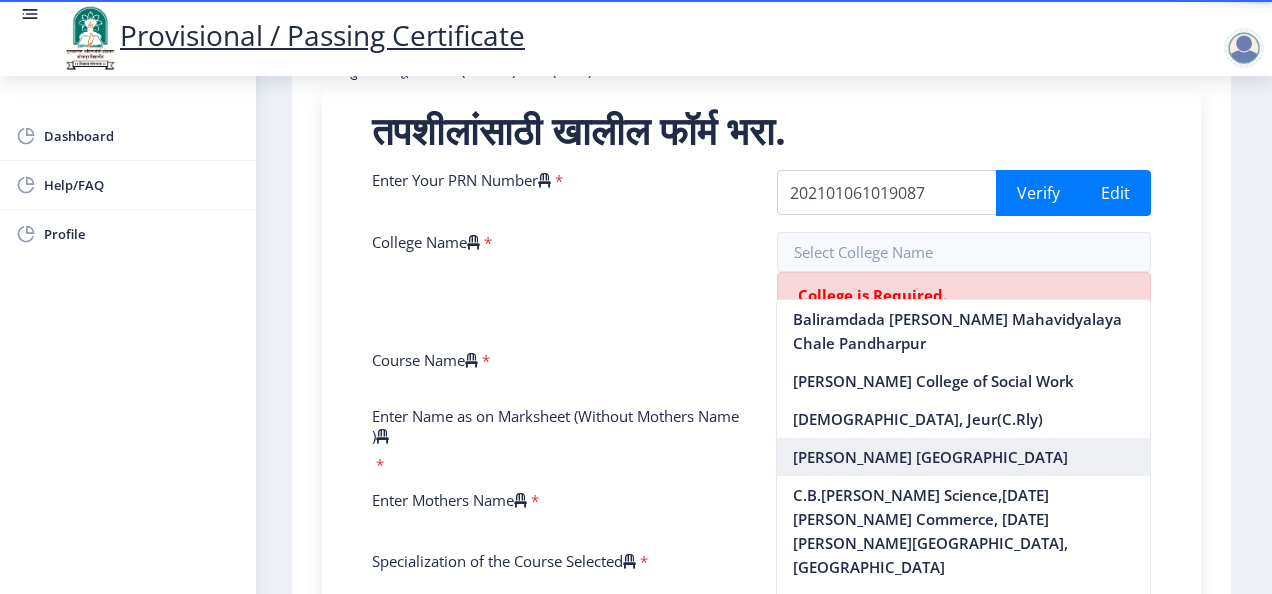 click on "[PERSON_NAME] [GEOGRAPHIC_DATA]" at bounding box center [963, 457] 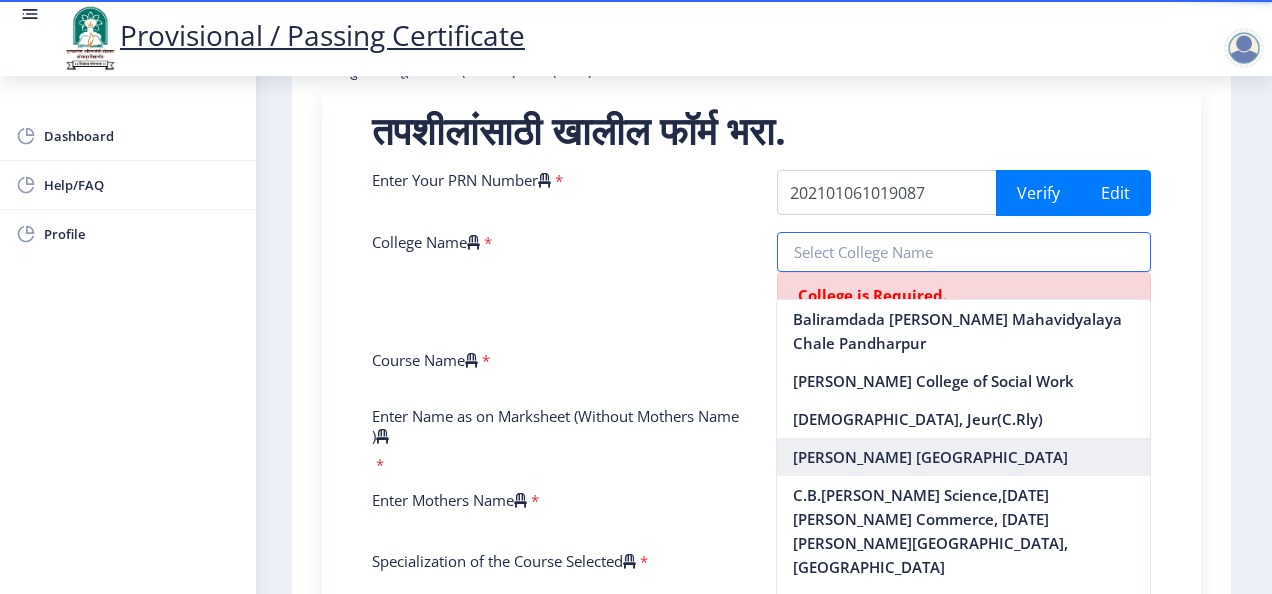 type on "[PERSON_NAME] [GEOGRAPHIC_DATA]" 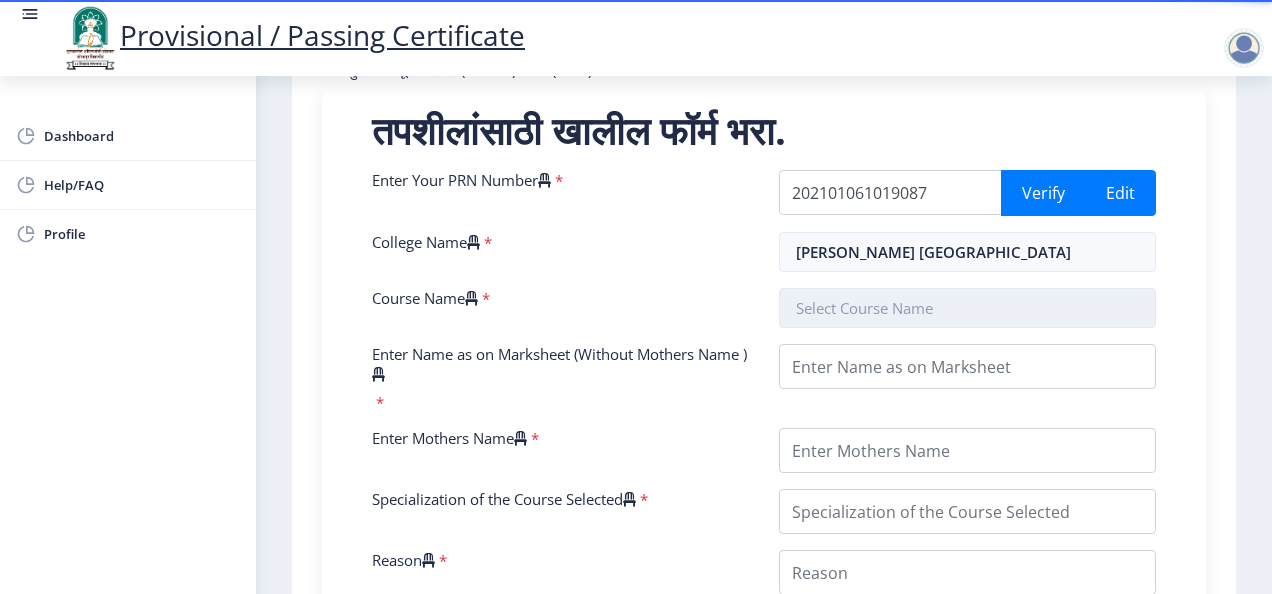 click at bounding box center [967, 308] 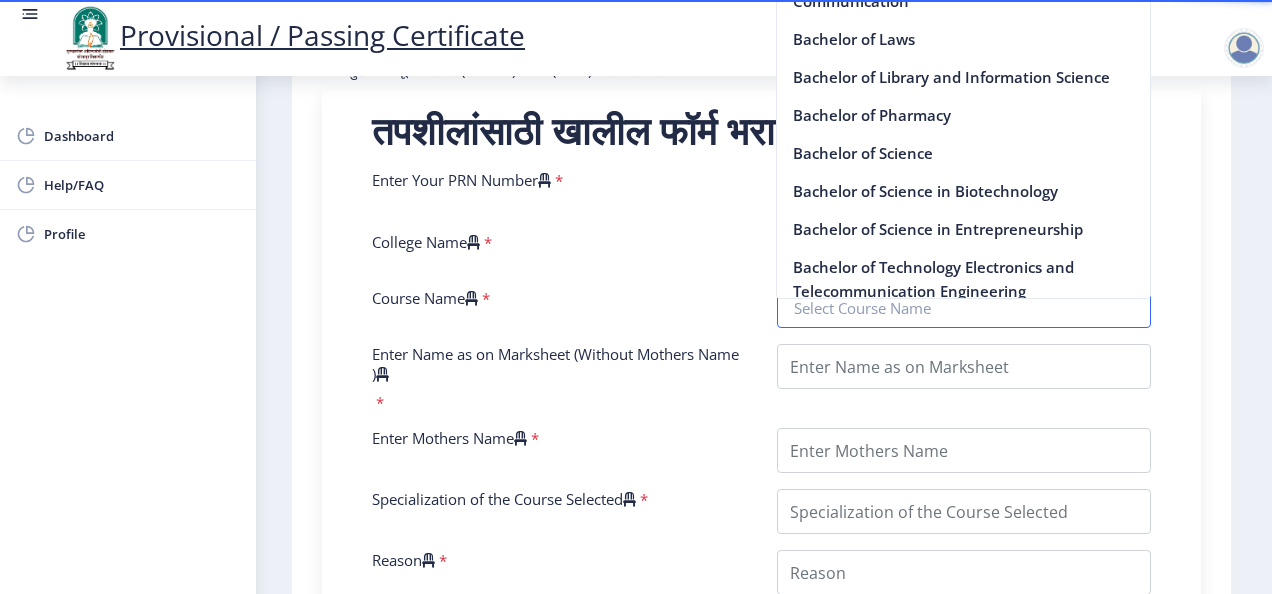 scroll, scrollTop: 500, scrollLeft: 0, axis: vertical 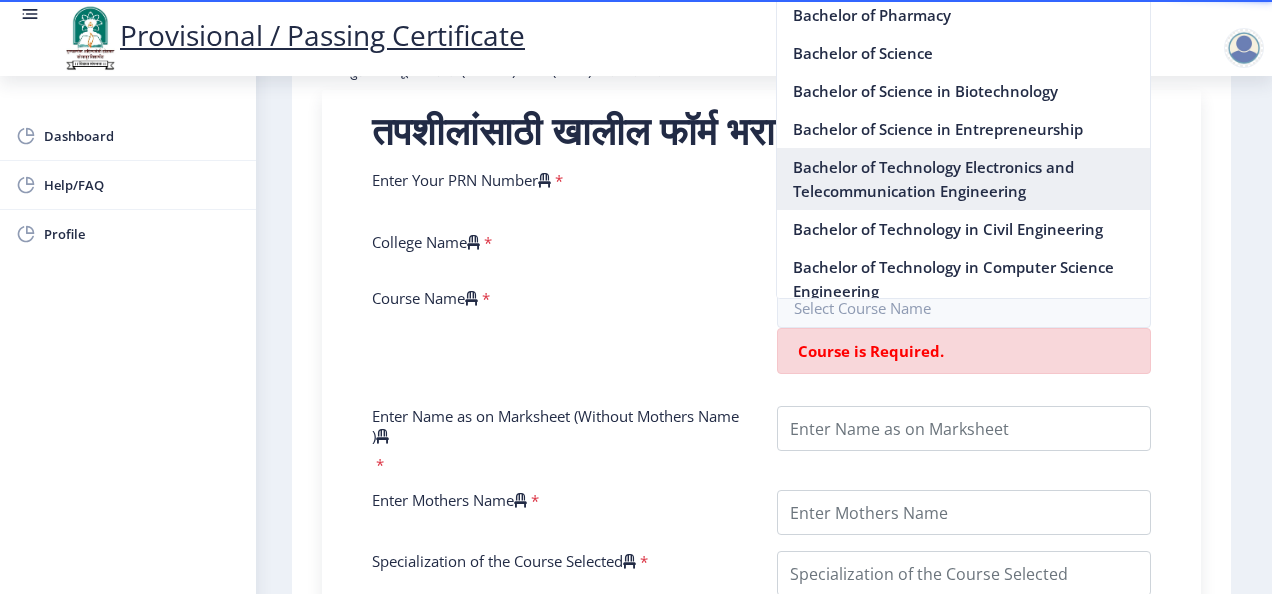click on "Bachelor of Technology Electronics and Telecommunication Engineering" at bounding box center [963, 179] 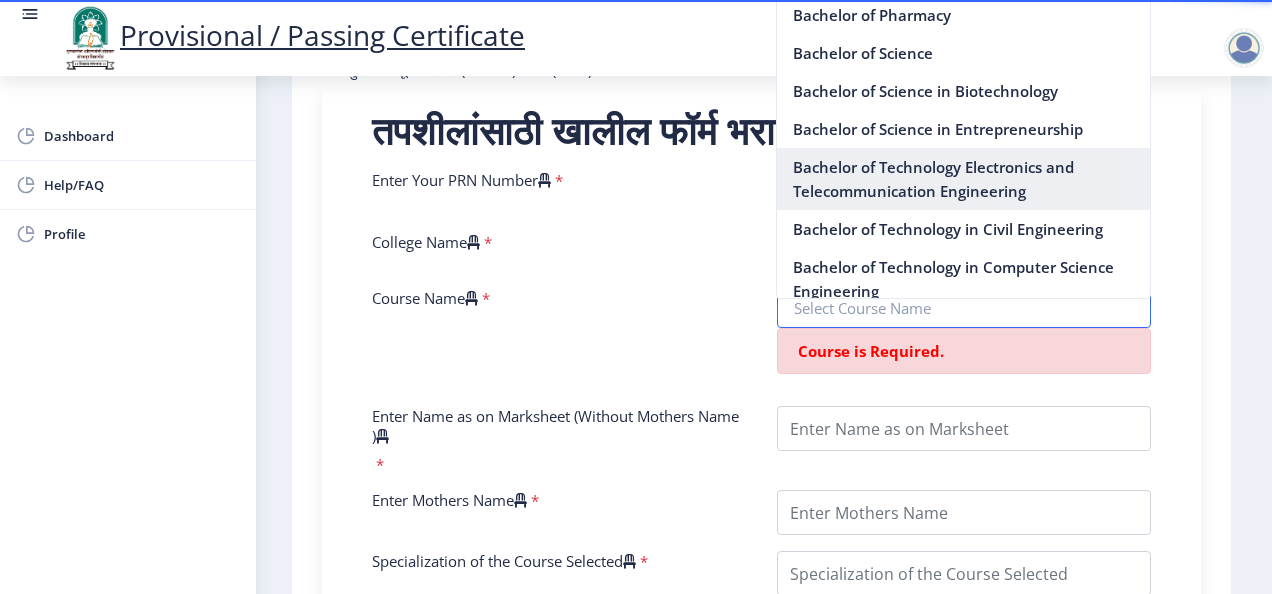 type on "Bachelor of Technology Electronics and Telecommunication Engineering" 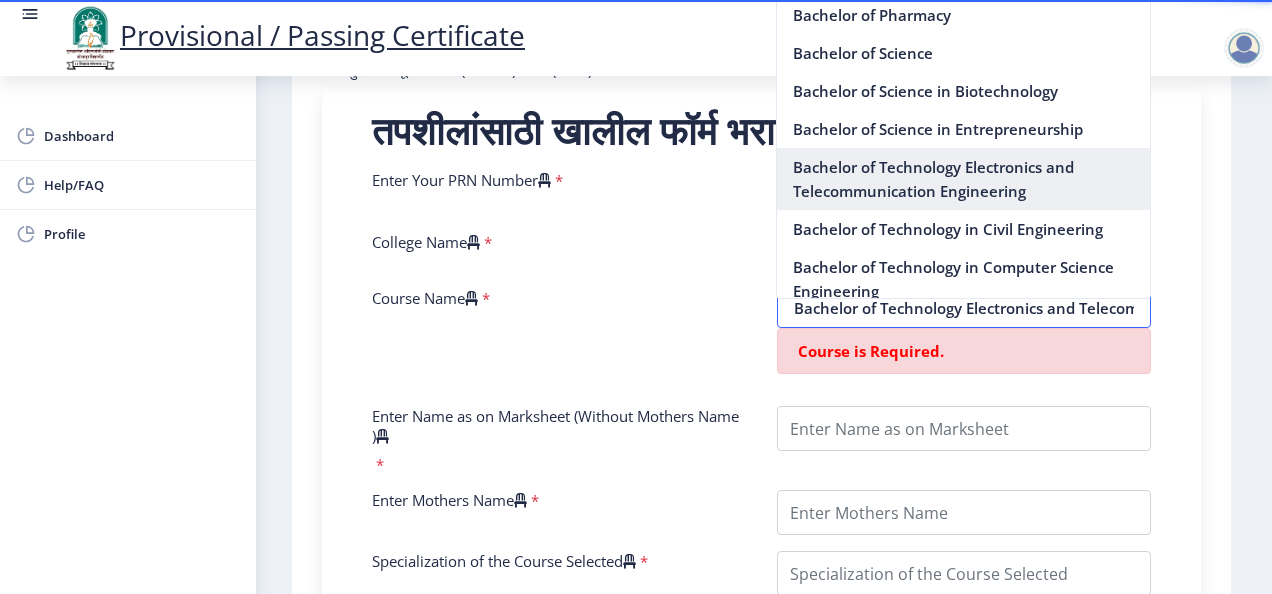 scroll, scrollTop: 0, scrollLeft: 176, axis: horizontal 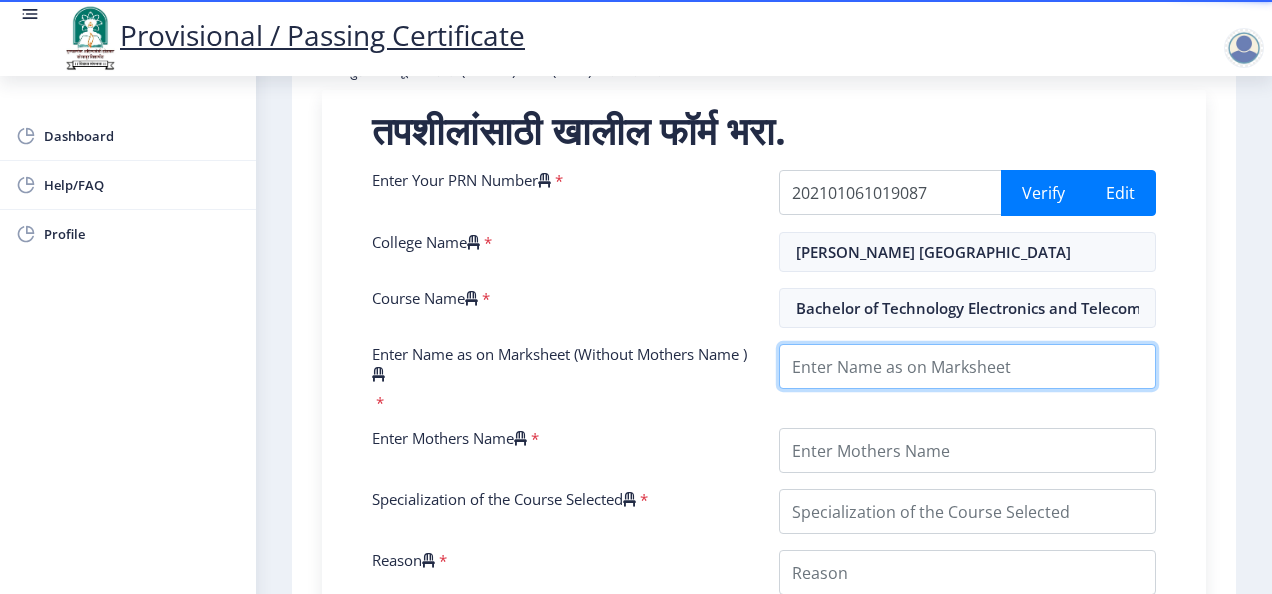 click on "Enter Name as on Marksheet (Without Mothers Name )" at bounding box center [967, 366] 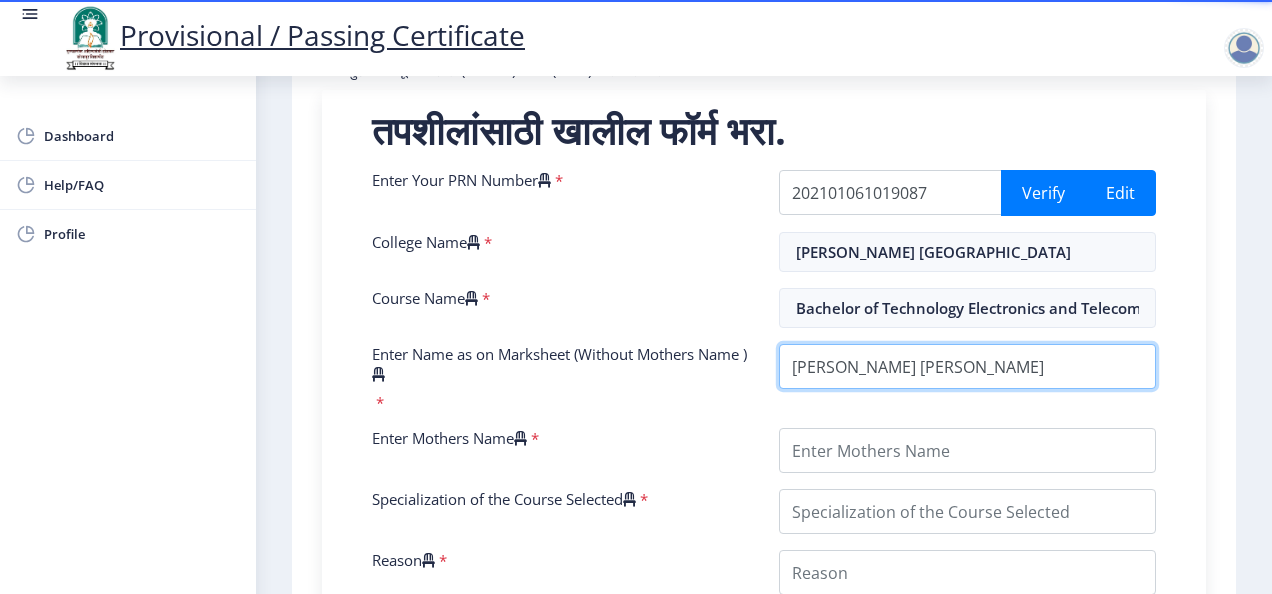 type on "[PERSON_NAME] [PERSON_NAME]" 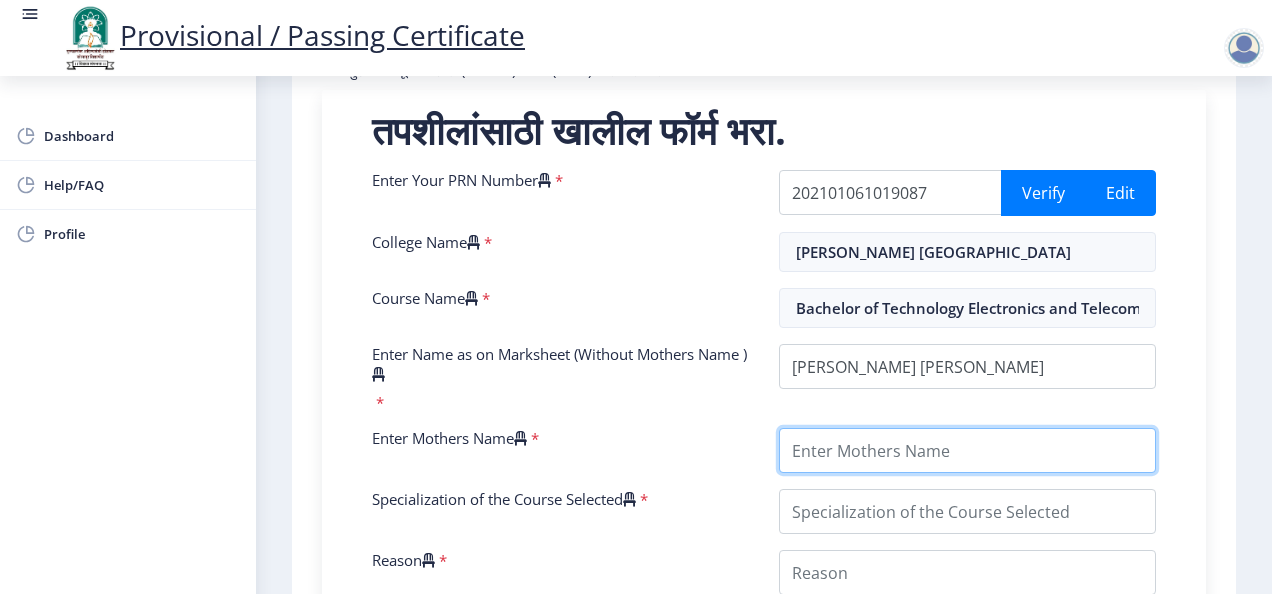 click on "Enter Mothers Name" at bounding box center (967, 450) 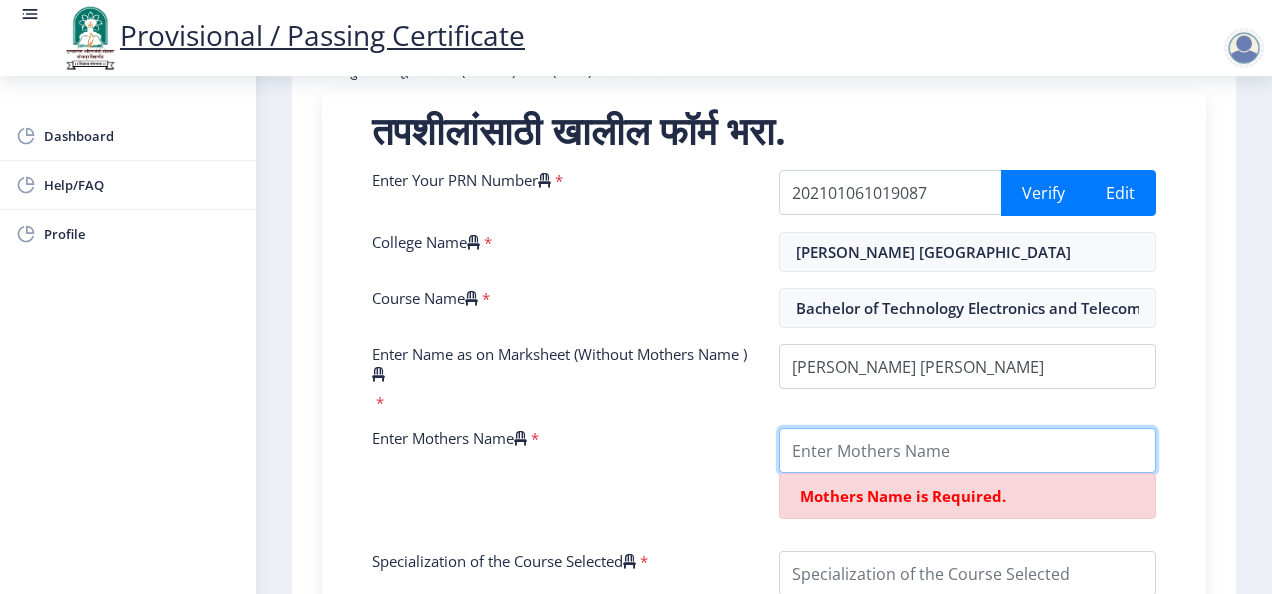 click on "Enter Mothers Name" at bounding box center [967, 450] 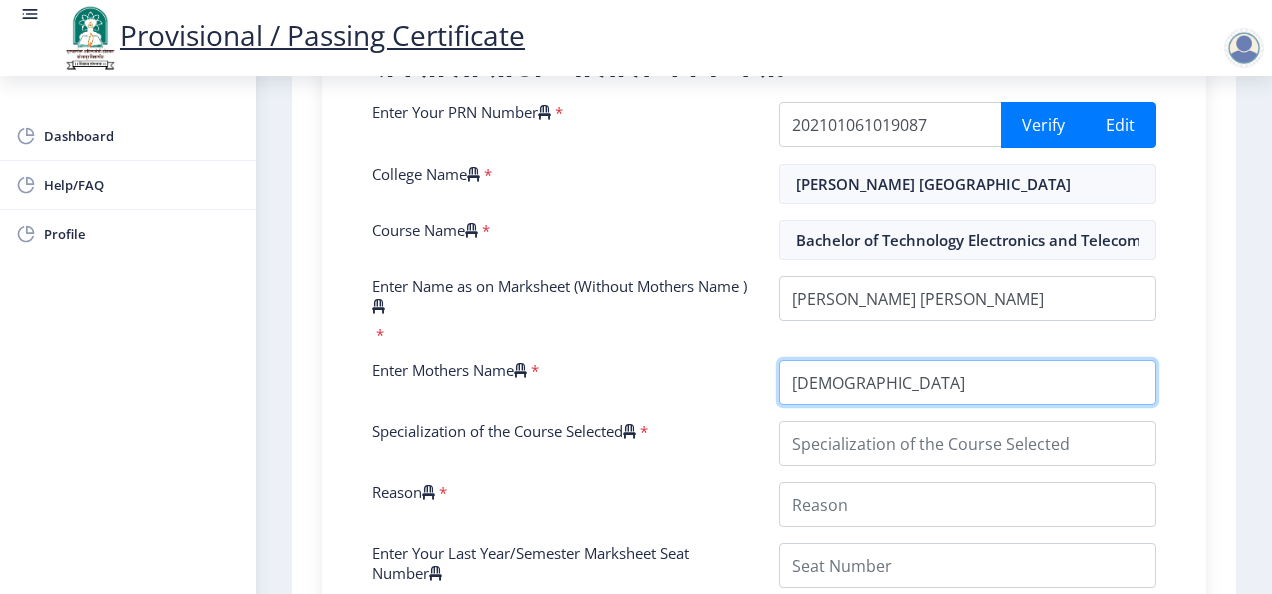 scroll, scrollTop: 500, scrollLeft: 0, axis: vertical 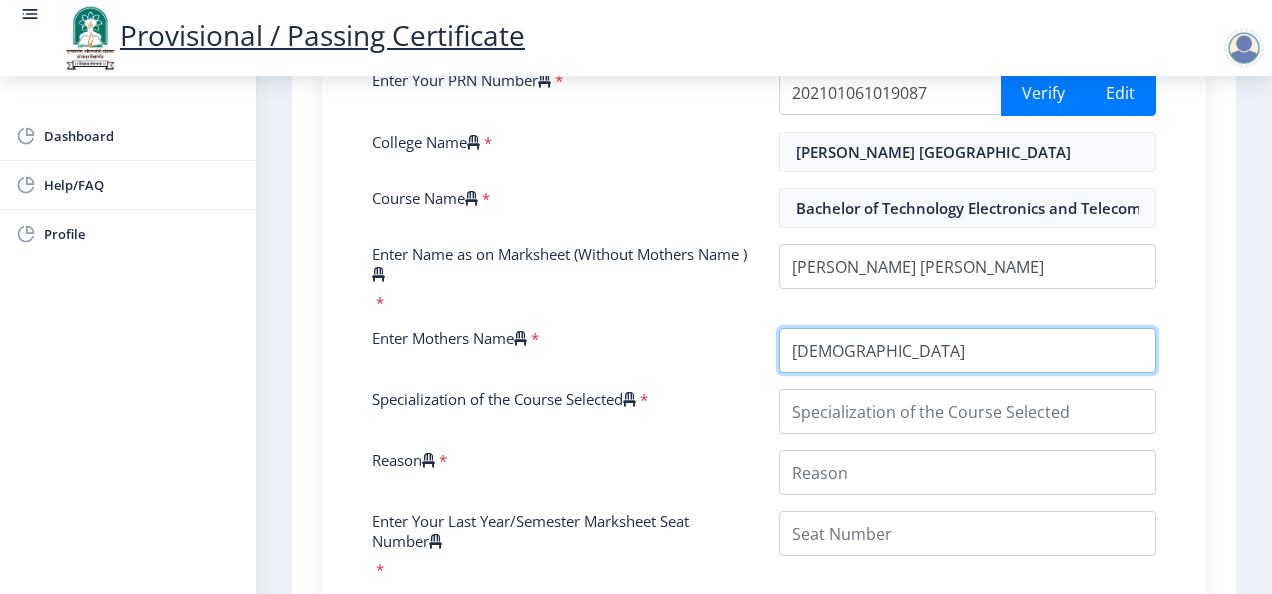 type on "[DEMOGRAPHIC_DATA]" 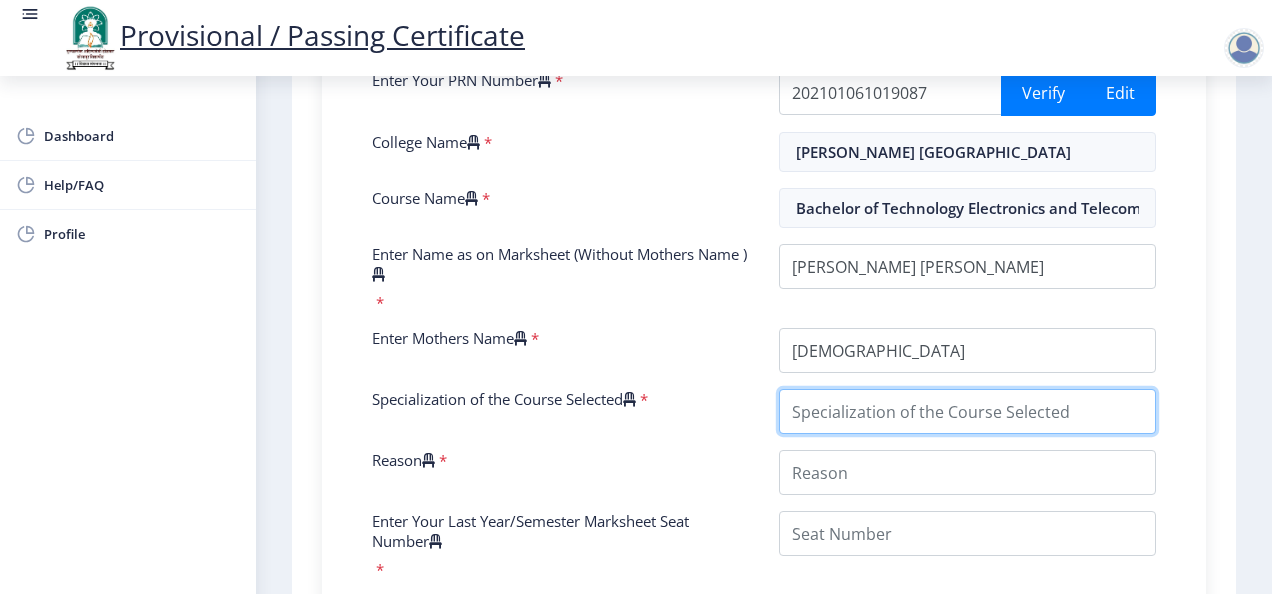 click on "Specialization of the Course Selected" at bounding box center (967, 411) 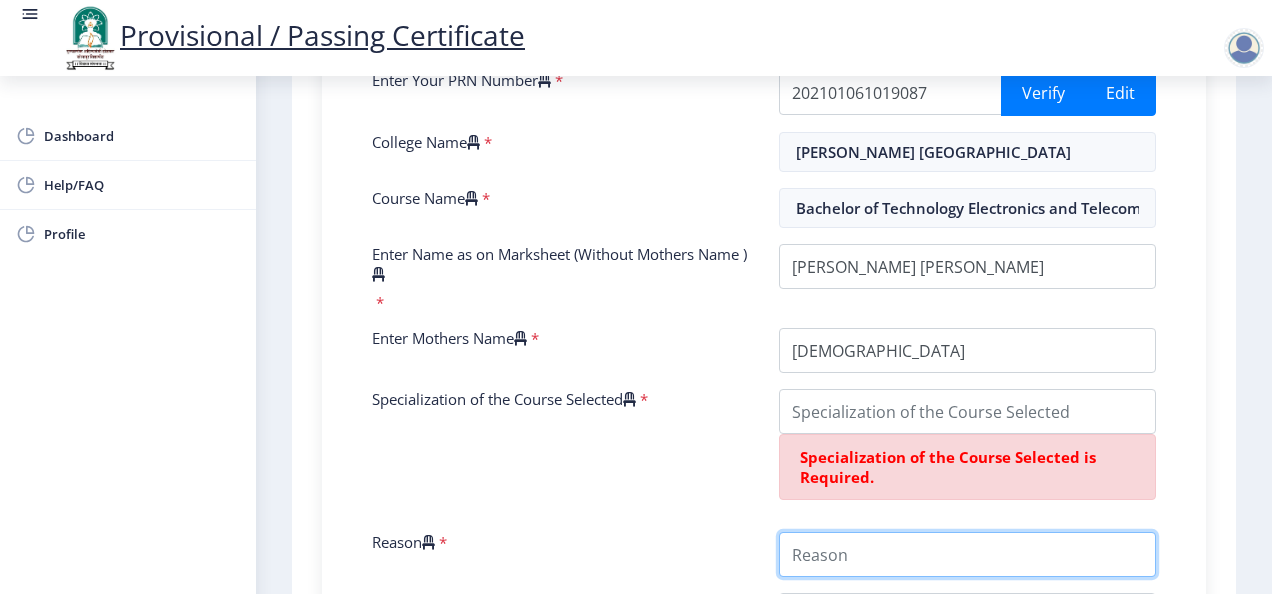 click on "Enter Your PRN Number    * 202101061019087 Verify Edit College Name   * [PERSON_NAME] Mane Institute of Technology Course Name   * Bachelor of Technology Electronics and Telecommunication Engineering  Enter Name as on Marksheet (Without Mothers Name )   *  Enter Mothers Name    *  Specialization of the Course Selected    * Specialization of the Course Selected is Required.  Reason    *  Enter Your Last Year/Semester Marksheet Seat Number   * Enter Your last year/semester Class Obtained in Exam   * Select result/class  DISTINCTION   FIRST CLASS   HIGHER SECOND CLASS   SECOND CLASS   PASS CLASS   SUCCESSFUL   OUTSTANDING - EXEMPLARY  Grade O Grade A+ Grade A Grade B+ Grade B Grade C+ Grade C Grade F/FC Grade F Grade D Grade E FIRST CLASS WITH DISTINCTION Select Regular/External   *  Select Regular/External   Regular  External  Special Select ATKT   *  Select AT/KT   None ATKT  Enter Passing Year   *  2025   2024   2023   2022   2021   2020   2019   2018   2017   2016   2015   2014  * *" at bounding box center (764, 568) 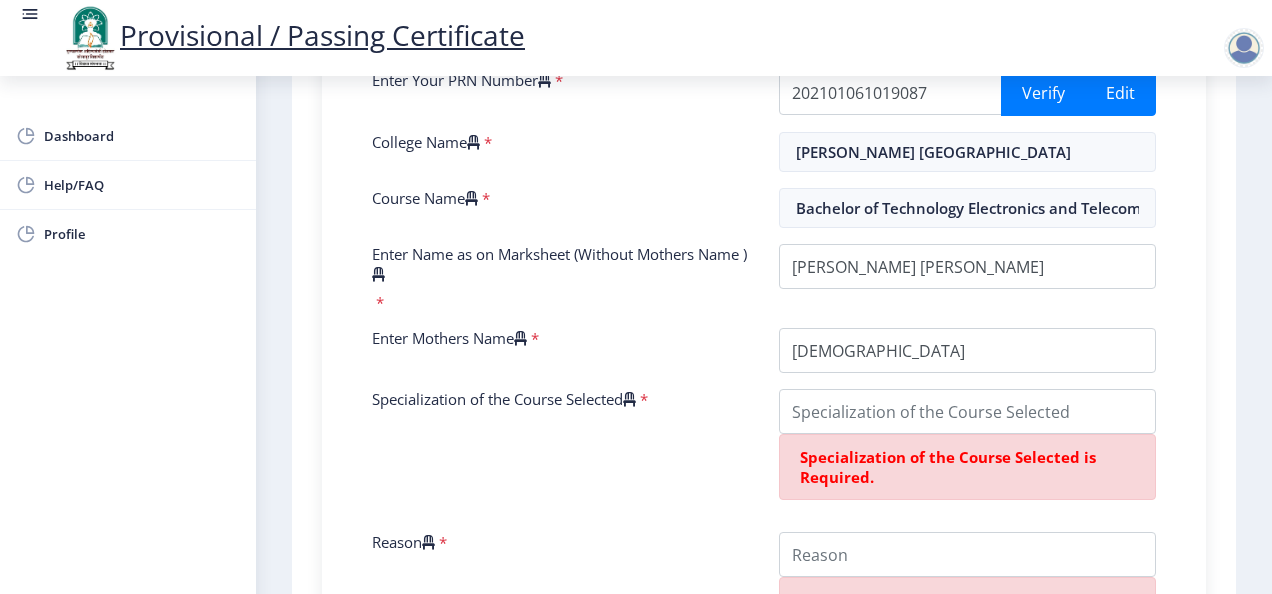 click on "Specialization of the Course Selected is Required." at bounding box center [948, 467] 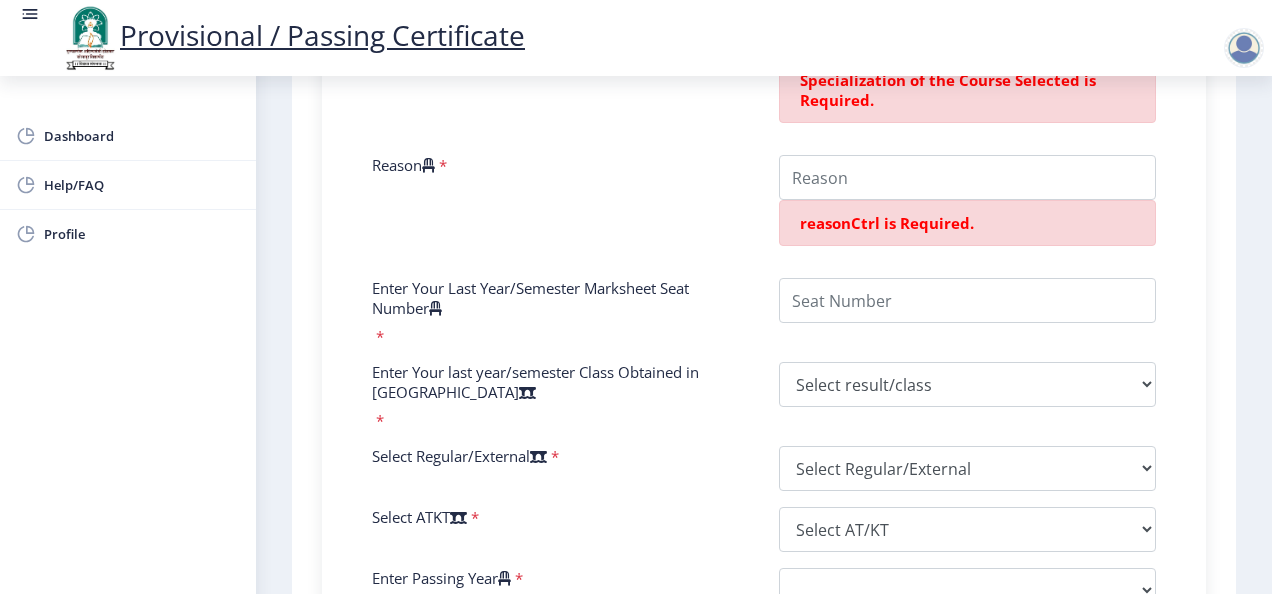 scroll, scrollTop: 900, scrollLeft: 0, axis: vertical 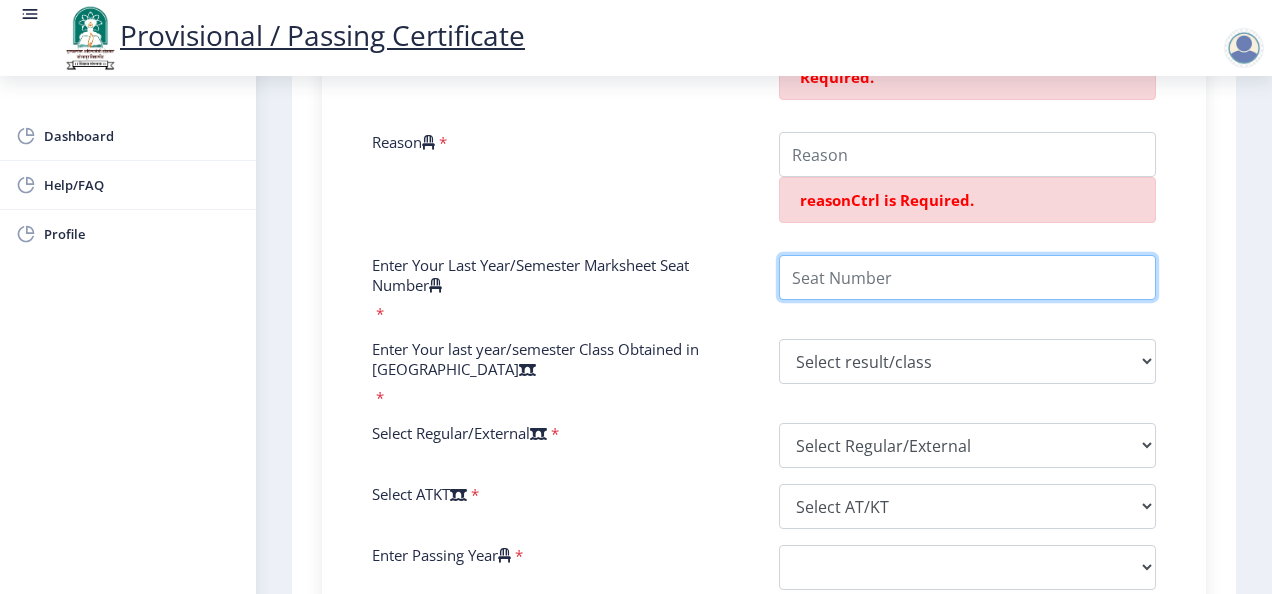 click on "Enter Your Last Year/Semester Marksheet Seat Number" at bounding box center [967, 277] 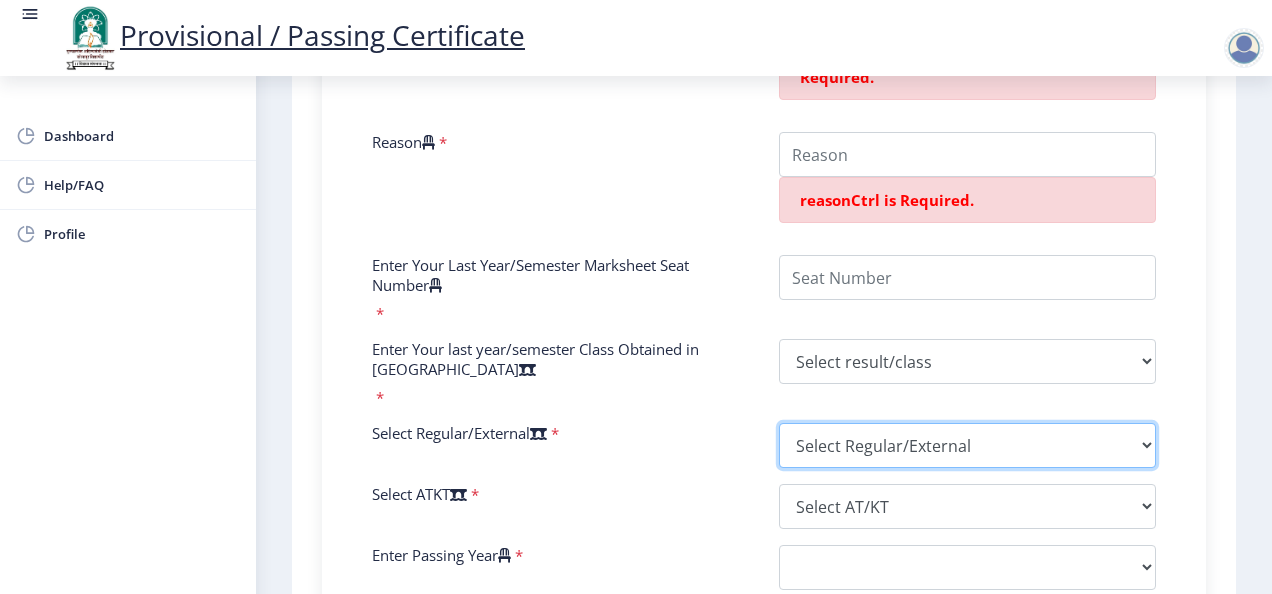 click on "Select Regular/External   Regular  External  Special" at bounding box center (967, 445) 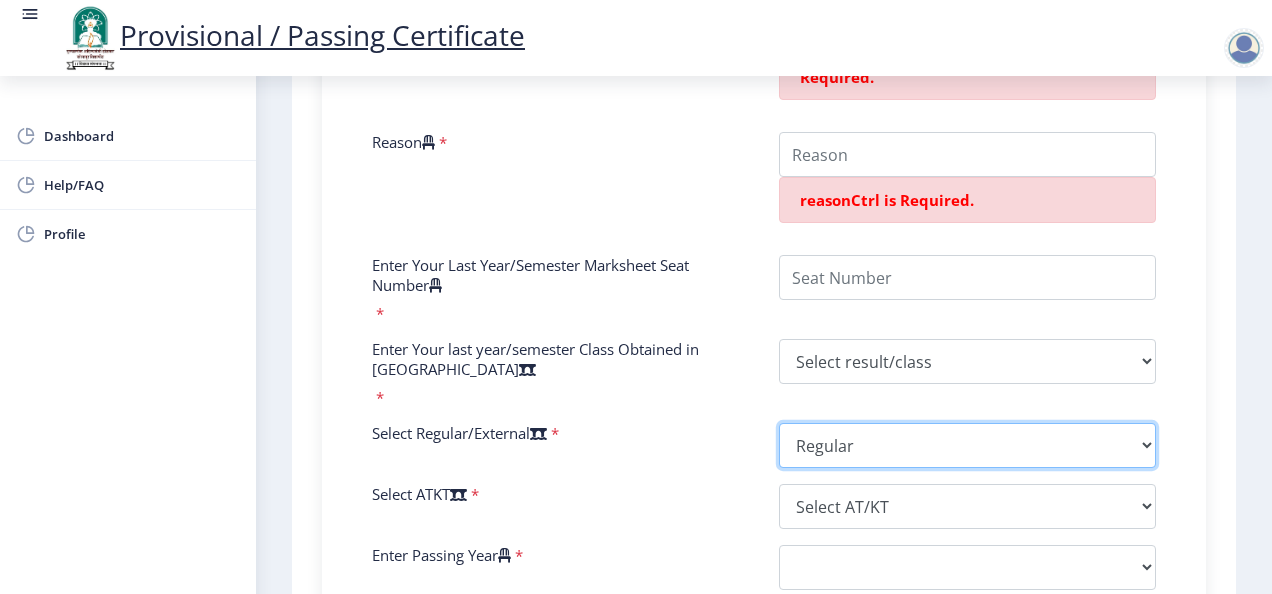 click on "Select Regular/External   Regular  External  Special" at bounding box center [967, 445] 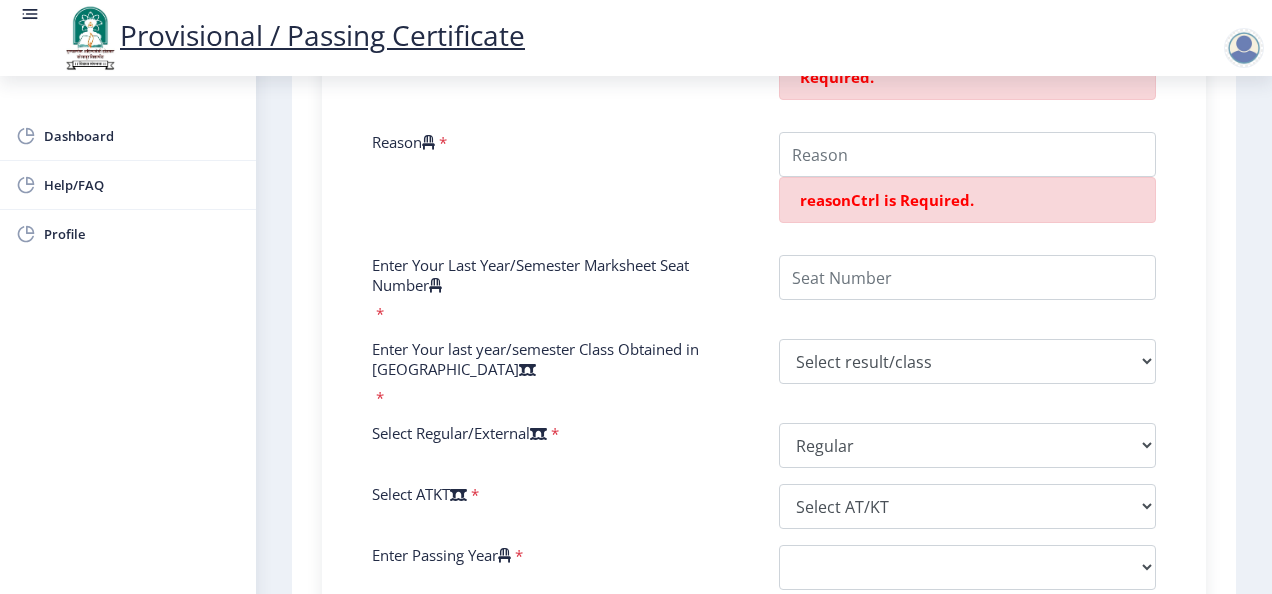 click on "Enter Your PRN Number    * 202101061019087 Verify Edit College Name   * [PERSON_NAME] Mane Institute of Technology Course Name   * Bachelor of Technology Electronics and Telecommunication Engineering  Enter Name as on Marksheet (Without Mothers Name )   *  Enter Mothers Name    *  Specialization of the Course Selected    * Specialization of the Course Selected is Required.  Reason    * reasonCtrl is Required.  Enter Your Last Year/Semester Marksheet Seat Number   * Enter Your last year/semester Class Obtained in Exam   * Select result/class  DISTINCTION   FIRST CLASS   HIGHER SECOND CLASS   SECOND CLASS   PASS CLASS   SUCCESSFUL   OUTSTANDING - EXEMPLARY  Grade O Grade A+ Grade A Grade B+ Grade B Grade C+ Grade C Grade F/FC Grade F Grade D Grade E FIRST CLASS WITH DISTINCTION Select Regular/External   *  Select Regular/External   Regular  External  Special Select ATKT   *  Select AT/KT   None ATKT  Enter Passing Year   *  2025   2024   2023   2022   2021   2020   2019   2018   2017" at bounding box center (764, 199) 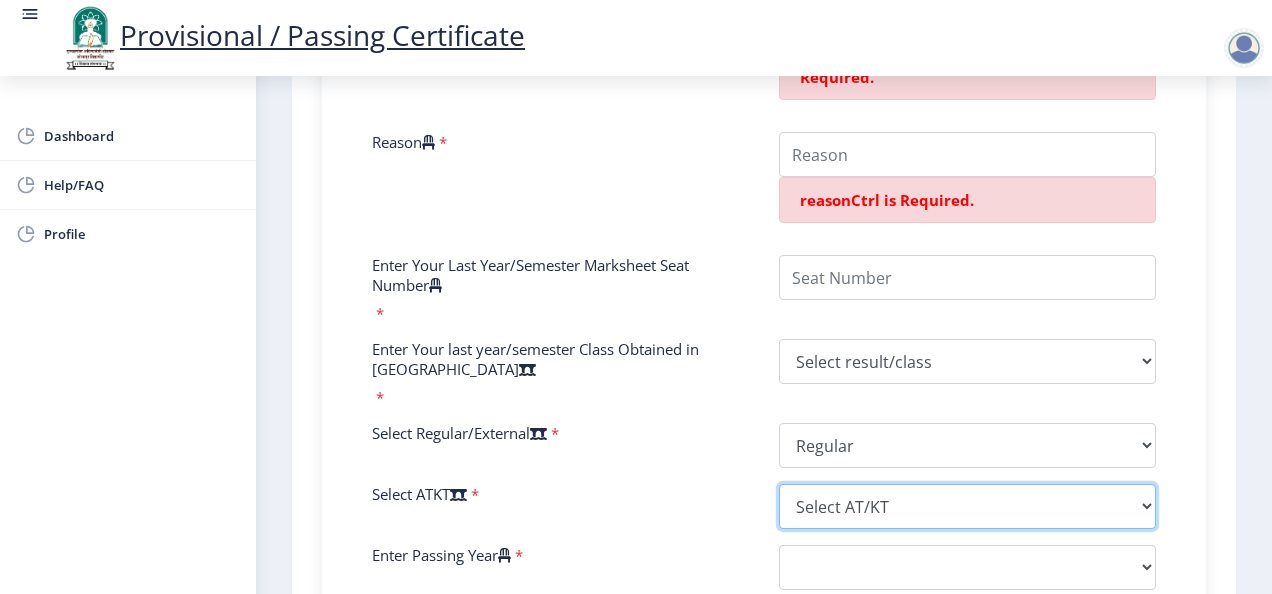 click on "Select AT/KT   None ATKT" at bounding box center [967, 506] 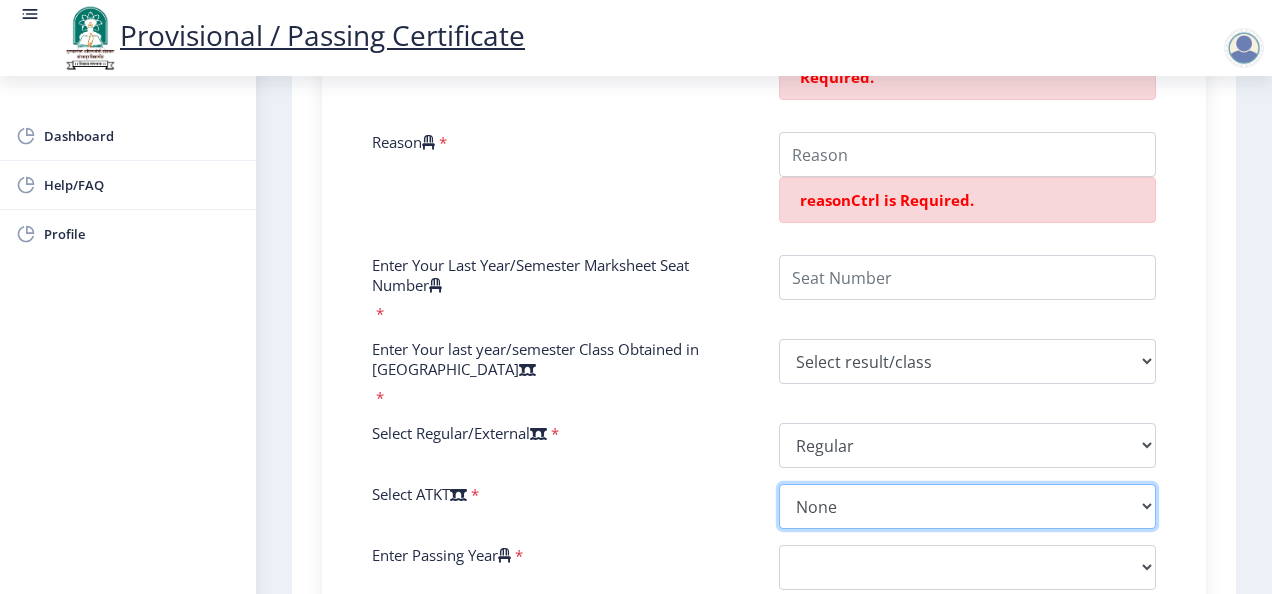 click on "Select AT/KT   None ATKT" at bounding box center (967, 506) 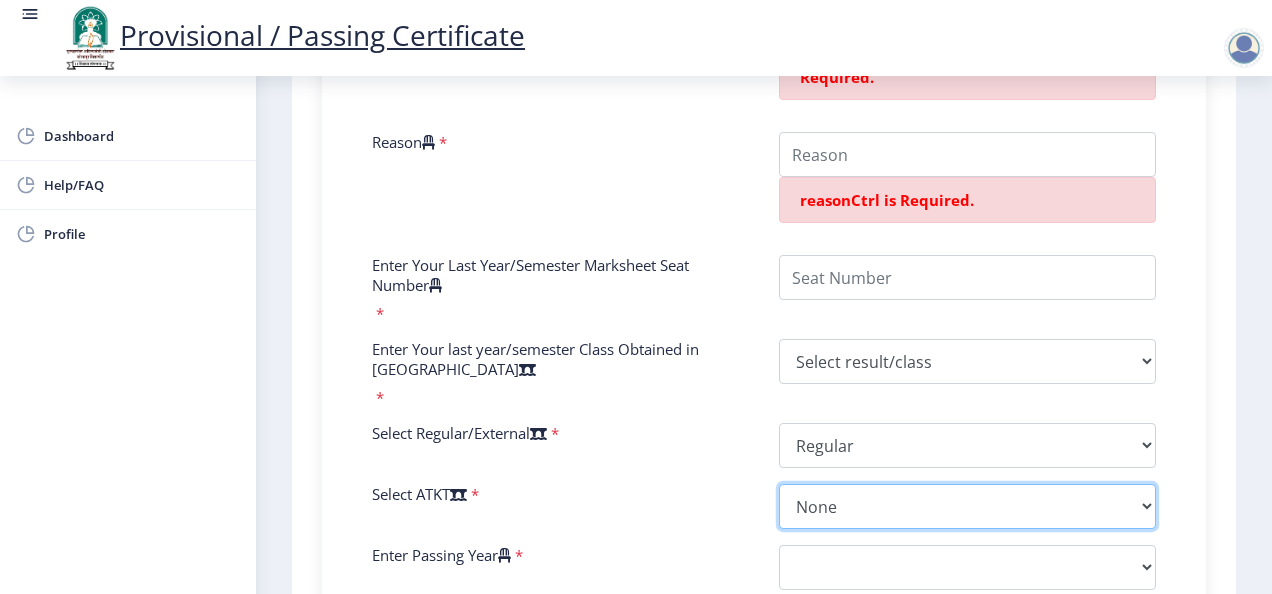 scroll, scrollTop: 1000, scrollLeft: 0, axis: vertical 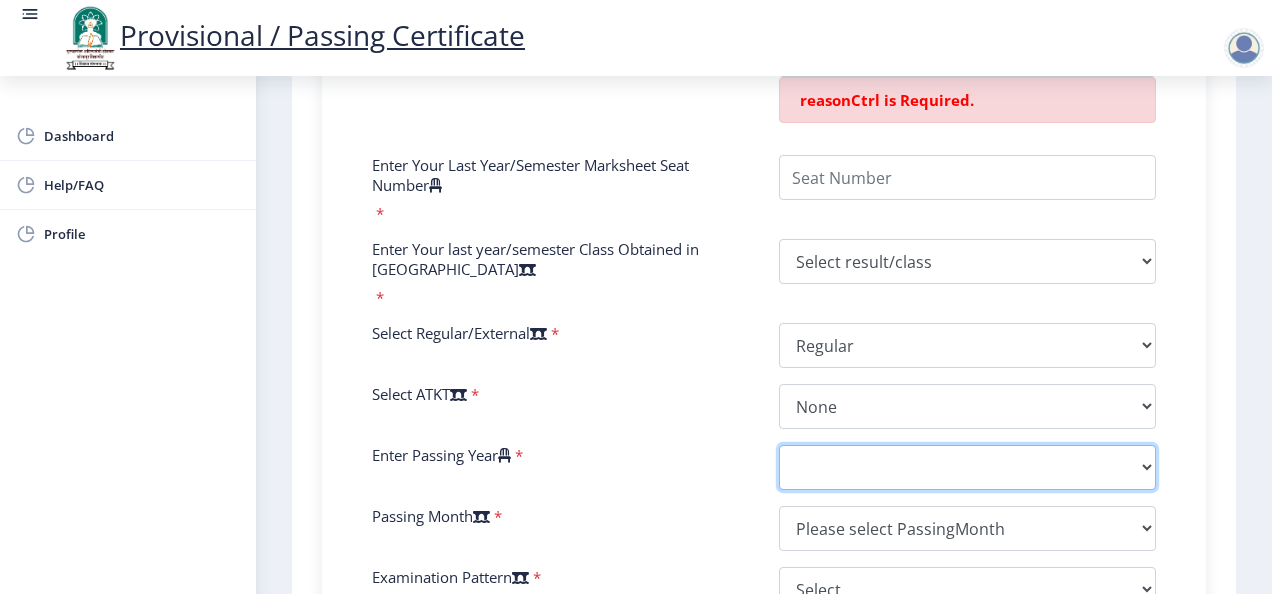 click on "2025   2024   2023   2022   2021   2020   2019   2018   2017   2016   2015   2014   2013   2012   2011   2010   2009   2008   2007   2006   2005   2004   2003   2002   2001   2000   1999   1998   1997   1996   1995   1994   1993   1992   1991   1990   1989   1988   1987   1986   1985   1984   1983   1982   1981   1980   1979   1978   1977   1976   1975   1974   1973   1972   1971   1970   1969   1968   1967" at bounding box center (967, 467) 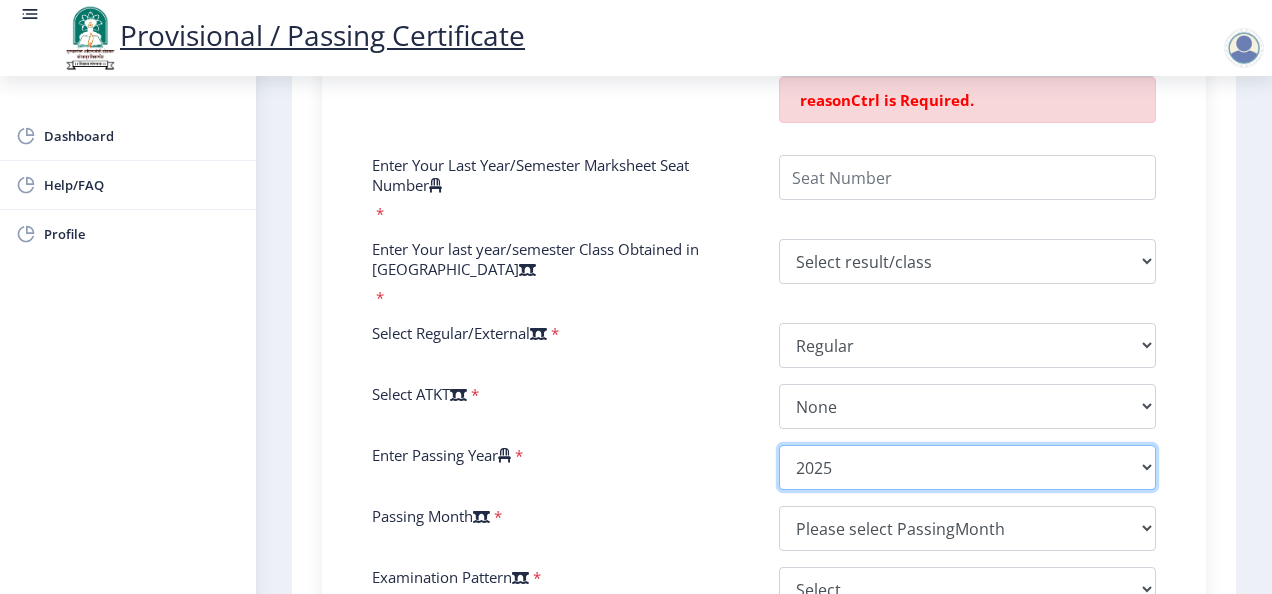 click on "2025   2024   2023   2022   2021   2020   2019   2018   2017   2016   2015   2014   2013   2012   2011   2010   2009   2008   2007   2006   2005   2004   2003   2002   2001   2000   1999   1998   1997   1996   1995   1994   1993   1992   1991   1990   1989   1988   1987   1986   1985   1984   1983   1982   1981   1980   1979   1978   1977   1976   1975   1974   1973   1972   1971   1970   1969   1968   1967" at bounding box center [967, 467] 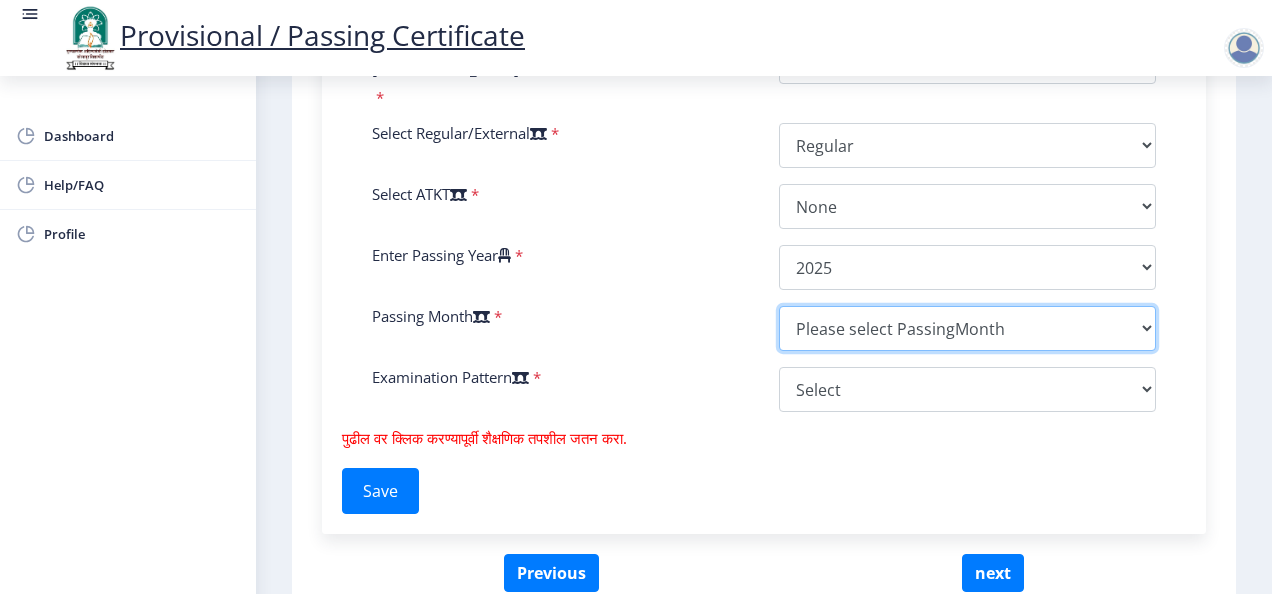 click on "Please select PassingMonth  (01) January (02) February (03) March (04) April (05) May (06) June (07) July (08) August (09) September (10) October (11) November (12) December" at bounding box center [967, 328] 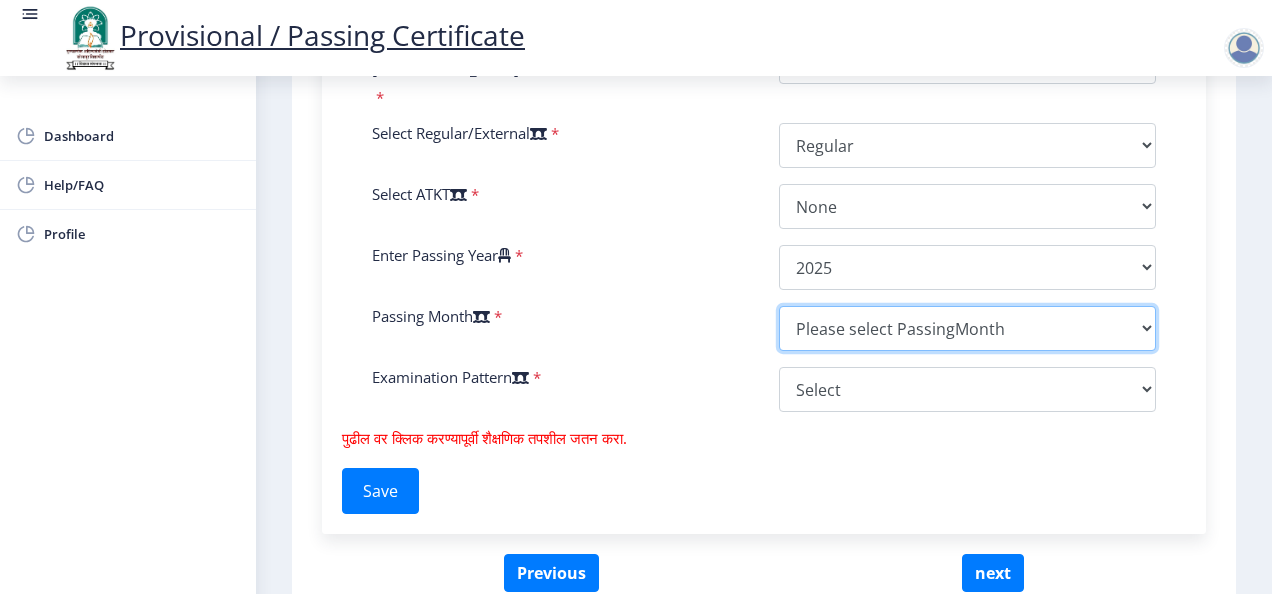 select on "March" 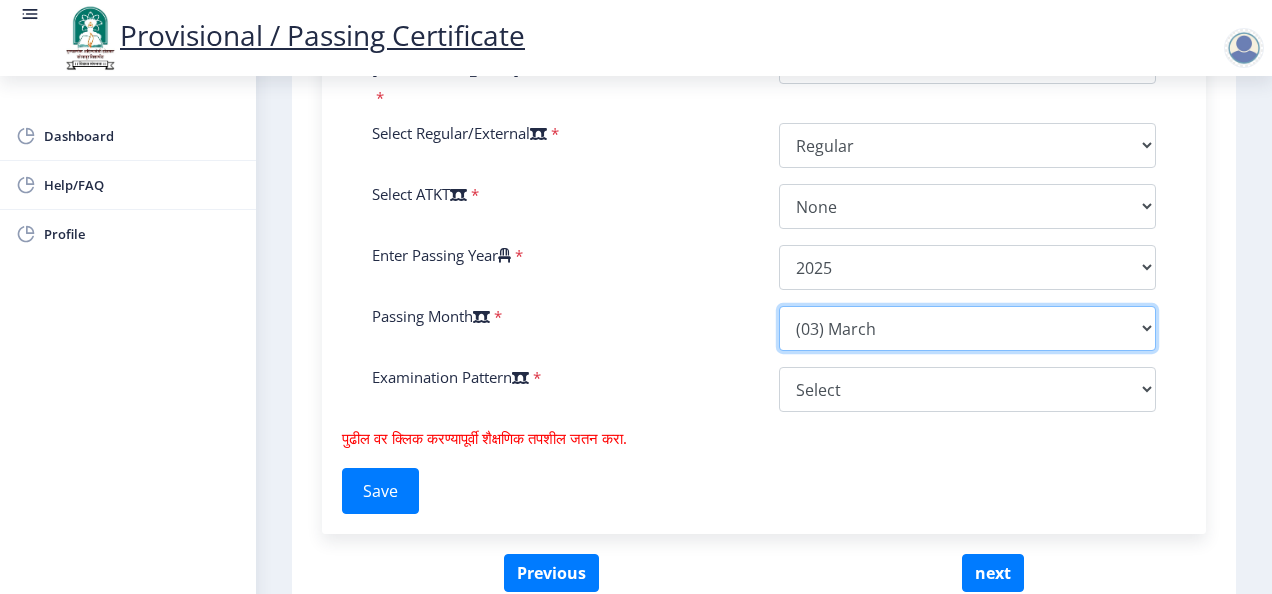 click on "Please select PassingMonth  (01) January (02) February (03) March (04) April (05) May (06) June (07) July (08) August (09) September (10) October (11) November (12) December" at bounding box center [967, 328] 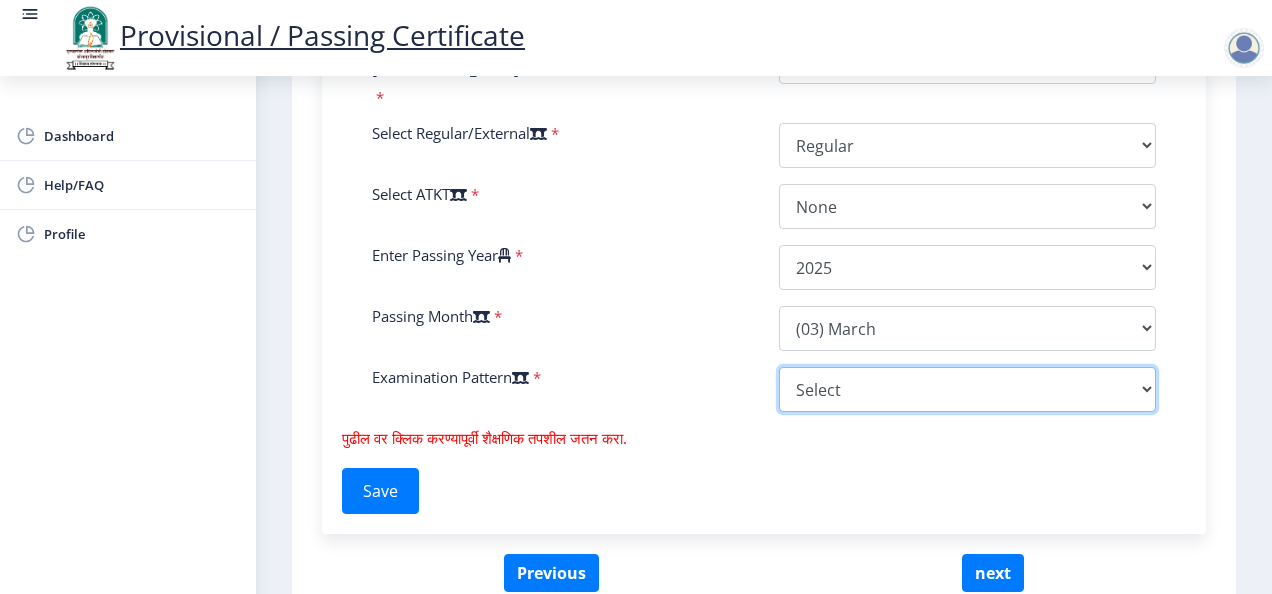 click on "Select  Yearly Semester" at bounding box center [967, 389] 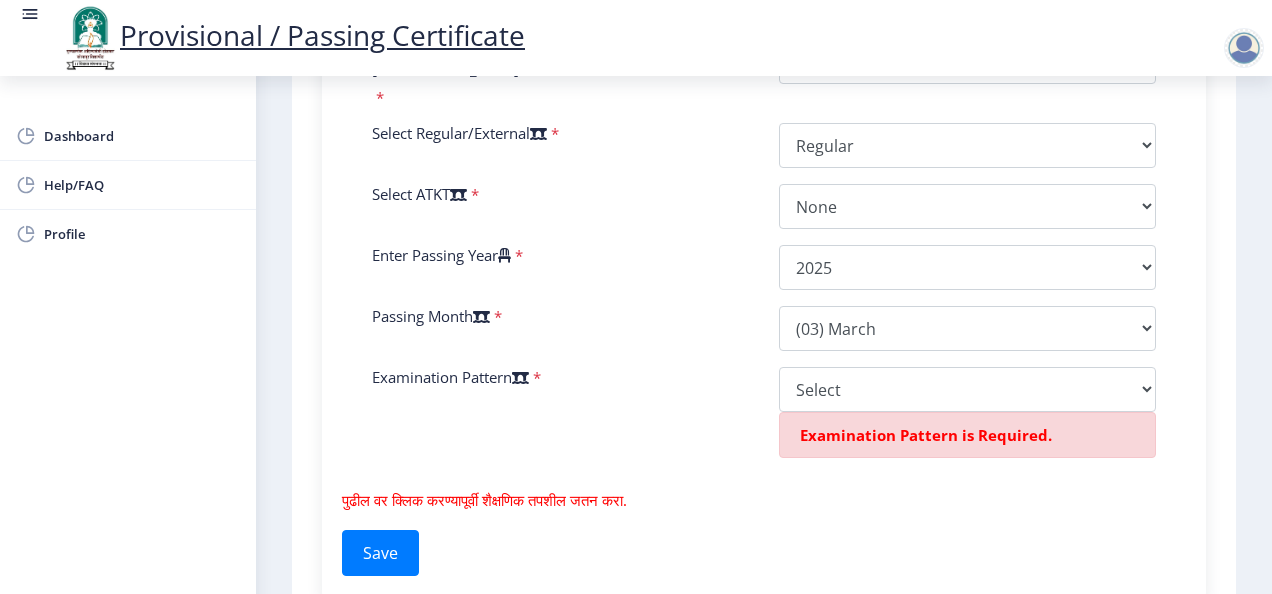 click on "तपशीलांसाठी खालील फॉर्म भरा.   Enter Your PRN Number    * 202101061019087 Verify Edit College Name   * [PERSON_NAME] Mane Institute of Technology Course Name   * Bachelor of Technology Electronics and Telecommunication Engineering  Enter Name as on Marksheet (Without Mothers Name )   *  Enter Mothers Name    *  Specialization of the Course Selected    * Specialization of the Course Selected is Required.  Reason    * reasonCtrl is Required.  Enter Your Last Year/Semester Marksheet Seat Number   * Enter Your last year/semester Class Obtained in Exam   * Select result/class  DISTINCTION   FIRST CLASS   HIGHER SECOND CLASS   SECOND CLASS   PASS CLASS   SUCCESSFUL   OUTSTANDING - EXEMPLARY  Grade O Grade A+ Grade A Grade B+ Grade B Grade C+ Grade C Grade F/FC Grade F Grade D Grade E FIRST CLASS WITH DISTINCTION Select Regular/External   *  Select Regular/External   Regular  External  Special Select ATKT   *  Select AT/KT   None ATKT  *  2025" at bounding box center (764, -57) 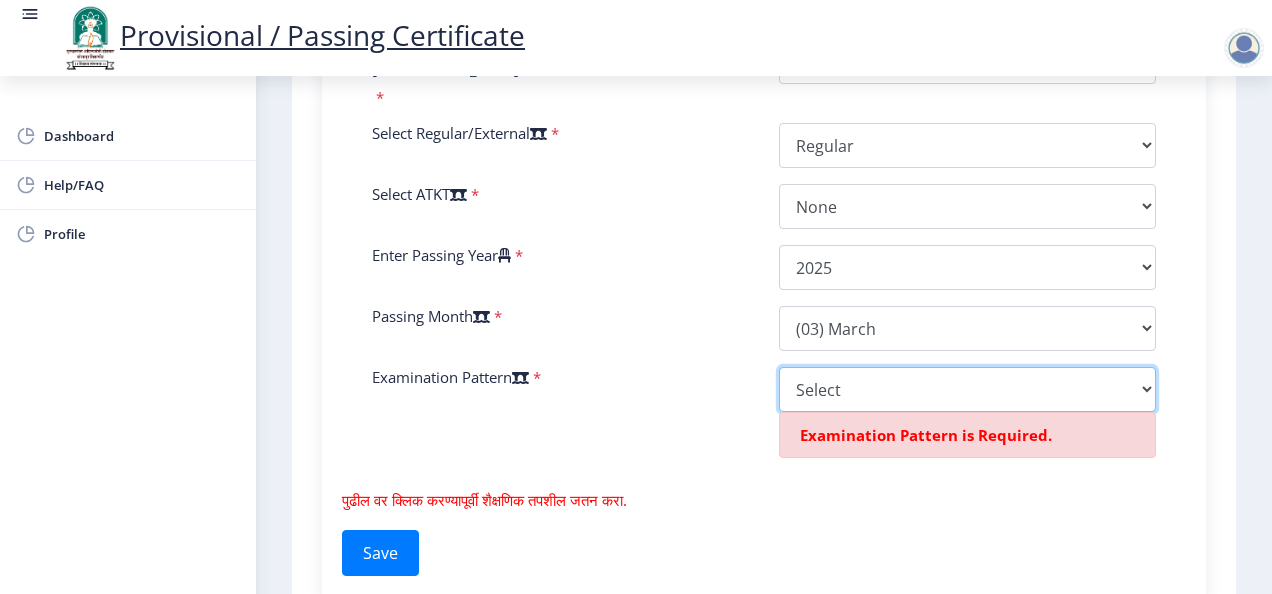 click on "Select  Yearly Semester" at bounding box center [967, 389] 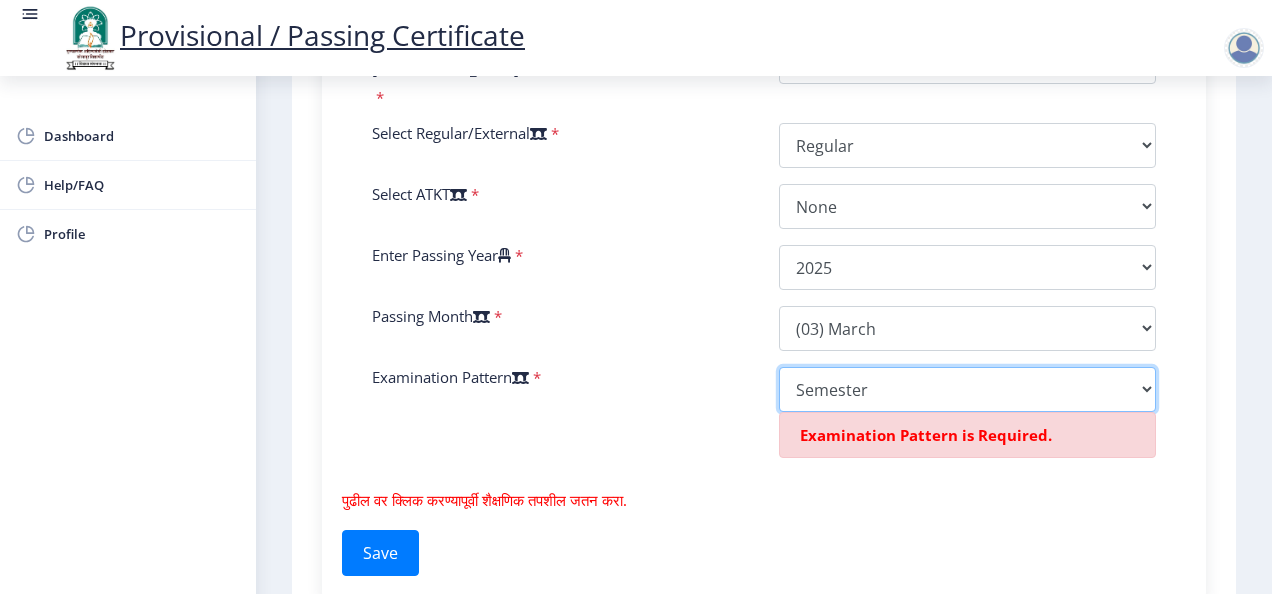 click on "Select  Yearly Semester" at bounding box center (967, 389) 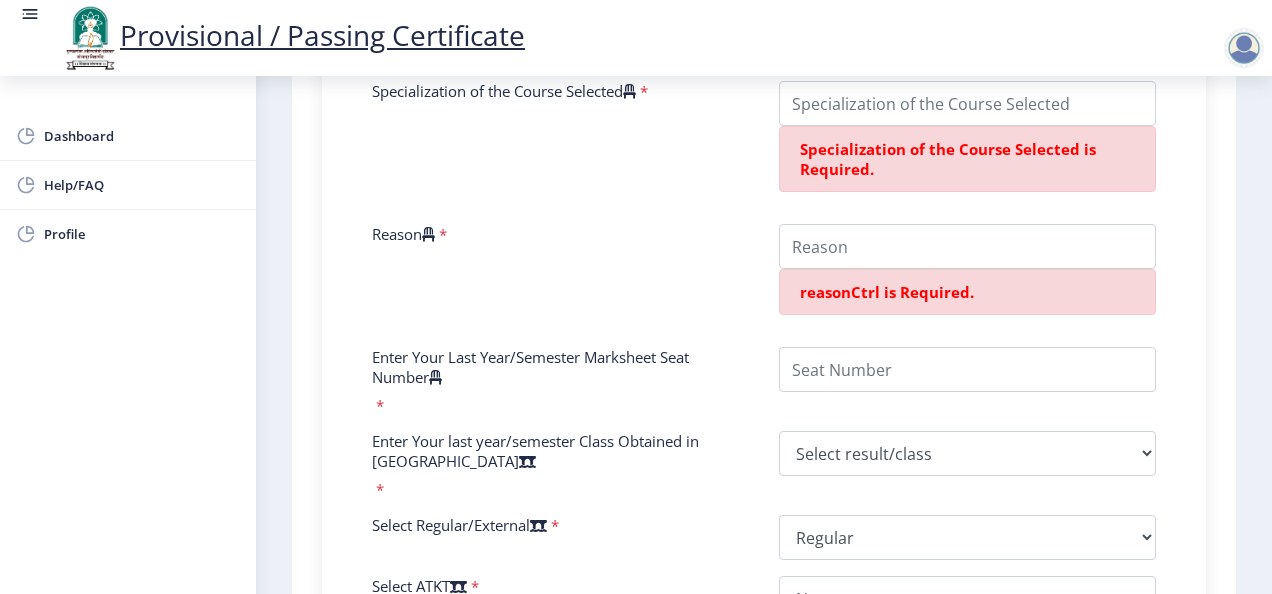 scroll, scrollTop: 800, scrollLeft: 0, axis: vertical 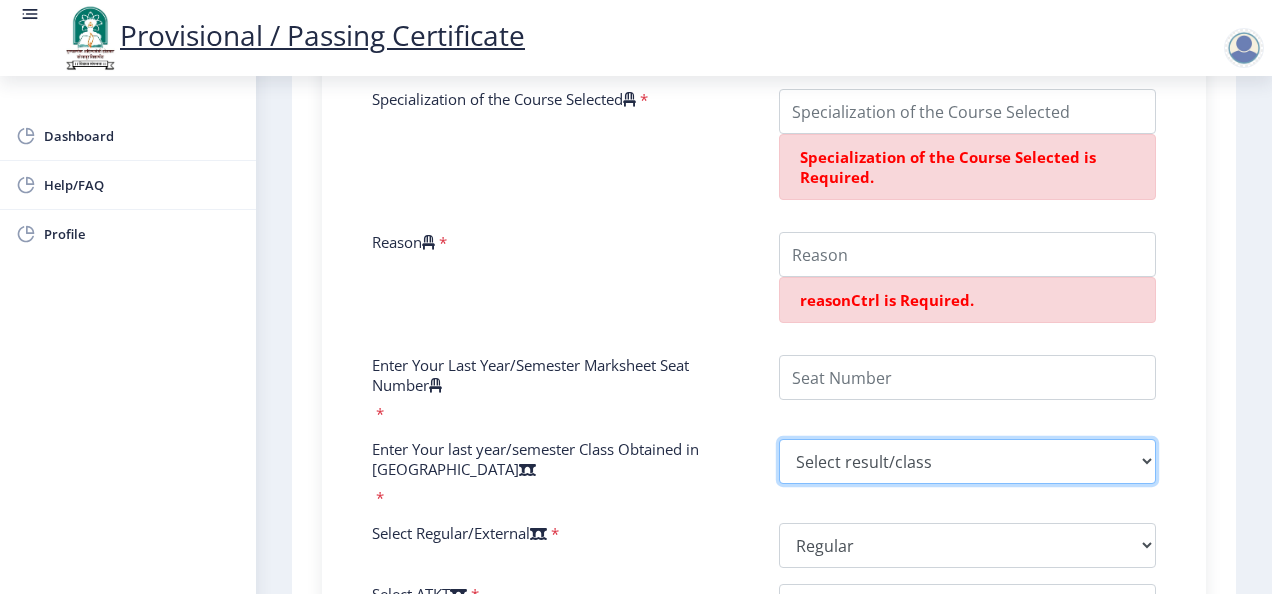 click on "Select result/class  DISTINCTION   FIRST CLASS   HIGHER SECOND CLASS   SECOND CLASS   PASS CLASS   SUCCESSFUL   OUTSTANDING - EXEMPLARY  Grade O Grade A+ Grade A Grade B+ Grade B Grade C+ Grade C Grade F/FC Grade F Grade D Grade E FIRST CLASS WITH DISTINCTION" at bounding box center (967, 461) 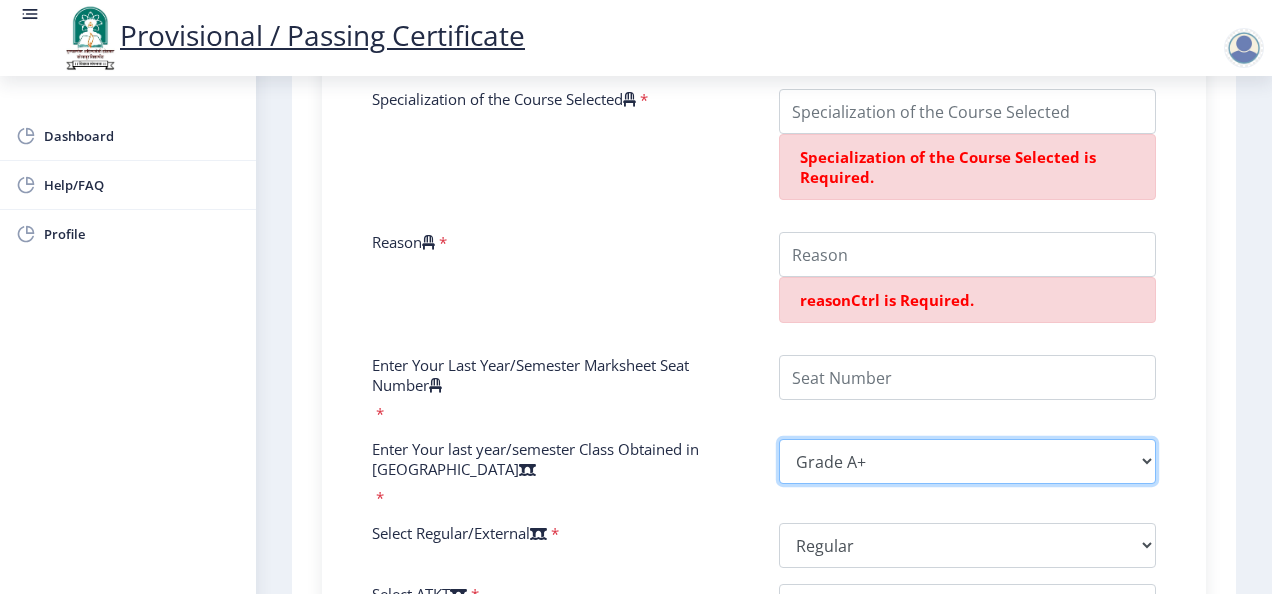 click on "Select result/class  DISTINCTION   FIRST CLASS   HIGHER SECOND CLASS   SECOND CLASS   PASS CLASS   SUCCESSFUL   OUTSTANDING - EXEMPLARY  Grade O Grade A+ Grade A Grade B+ Grade B Grade C+ Grade C Grade F/FC Grade F Grade D Grade E FIRST CLASS WITH DISTINCTION" at bounding box center [967, 461] 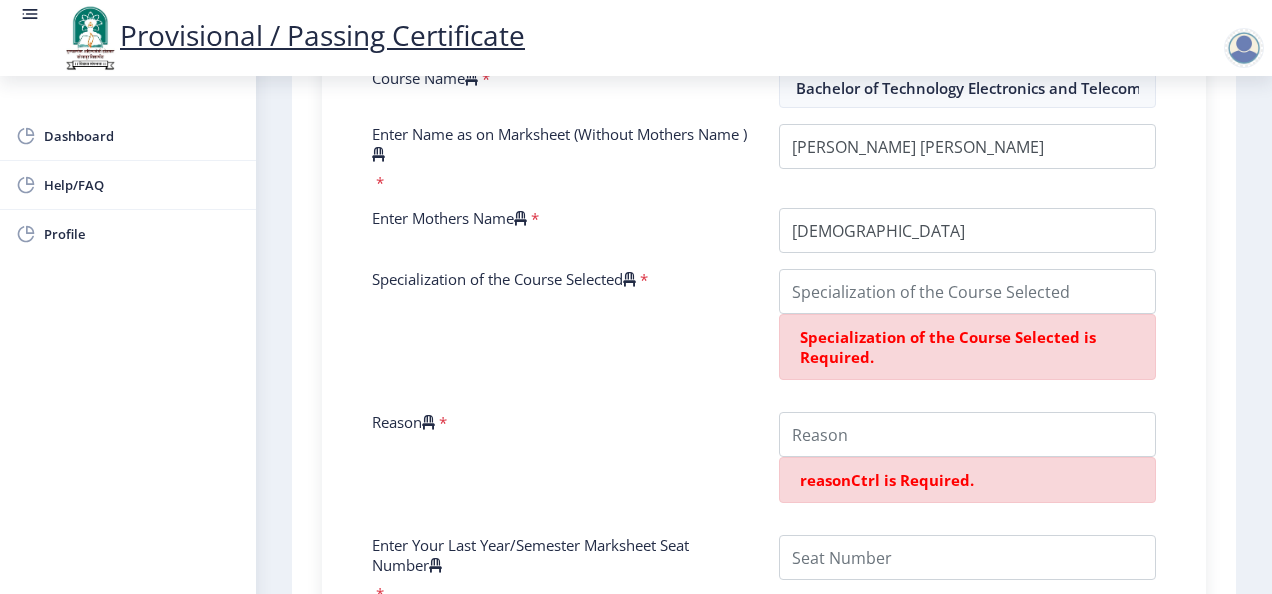 scroll, scrollTop: 600, scrollLeft: 0, axis: vertical 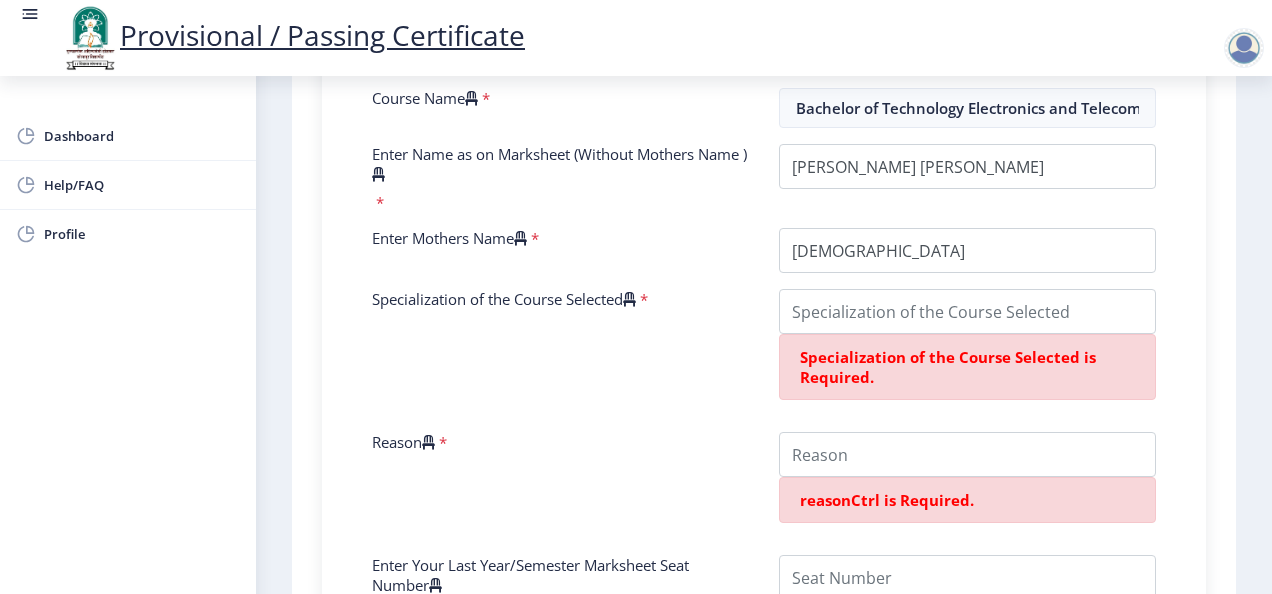 click on "Specialization of the Course Selected" at bounding box center (504, 299) 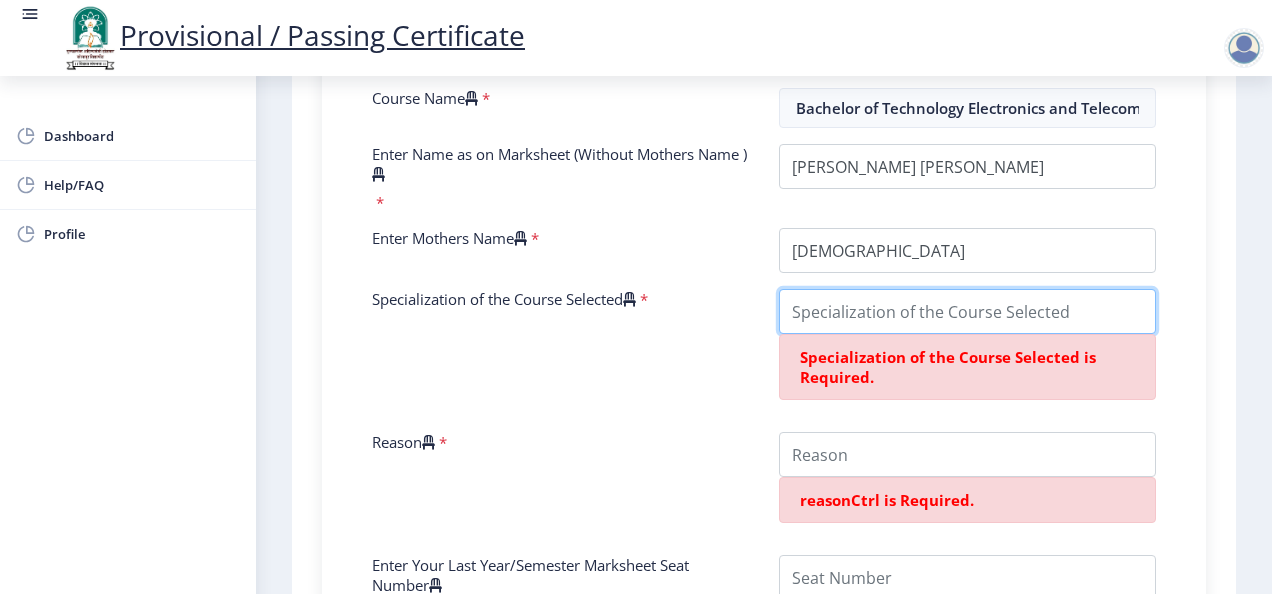 click on "Specialization of the Course Selected" at bounding box center (967, 311) 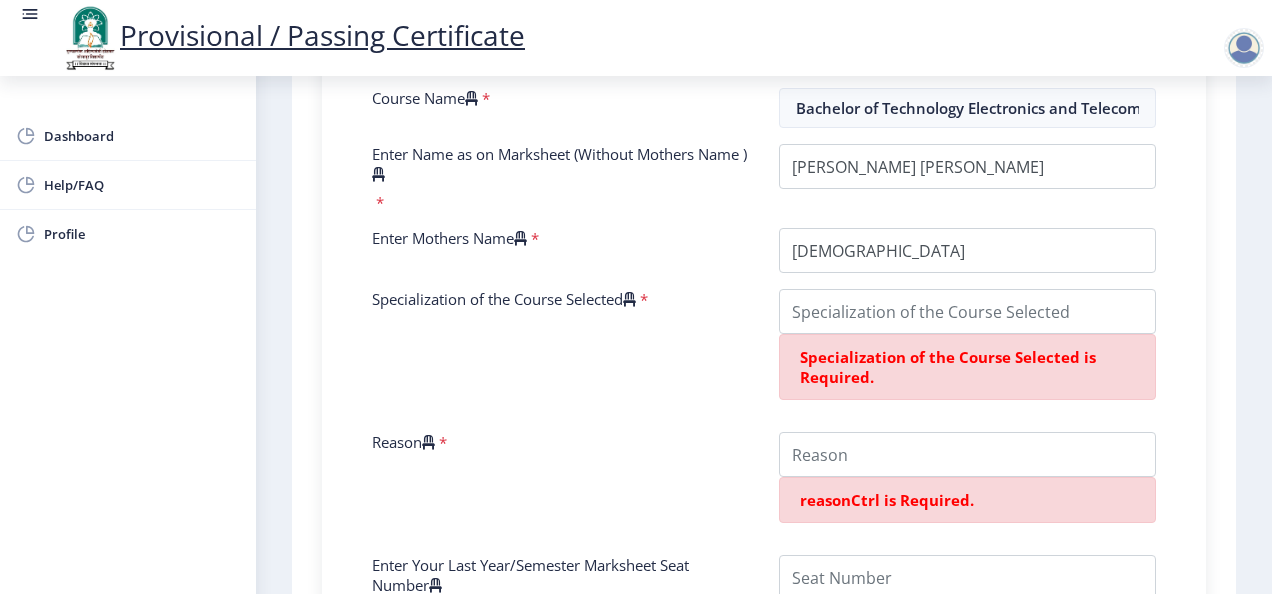 drag, startPoint x: 372, startPoint y: 318, endPoint x: 650, endPoint y: 346, distance: 279.40652 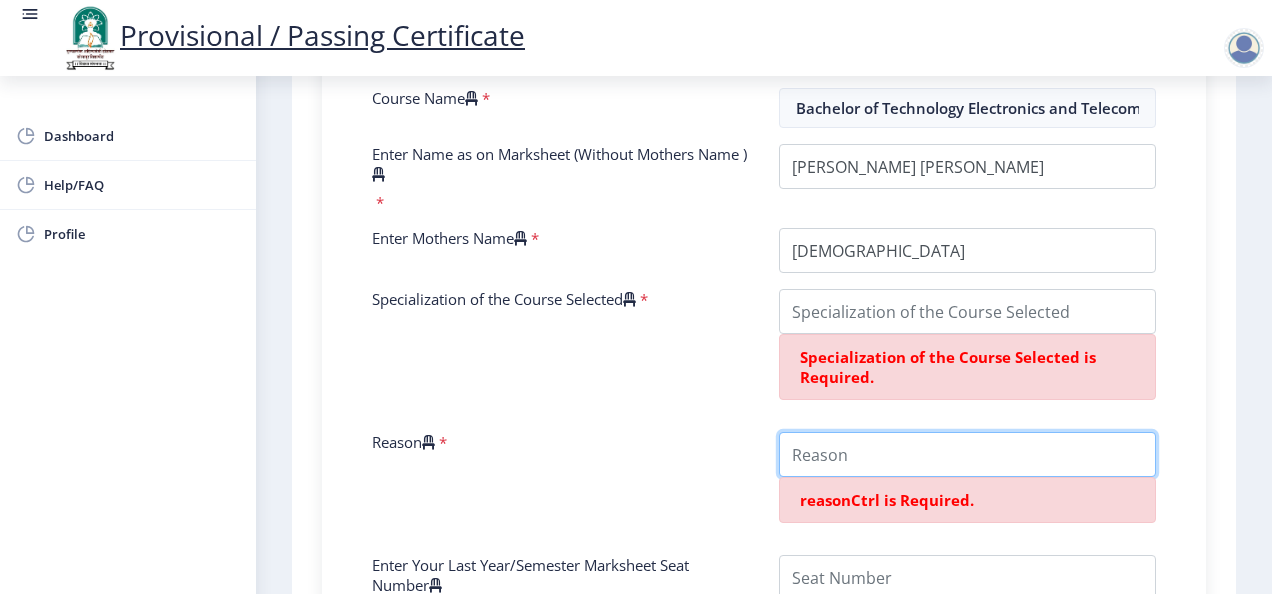 click on "Reason" at bounding box center (967, 454) 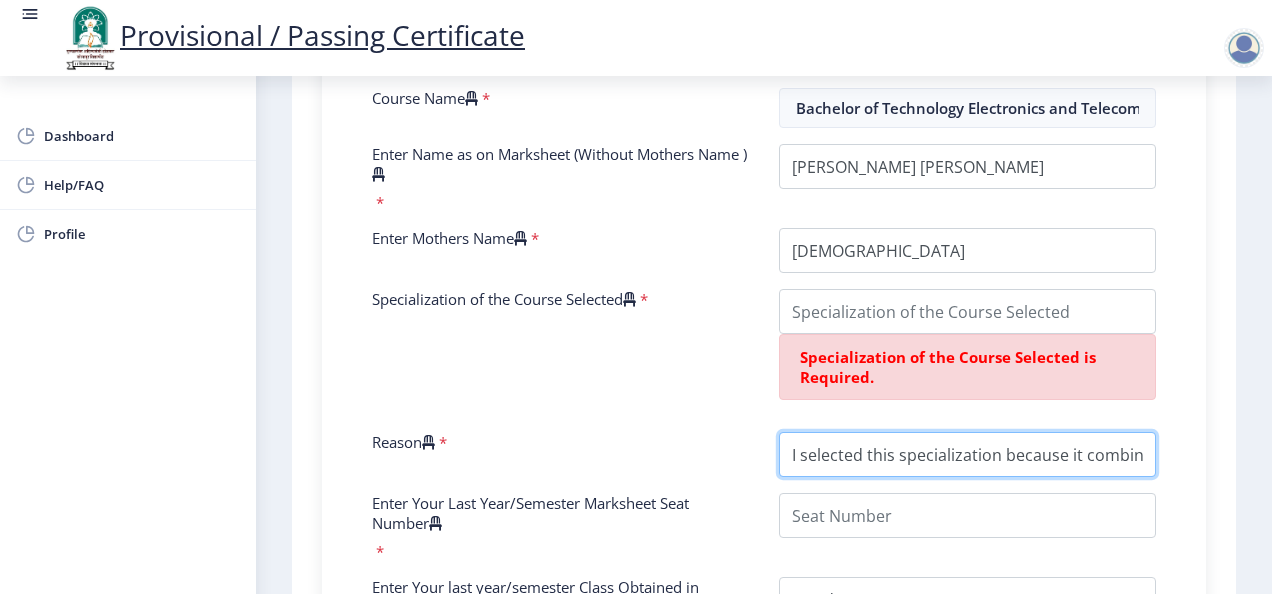 scroll, scrollTop: 0, scrollLeft: 1830, axis: horizontal 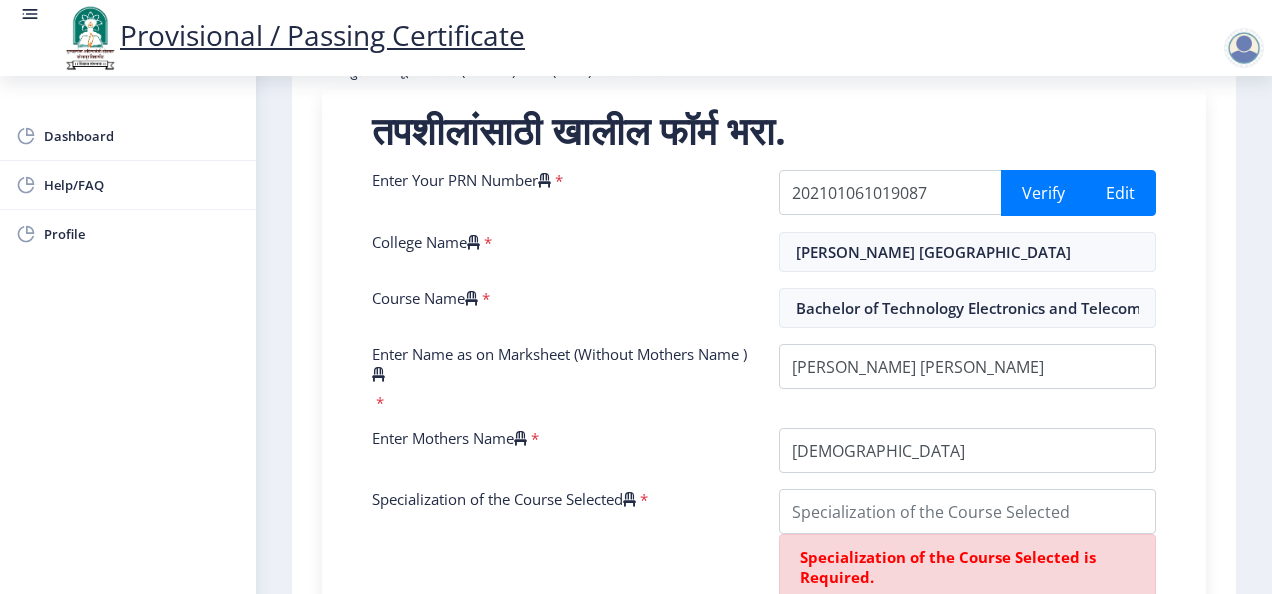 type on "I selected this specialization because it combines my interest in electronic devices with modern communication technologies. The opportunity to contribute to cutting-edge innovations such as 5G, embedded systems, and wireless communication systems is what drives my passion for this field." 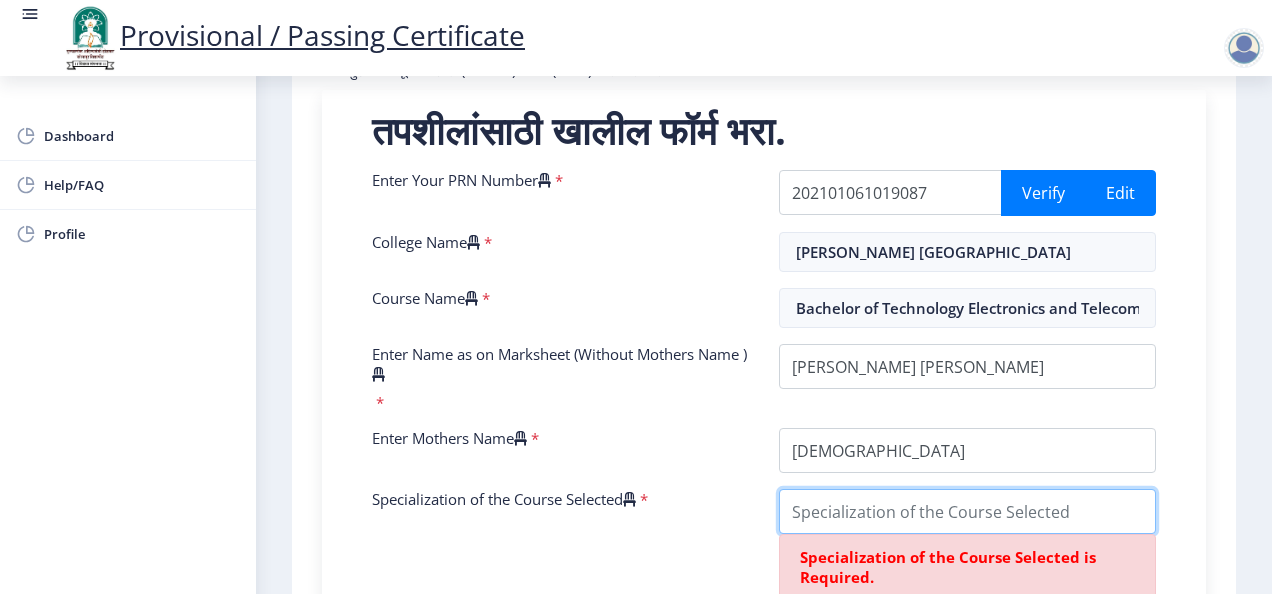 click on "Specialization of the Course Selected" at bounding box center (967, 511) 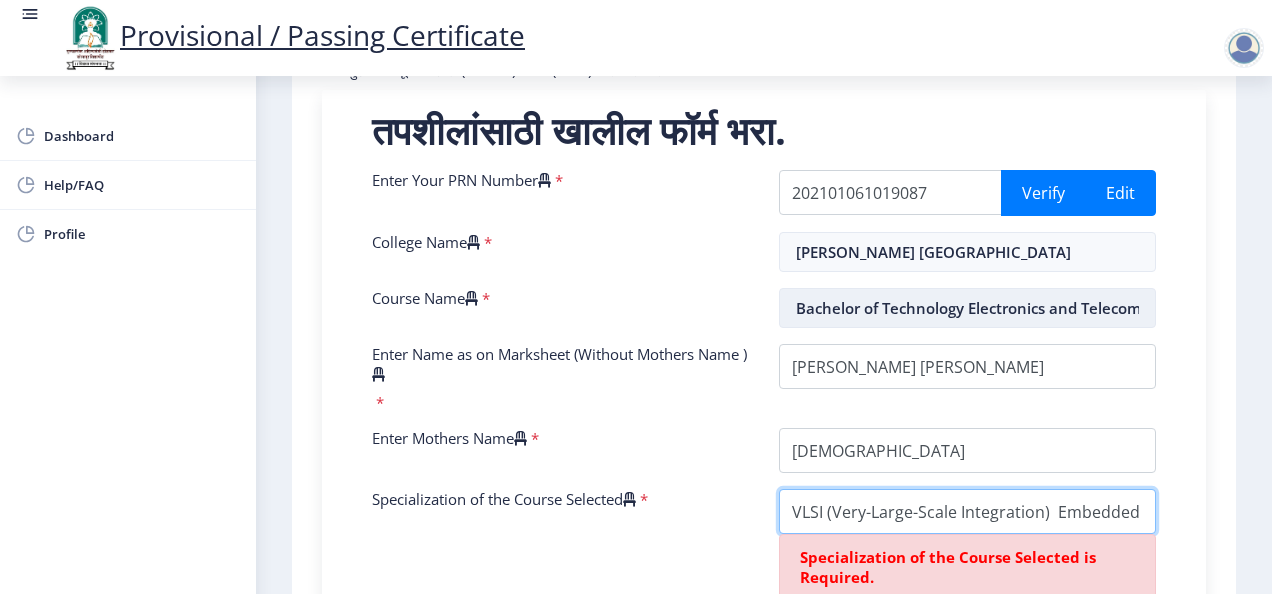 scroll, scrollTop: 0, scrollLeft: 58, axis: horizontal 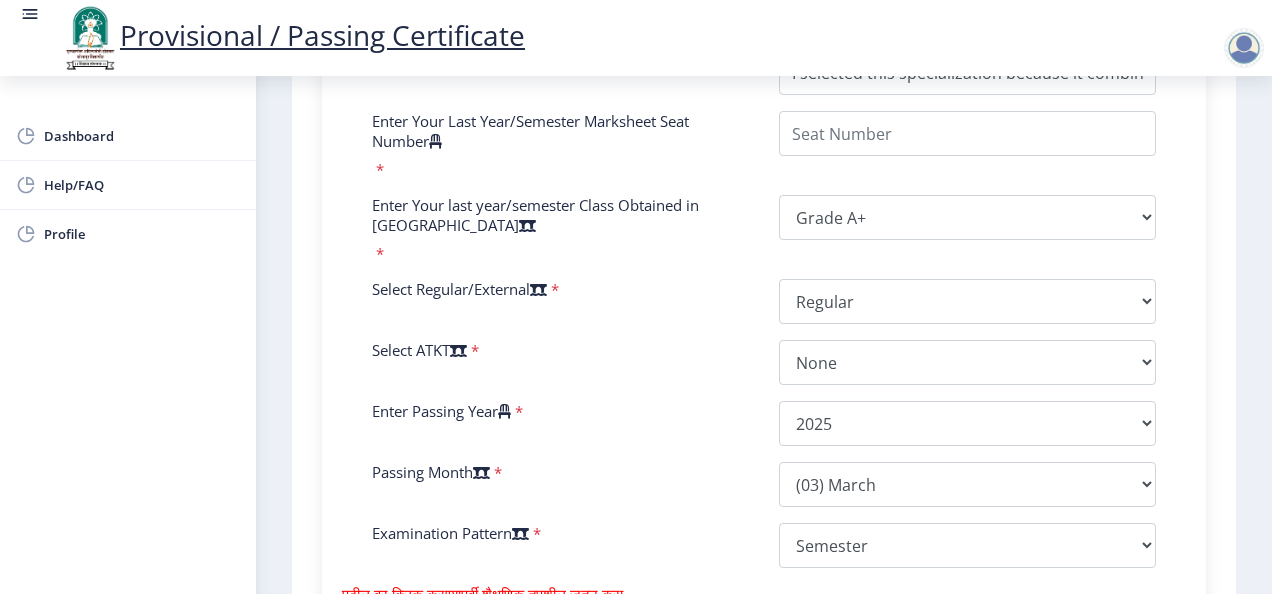 type on "VLSI (Very-Large-Scale Integration),  Embedded systems" 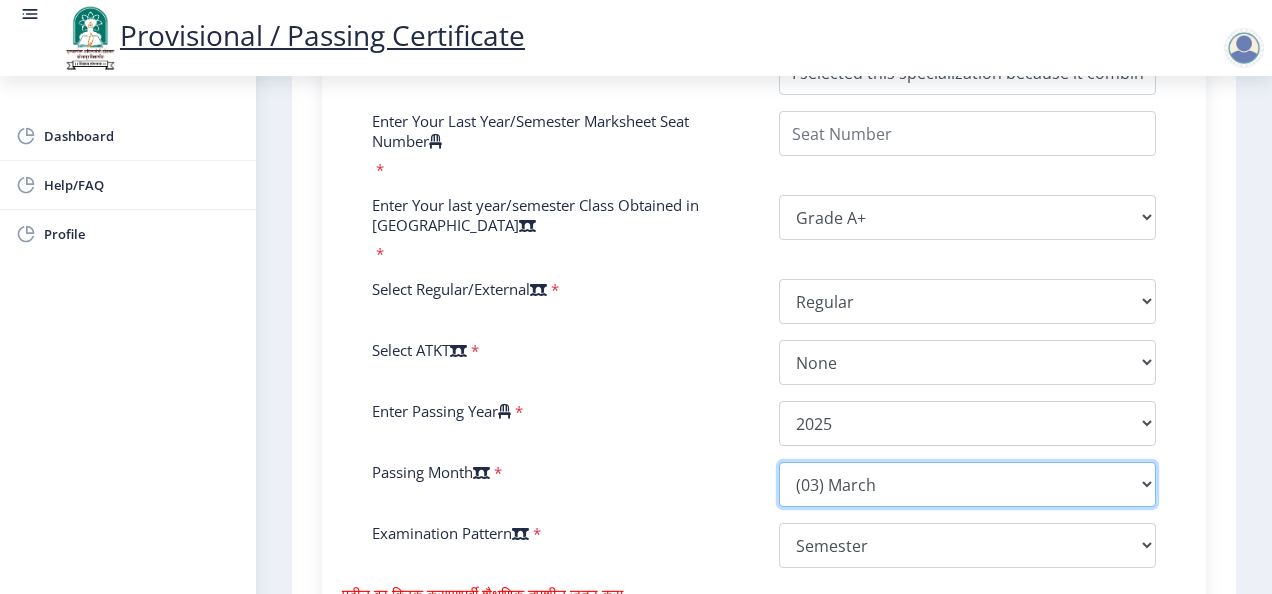 click on "Please select PassingMonth  (01) January (02) February (03) March (04) April (05) May (06) June (07) July (08) August (09) September (10) October (11) November (12) December" at bounding box center (967, 484) 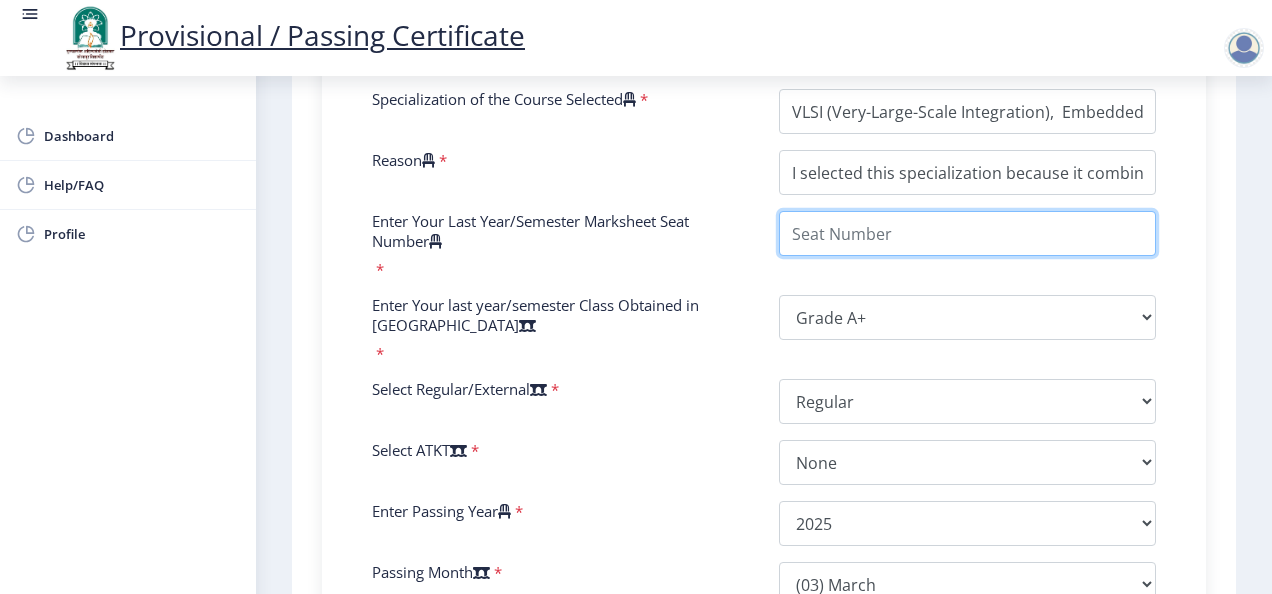click on "Enter Your Last Year/Semester Marksheet Seat Number" at bounding box center (967, 233) 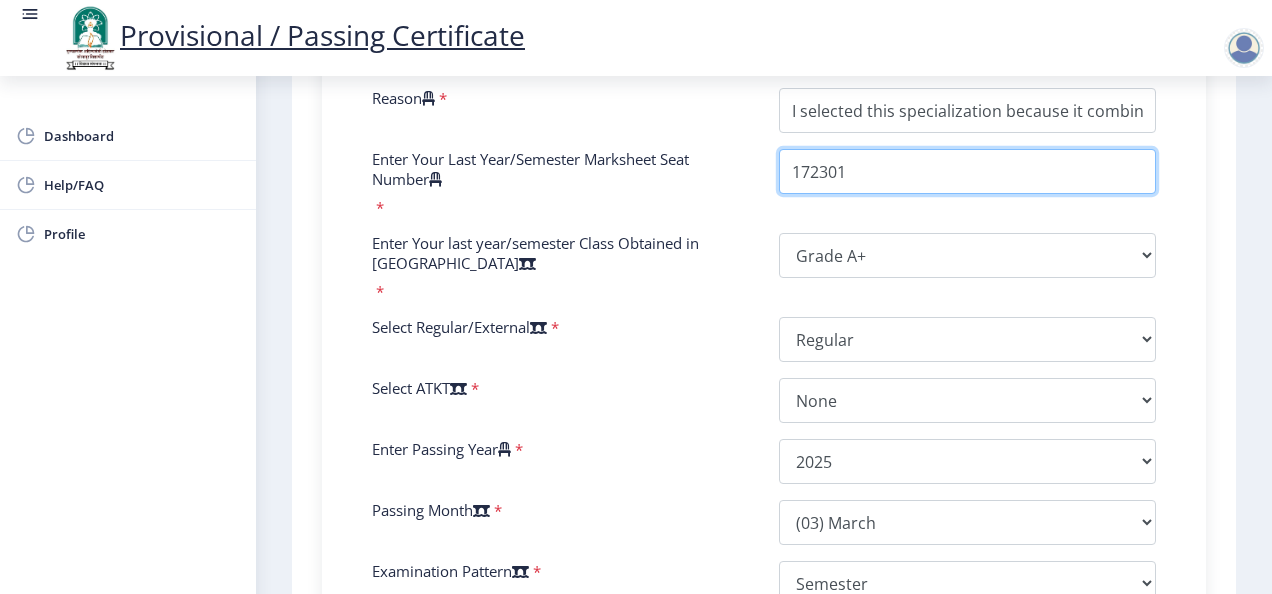 scroll, scrollTop: 1100, scrollLeft: 0, axis: vertical 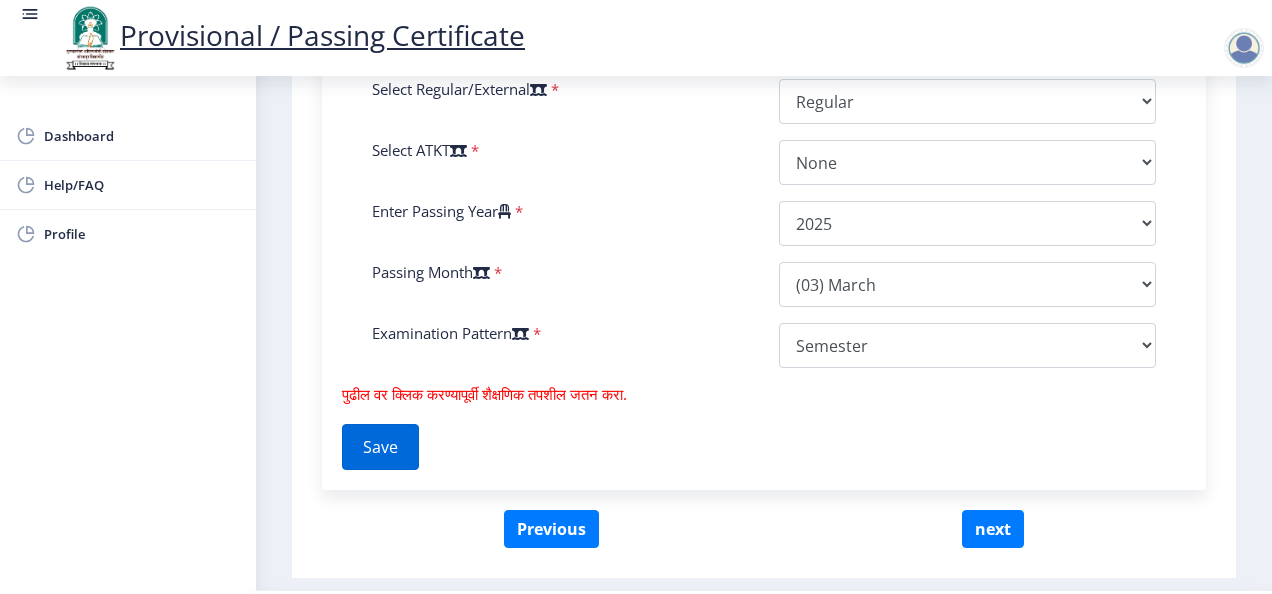 type on "172301" 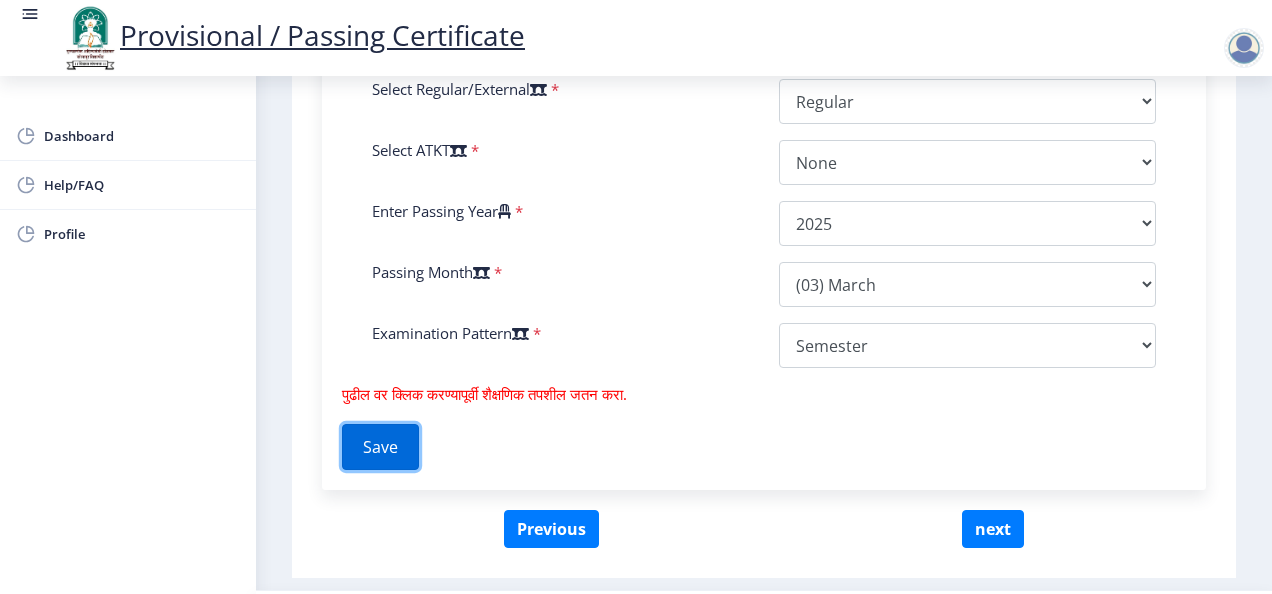 click on "Save" at bounding box center (380, 447) 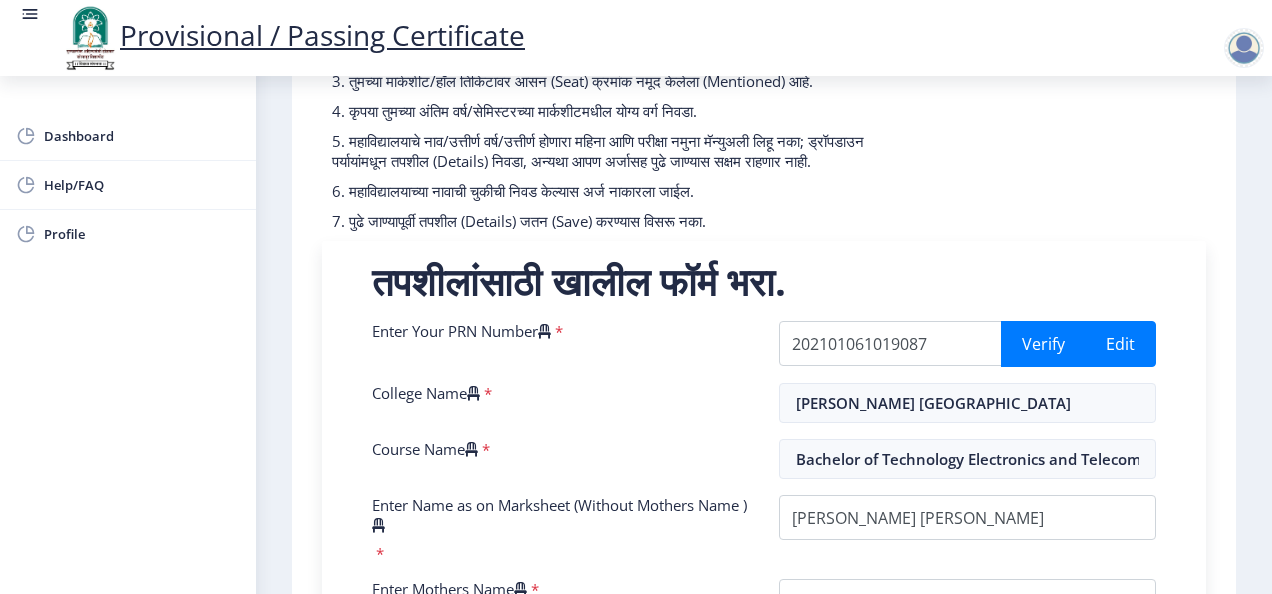 scroll, scrollTop: 200, scrollLeft: 0, axis: vertical 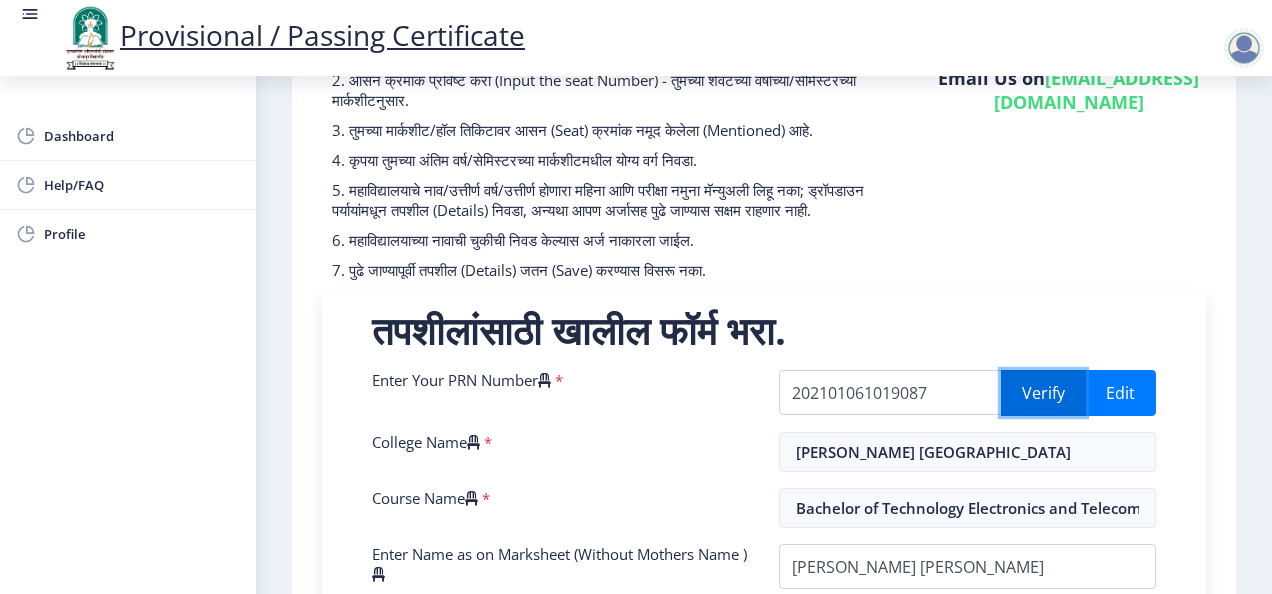 click on "Verify" at bounding box center (1043, 393) 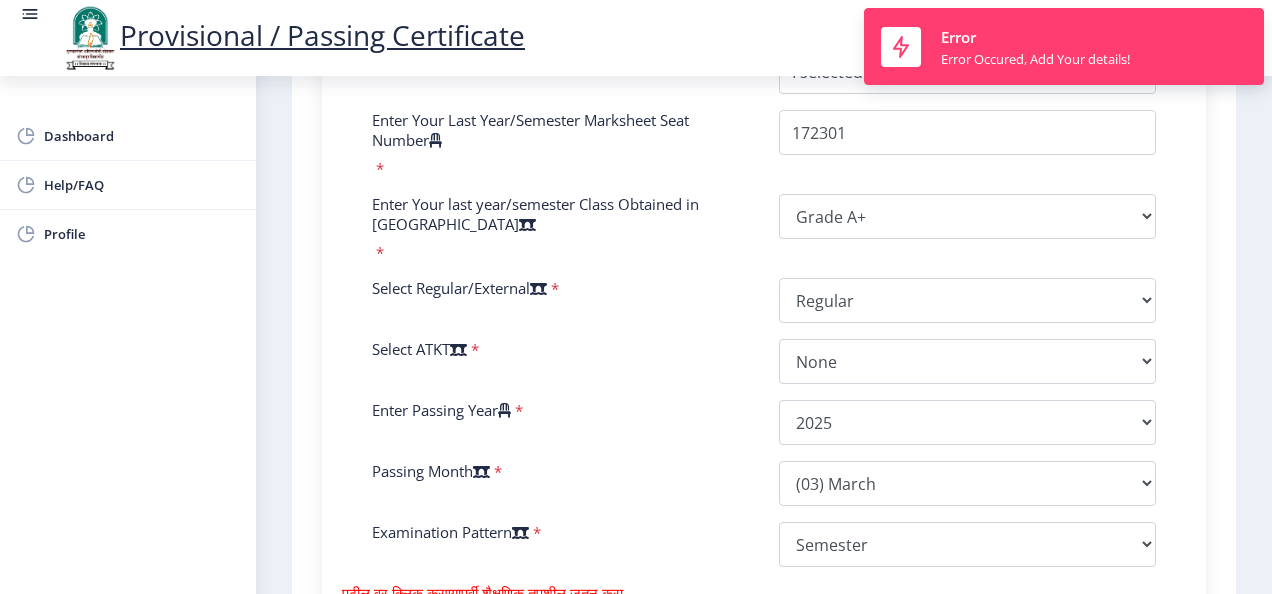 scroll, scrollTop: 1000, scrollLeft: 0, axis: vertical 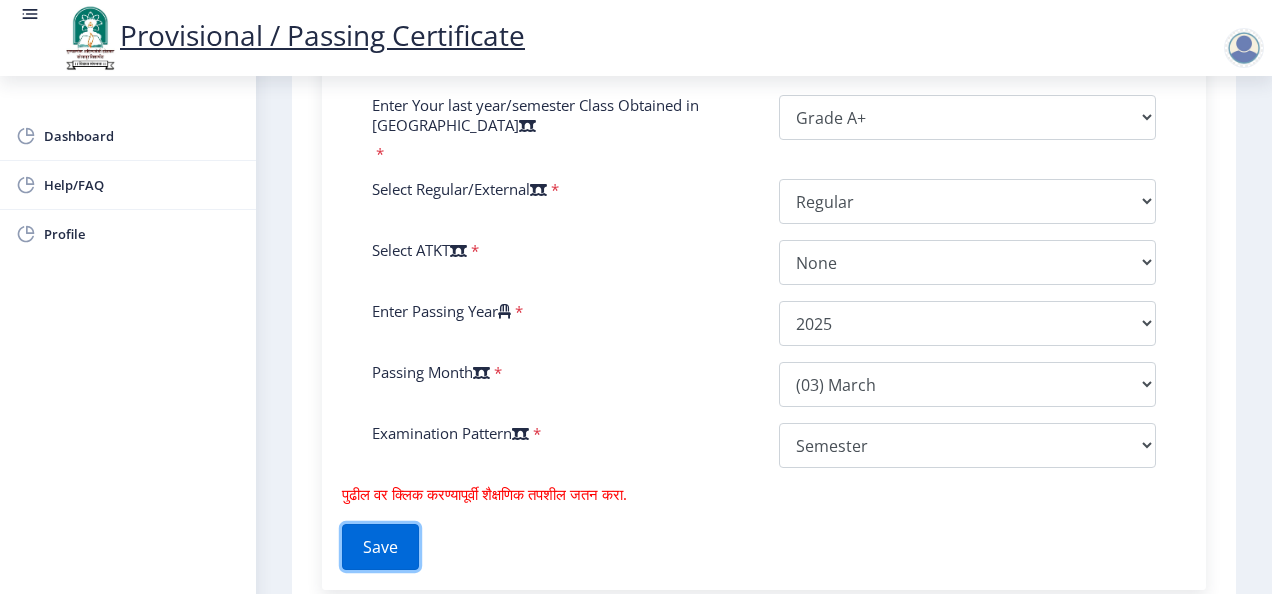 click on "Save" at bounding box center (380, 547) 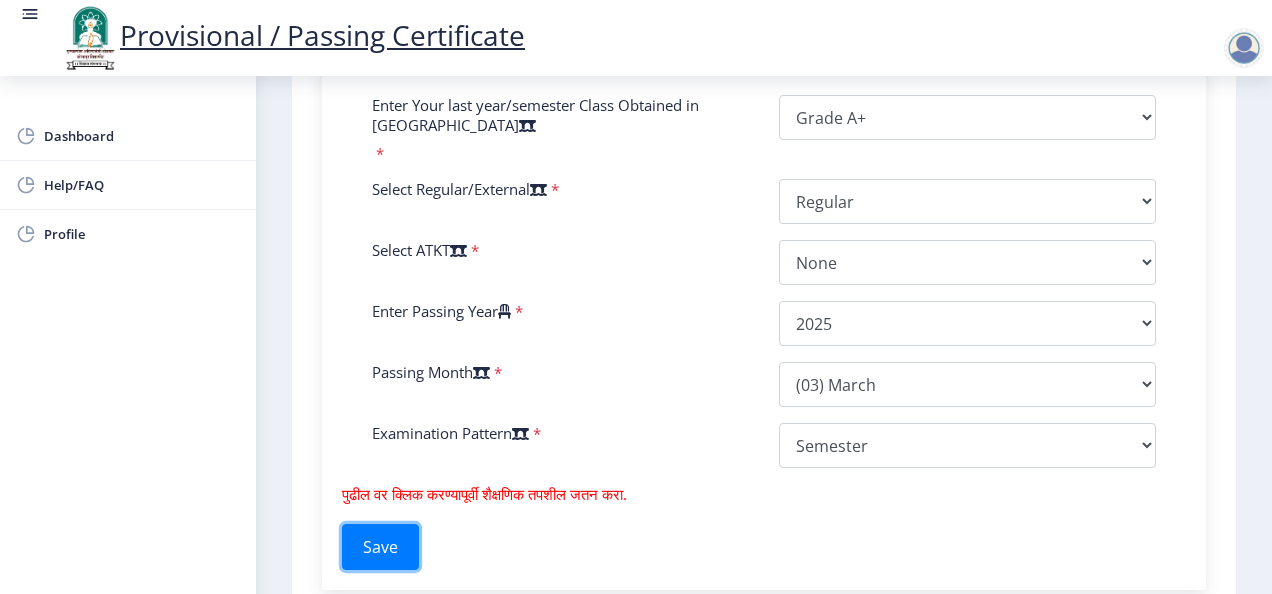 scroll, scrollTop: 1173, scrollLeft: 0, axis: vertical 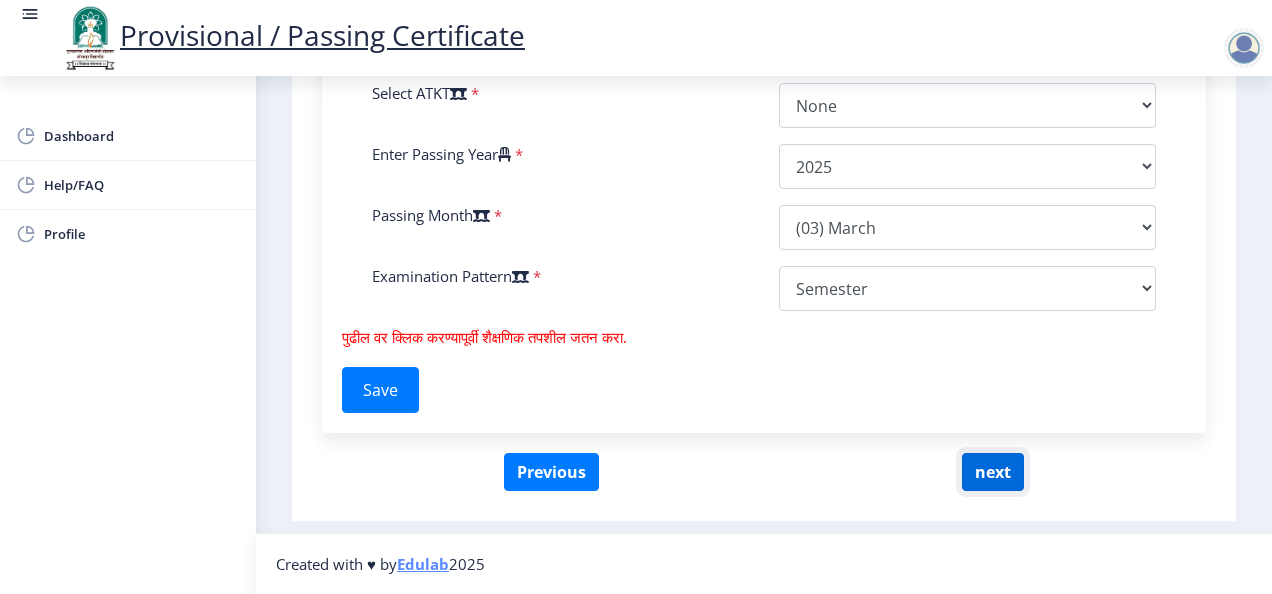 click on "next" 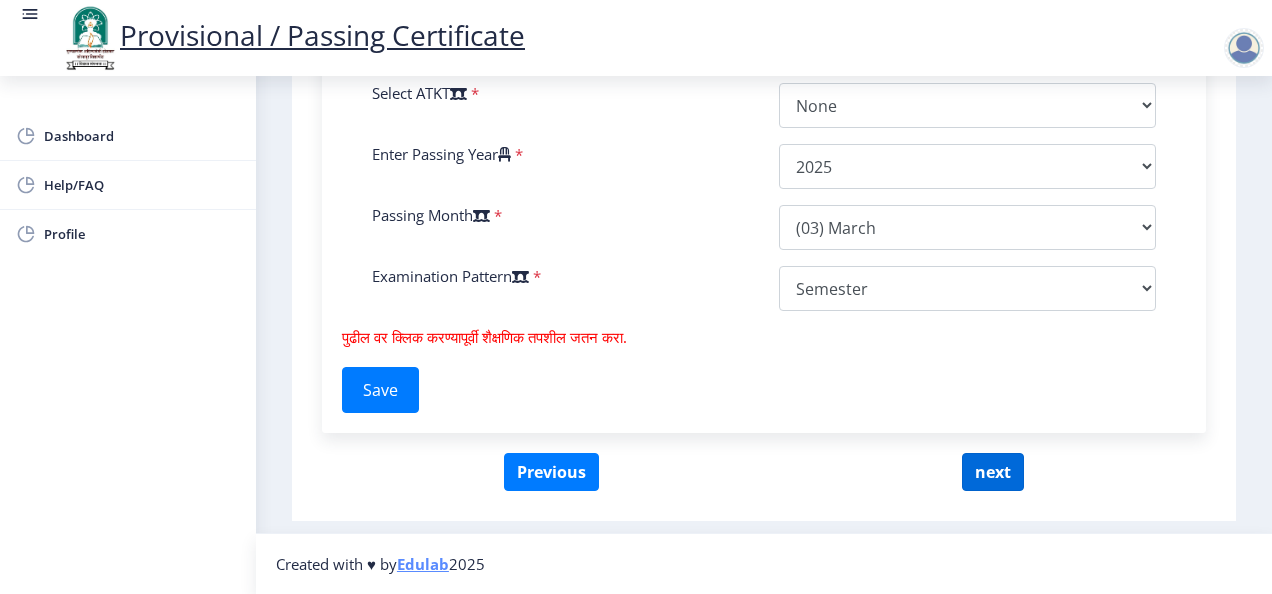 select 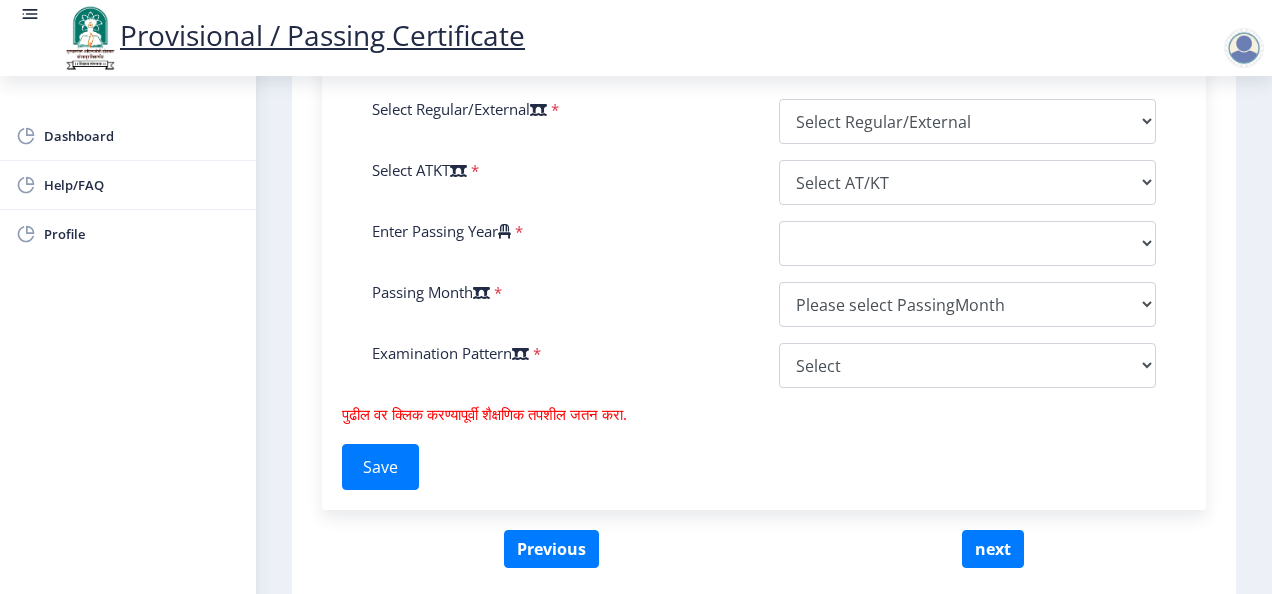 scroll, scrollTop: 1173, scrollLeft: 0, axis: vertical 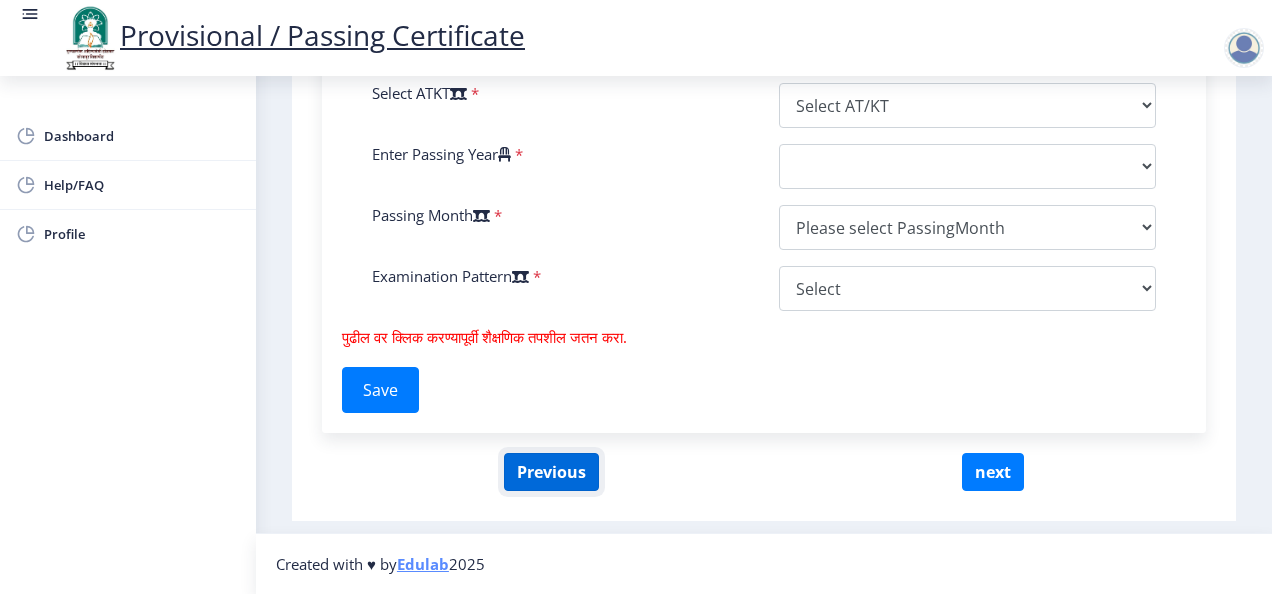 click on "Previous" 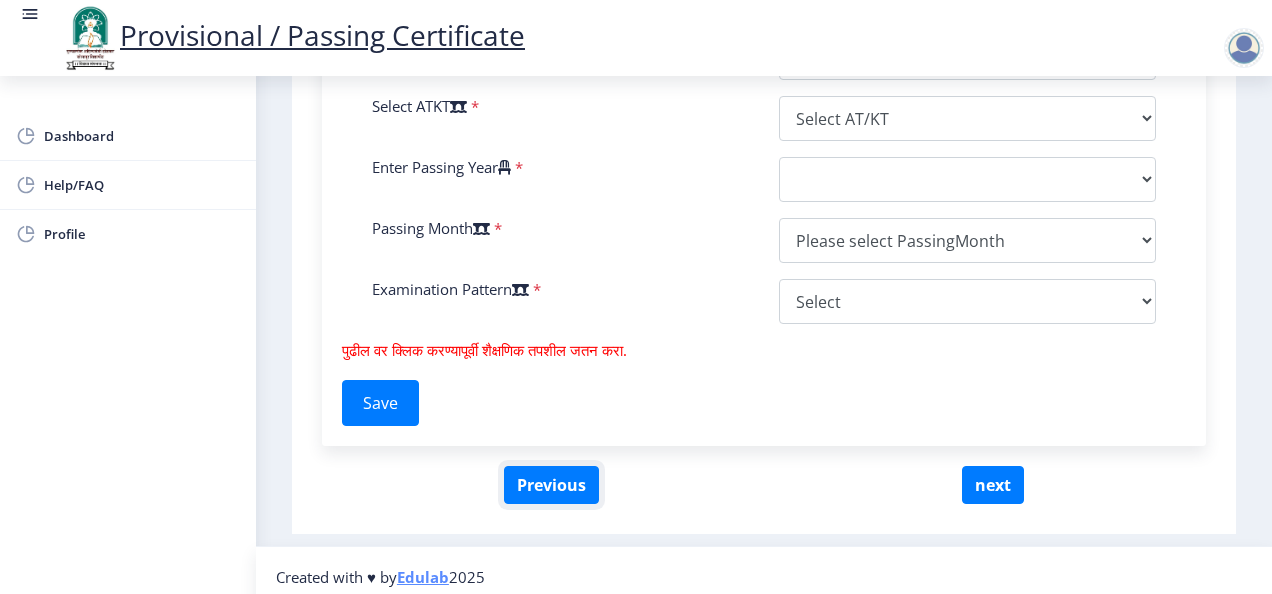 scroll, scrollTop: 1173, scrollLeft: 0, axis: vertical 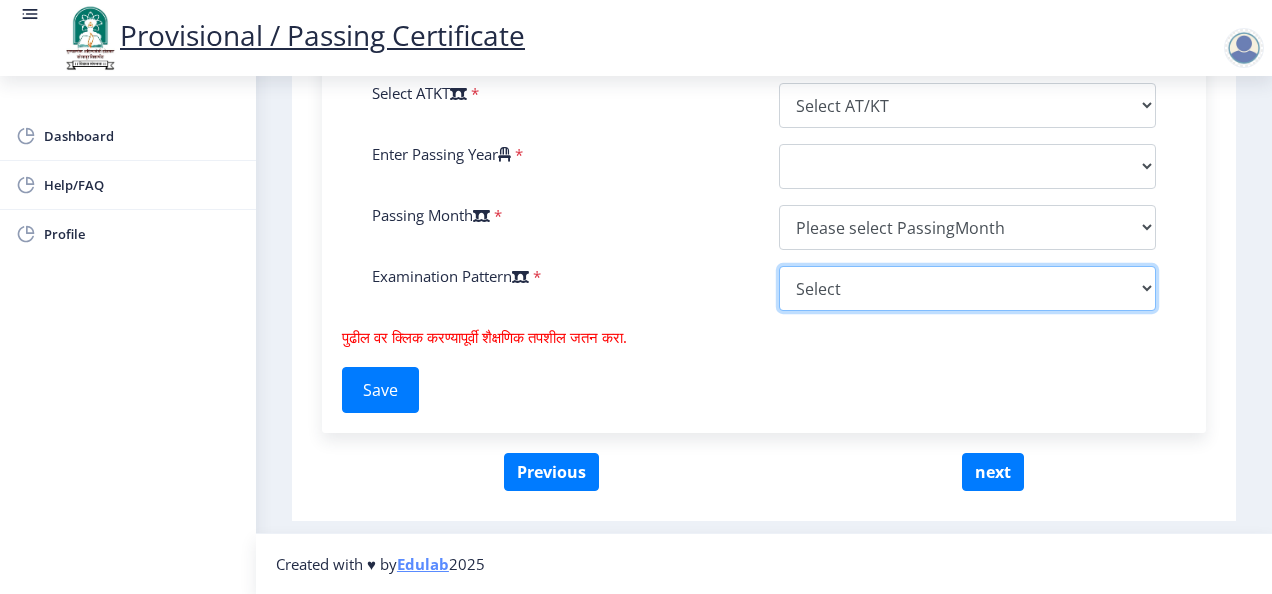click on "Select  Yearly Semester" at bounding box center (967, 288) 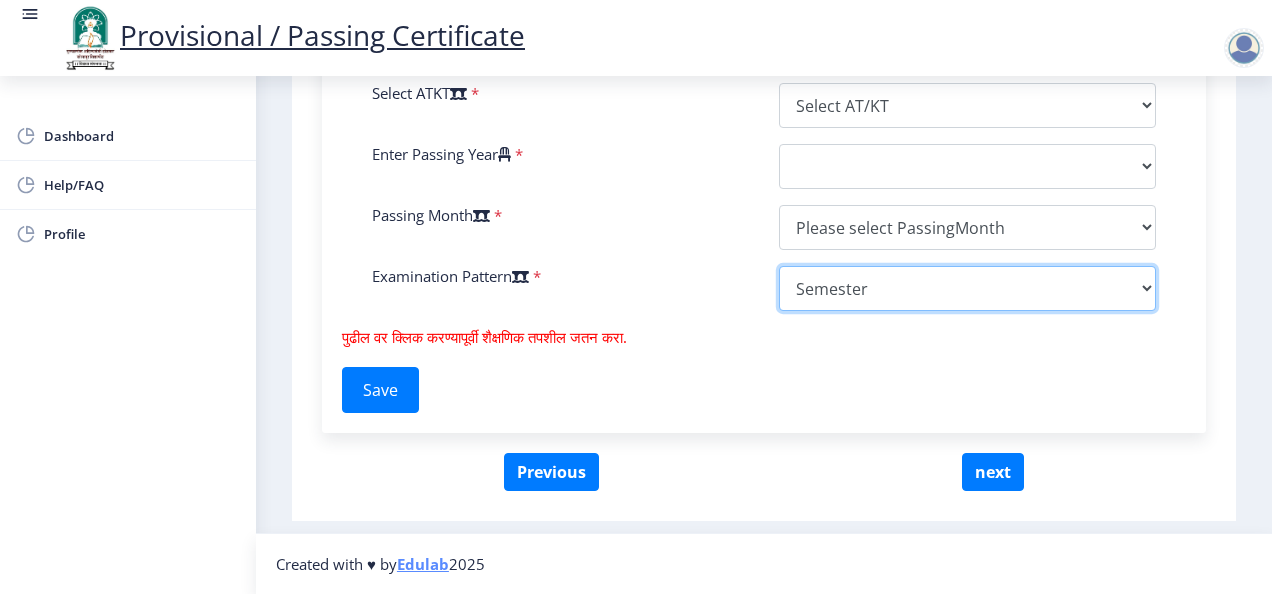 click on "Select  Yearly Semester" at bounding box center (967, 288) 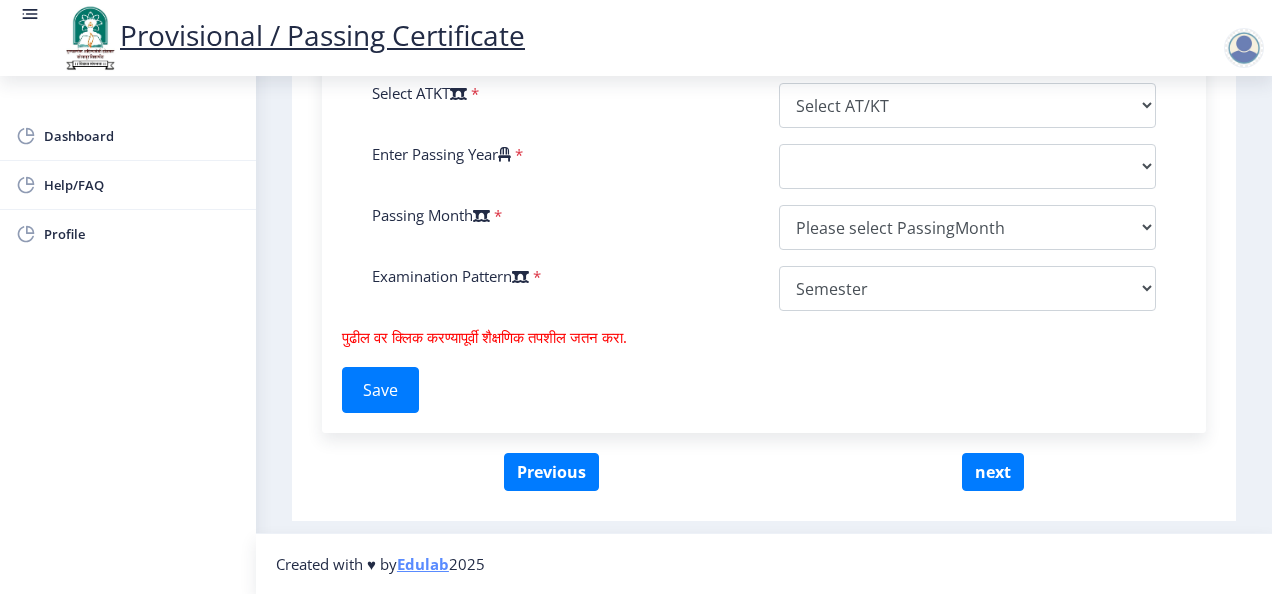 click on "तपशीलांसाठी खालील फॉर्म भरा.   Enter Your PRN Number    * Verify Edit College Name   * Course Name   *  Enter Name as on Marksheet (Without Mothers Name )   *  Enter Mothers Name    *  Specialization of the Course Selected    *  Reason    *  Enter Your Last Year/Semester Marksheet Seat Number   * Enter Your last year/semester Class Obtained in Exam   * Select result/class  DISTINCTION   FIRST CLASS   HIGHER SECOND CLASS   SECOND CLASS   PASS CLASS   SUCCESSFUL   OUTSTANDING - EXEMPLARY  Grade O Grade A+ Grade A Grade B+ Grade B Grade C+ Grade C Grade F/FC Grade F Grade D Grade E FIRST CLASS WITH DISTINCTION Select Regular/External   *  Select Regular/External   Regular  External  Special Select ATKT   *  Select AT/KT   None ATKT  Enter Passing Year   *  2025   2024   2023   2022   2021   2020   2019   2018   2017   2016   2015   2014   2013   2012   2011   2010   2009   2008   2007   2006   2005   2004   2003   2002   2001   2000  * *" at bounding box center (764, -117) 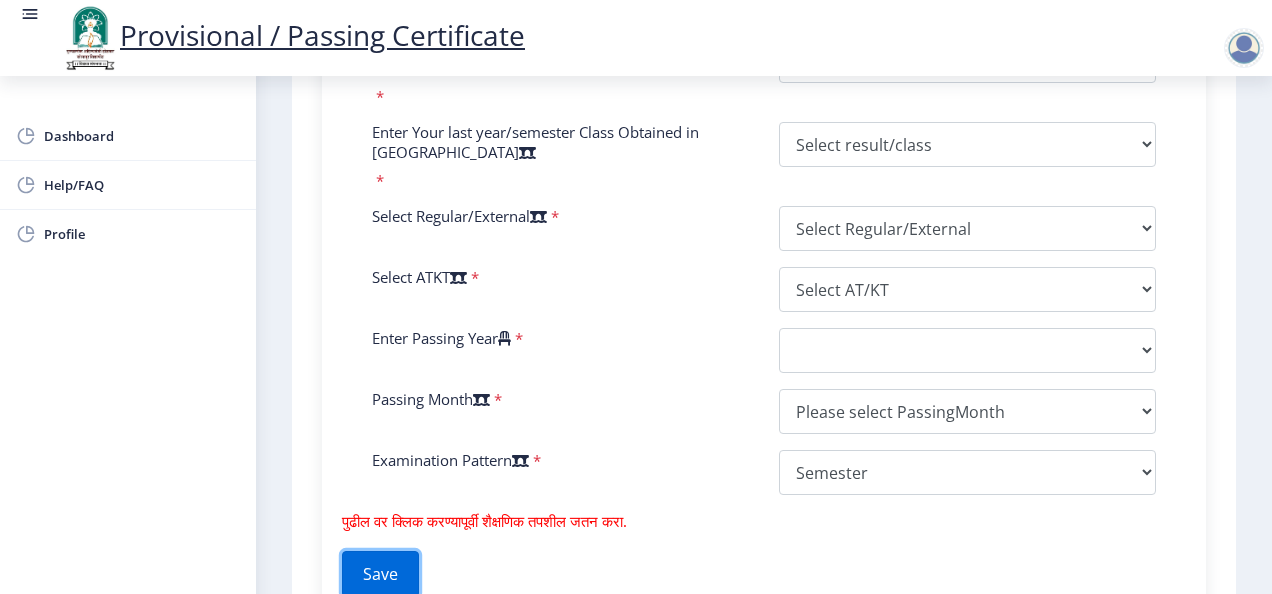 click on "Save" at bounding box center [380, 574] 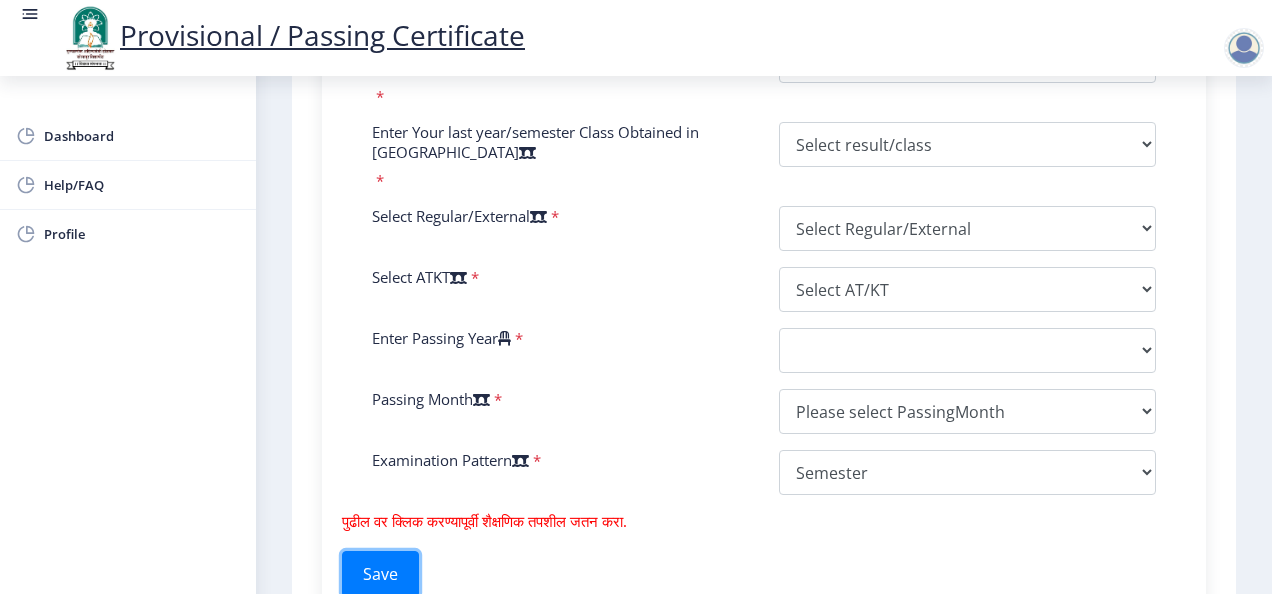 click on "Save" at bounding box center [380, 574] 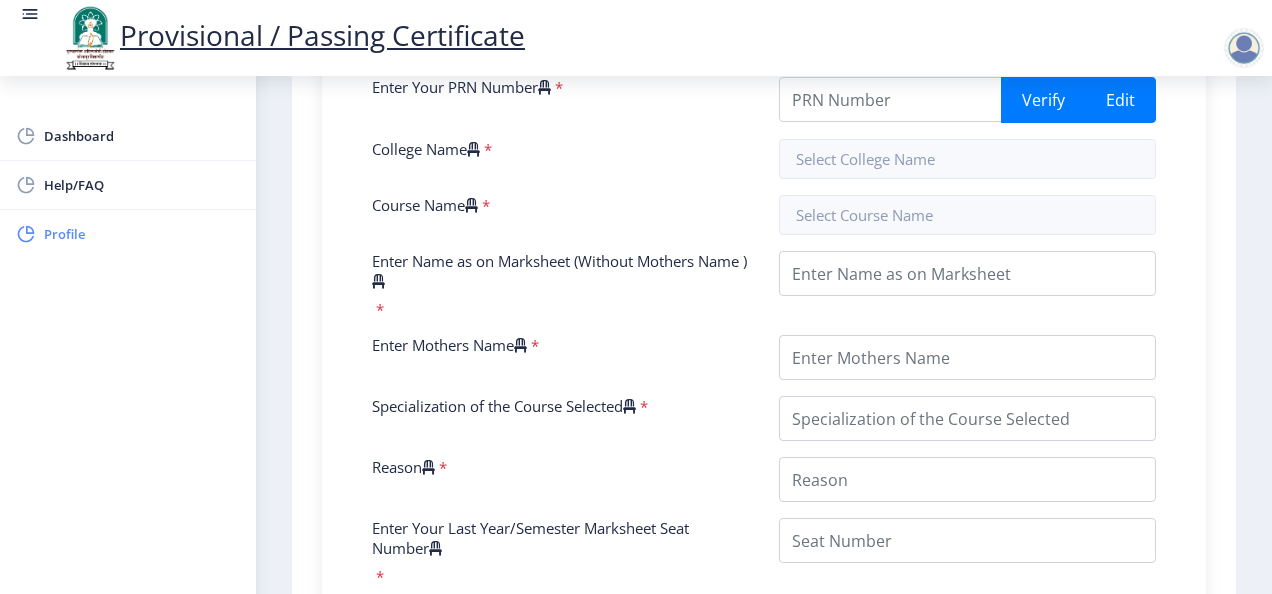 scroll, scrollTop: 473, scrollLeft: 0, axis: vertical 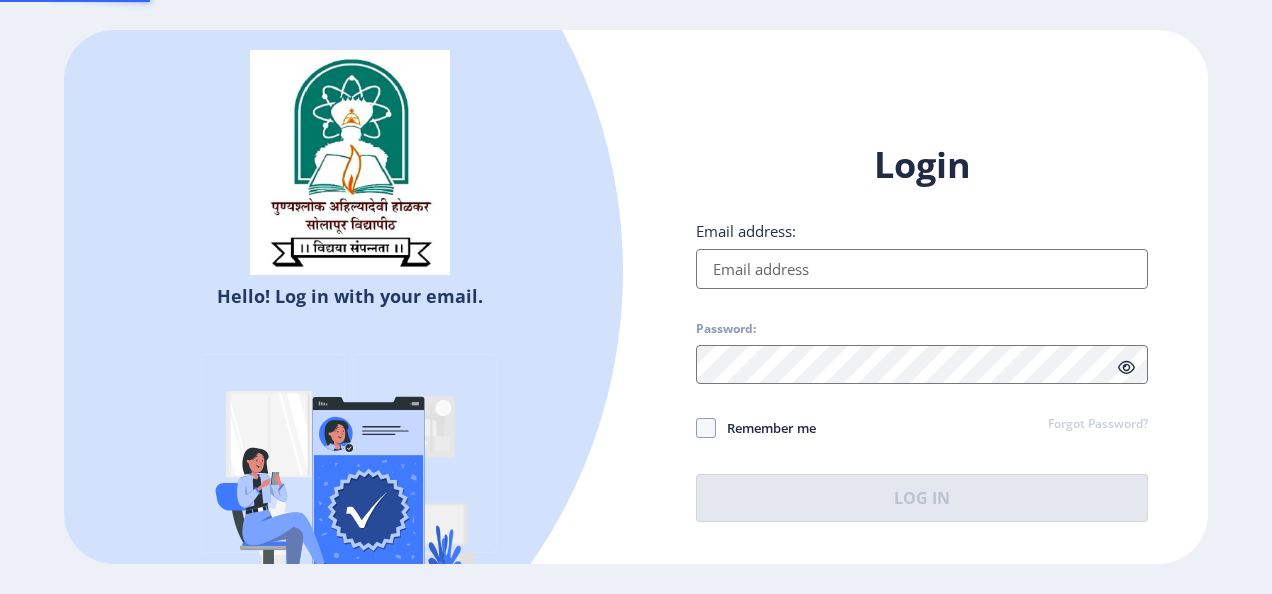 type on "[EMAIL_ADDRESS][DOMAIN_NAME]" 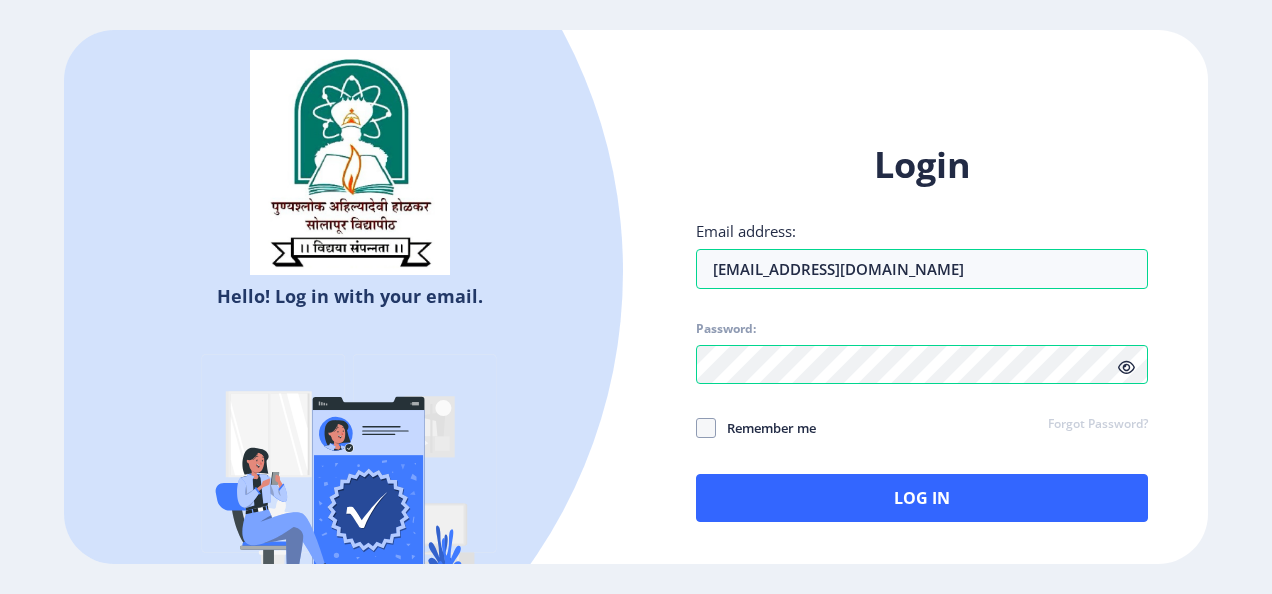 select 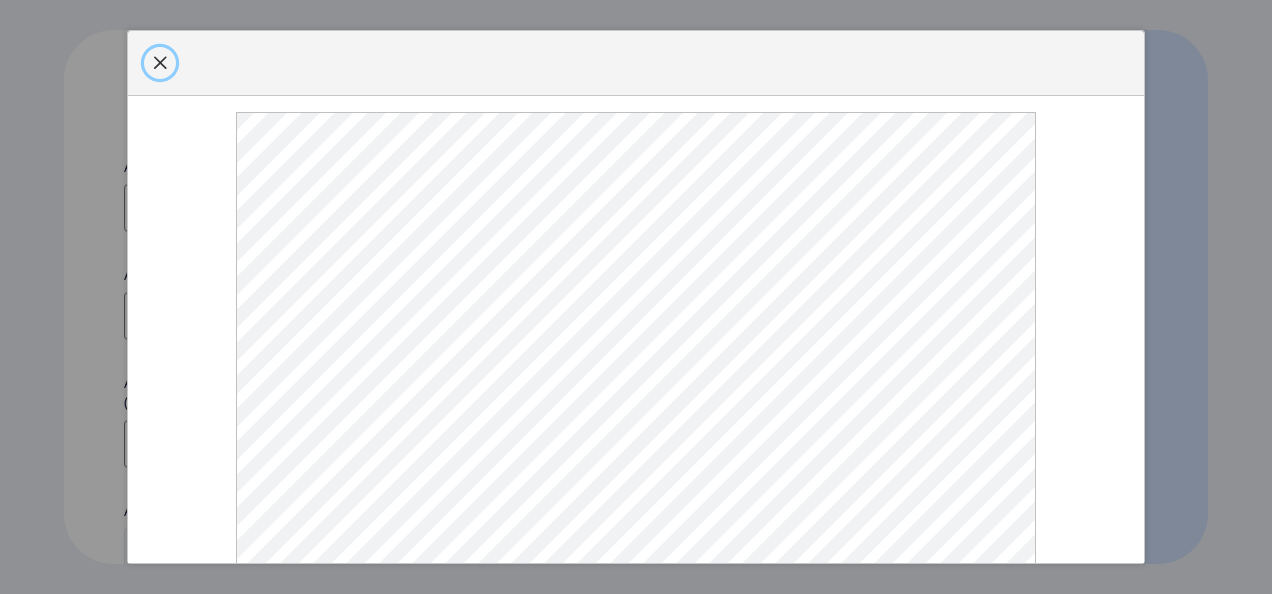 click 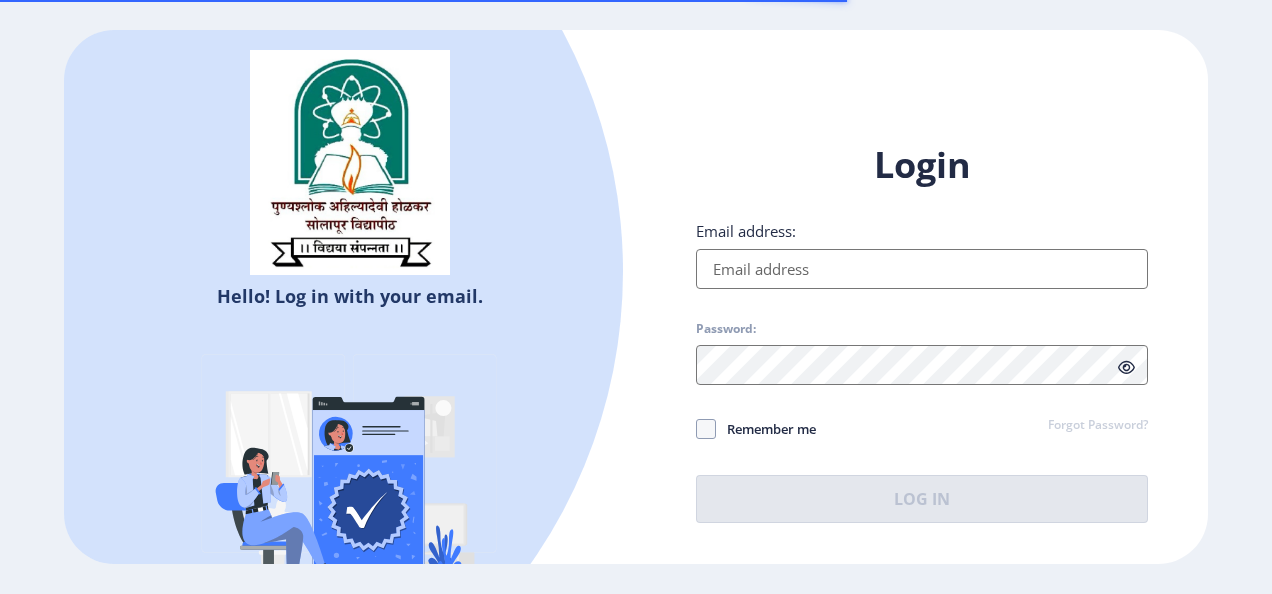 scroll, scrollTop: 0, scrollLeft: 0, axis: both 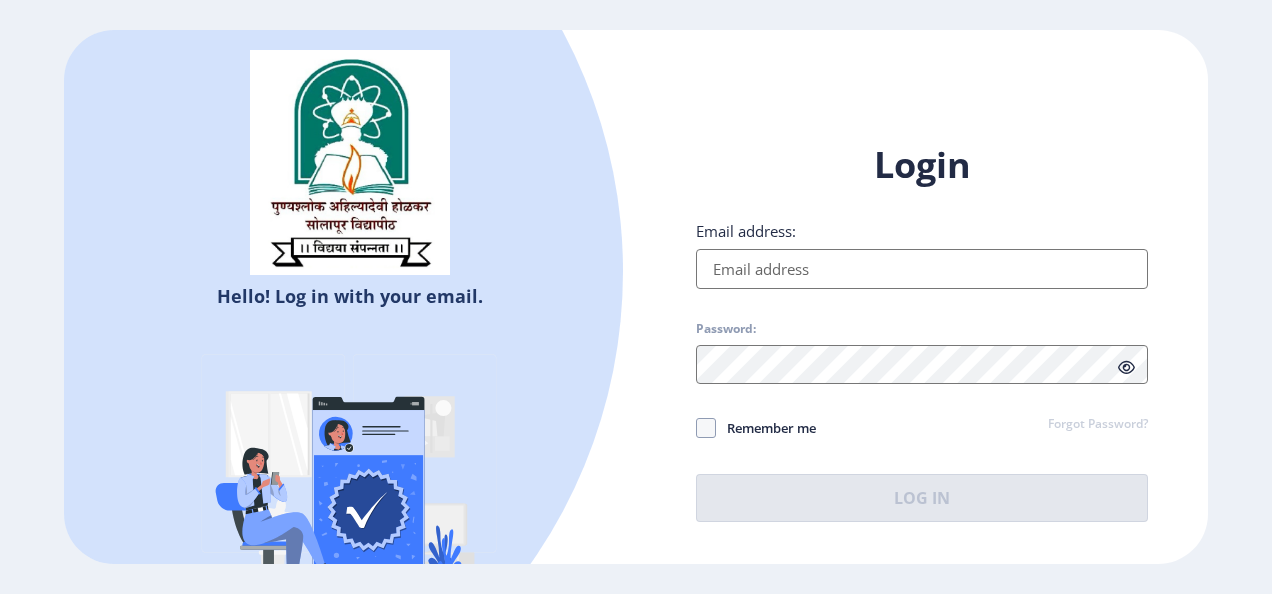 type on "[EMAIL_ADDRESS][DOMAIN_NAME]" 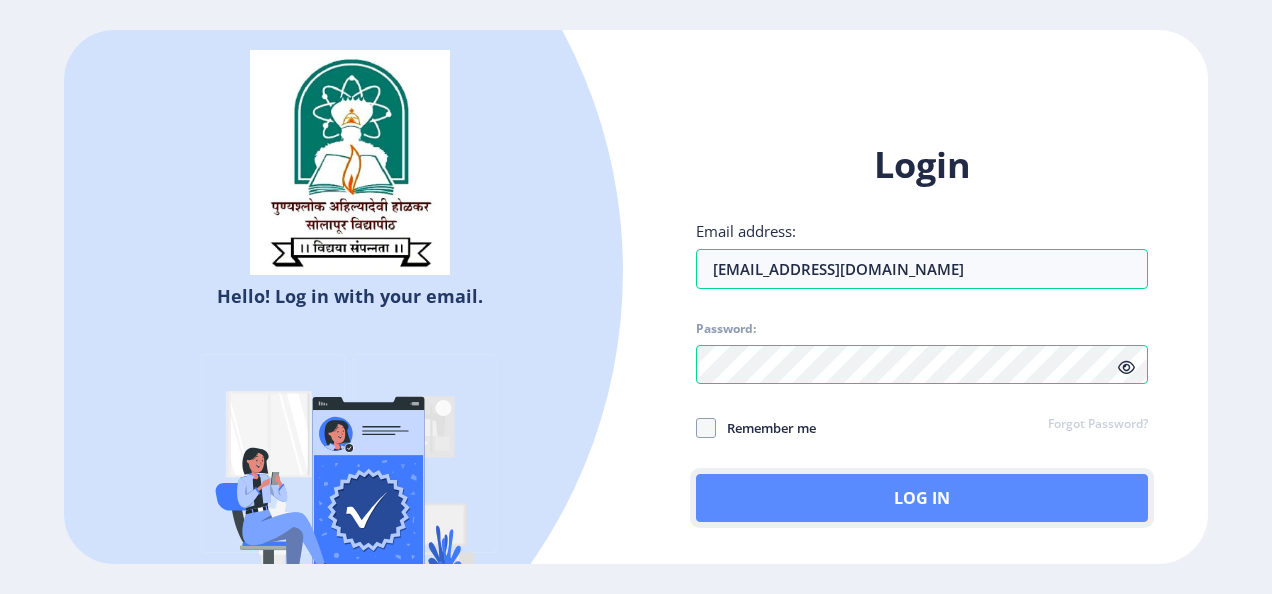 click on "Log In" 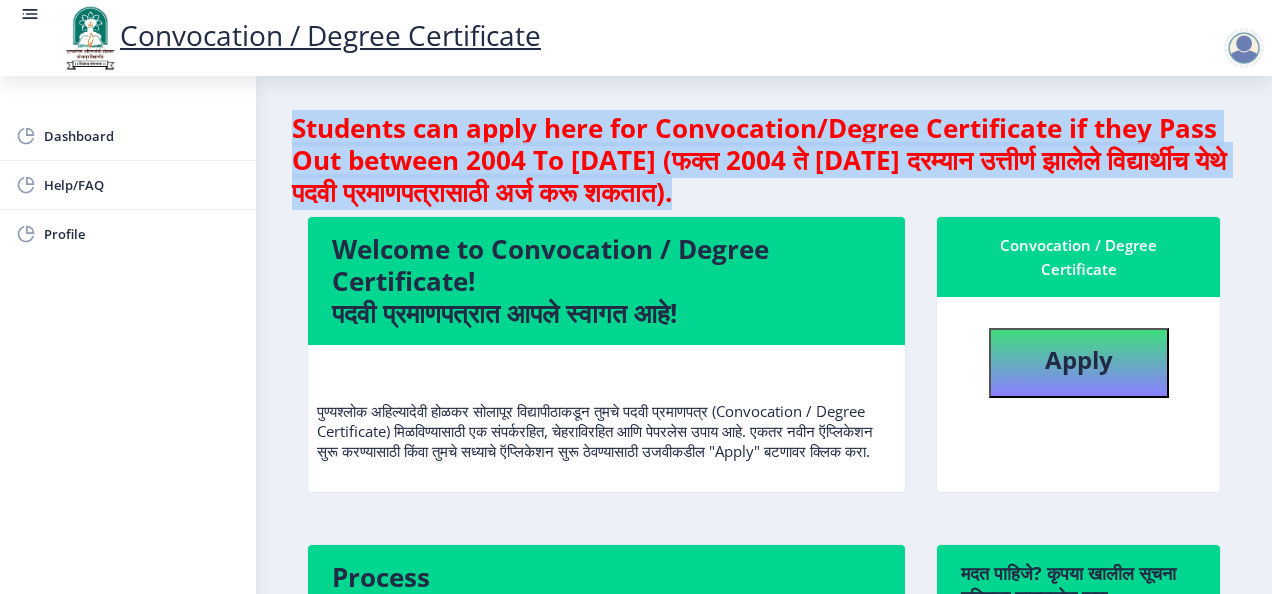 drag, startPoint x: 284, startPoint y: 86, endPoint x: 1074, endPoint y: 468, distance: 877.51013 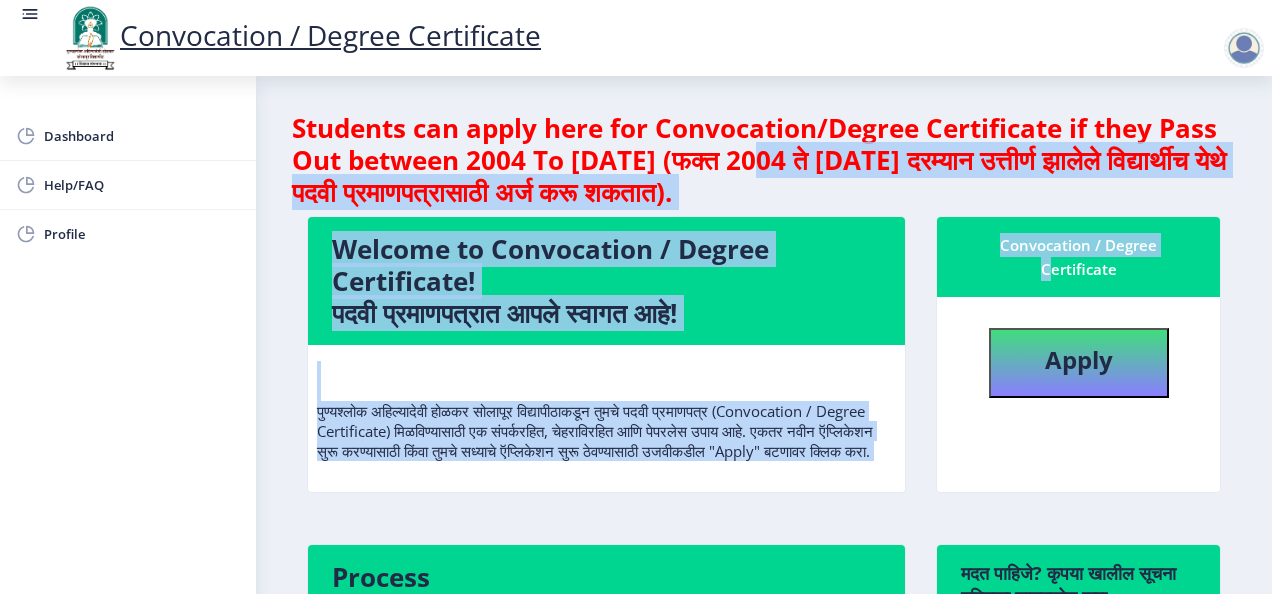 drag, startPoint x: 824, startPoint y: 211, endPoint x: 995, endPoint y: 254, distance: 176.32356 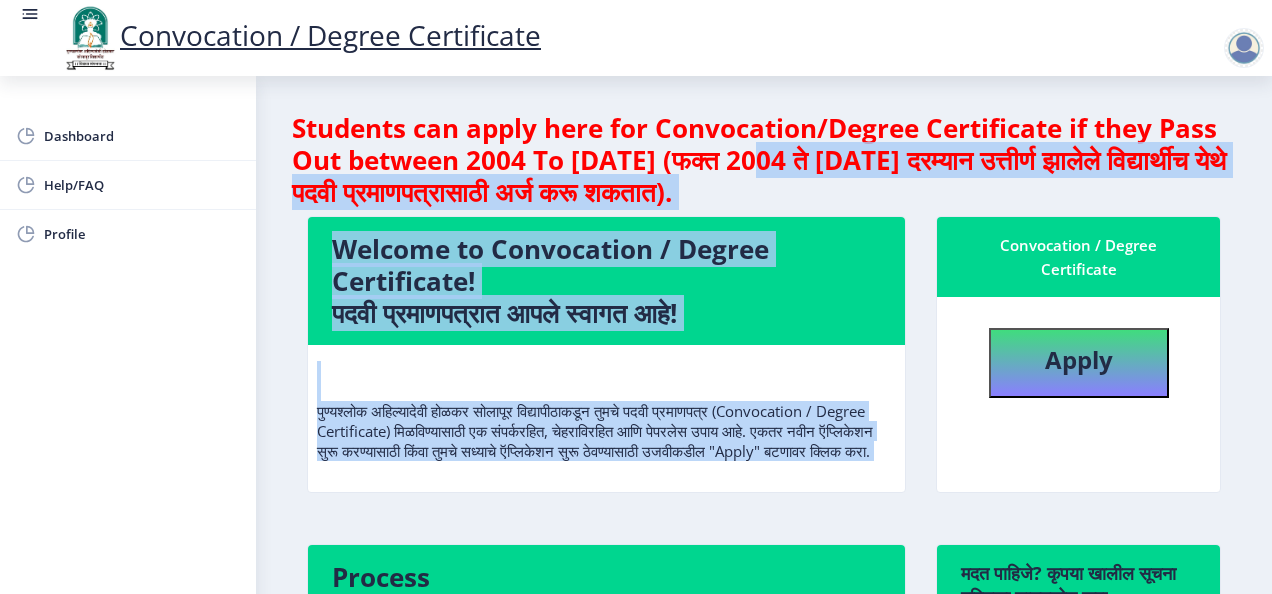 scroll, scrollTop: 0, scrollLeft: 0, axis: both 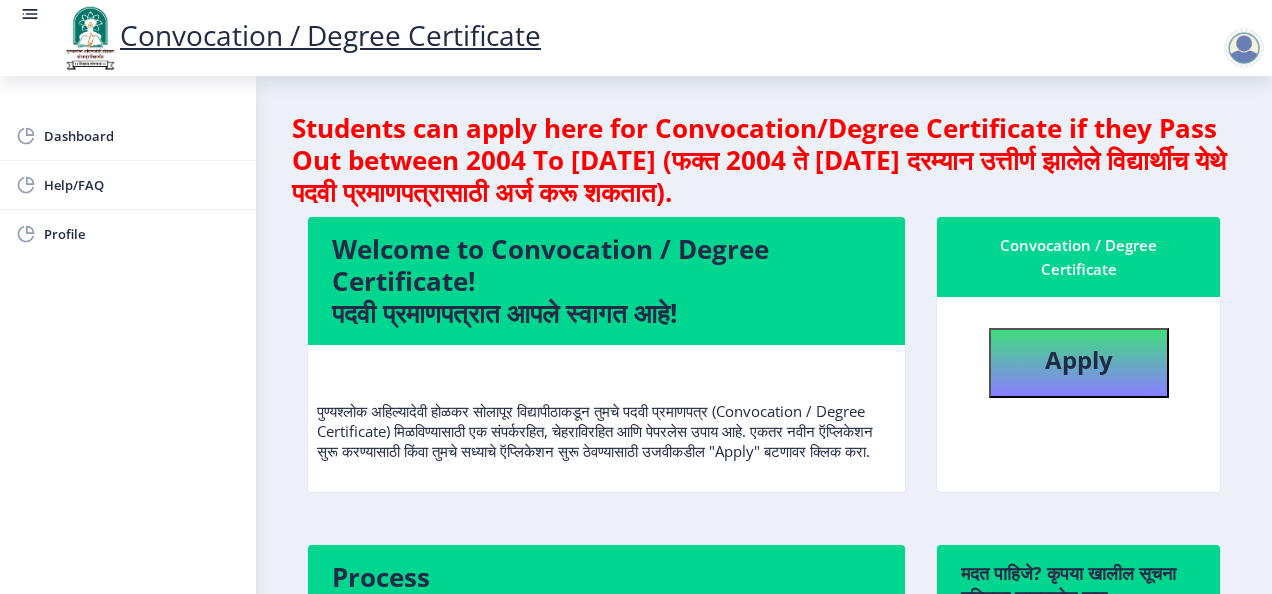 click on "Students can apply here for Convocation/Degree Certificate if they Pass Out between 2004 To [DATE] (फक्त 2004 ते [DATE] दरम्यान उत्तीर्ण झालेले विद्यार्थीच येथे पदवी प्रमाणपत्रासाठी अर्ज करू शकतात)." 